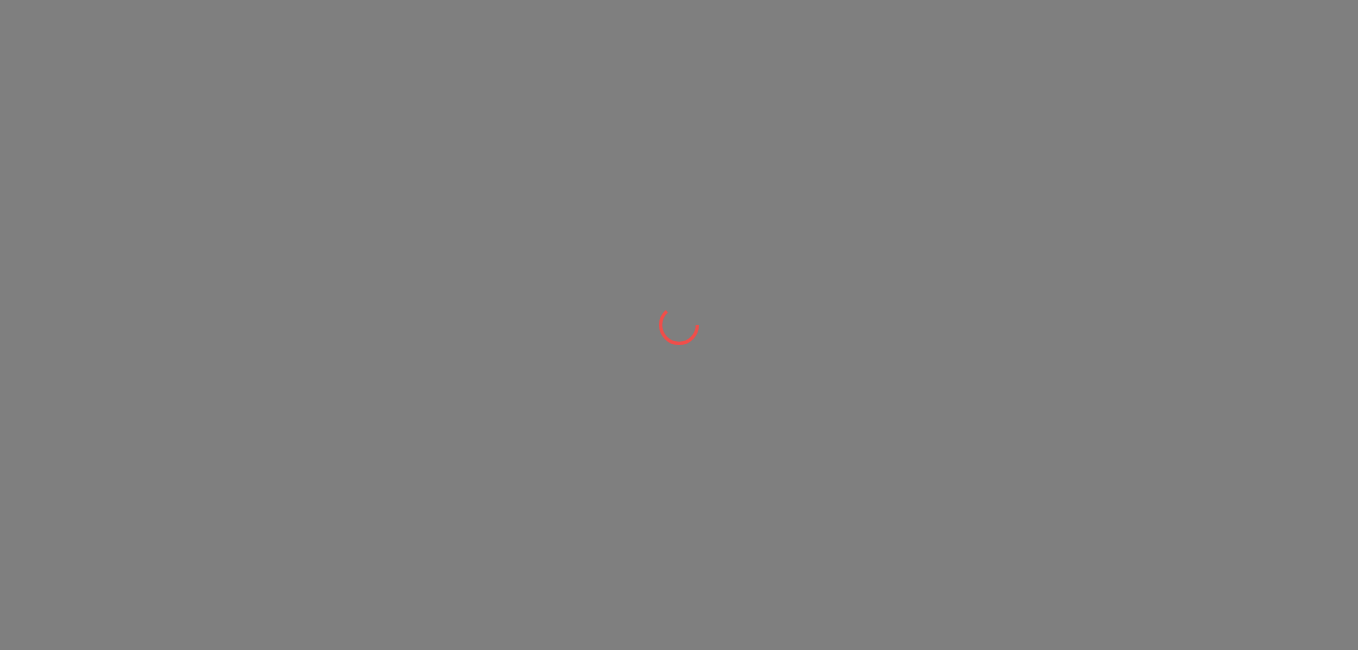 scroll, scrollTop: 0, scrollLeft: 0, axis: both 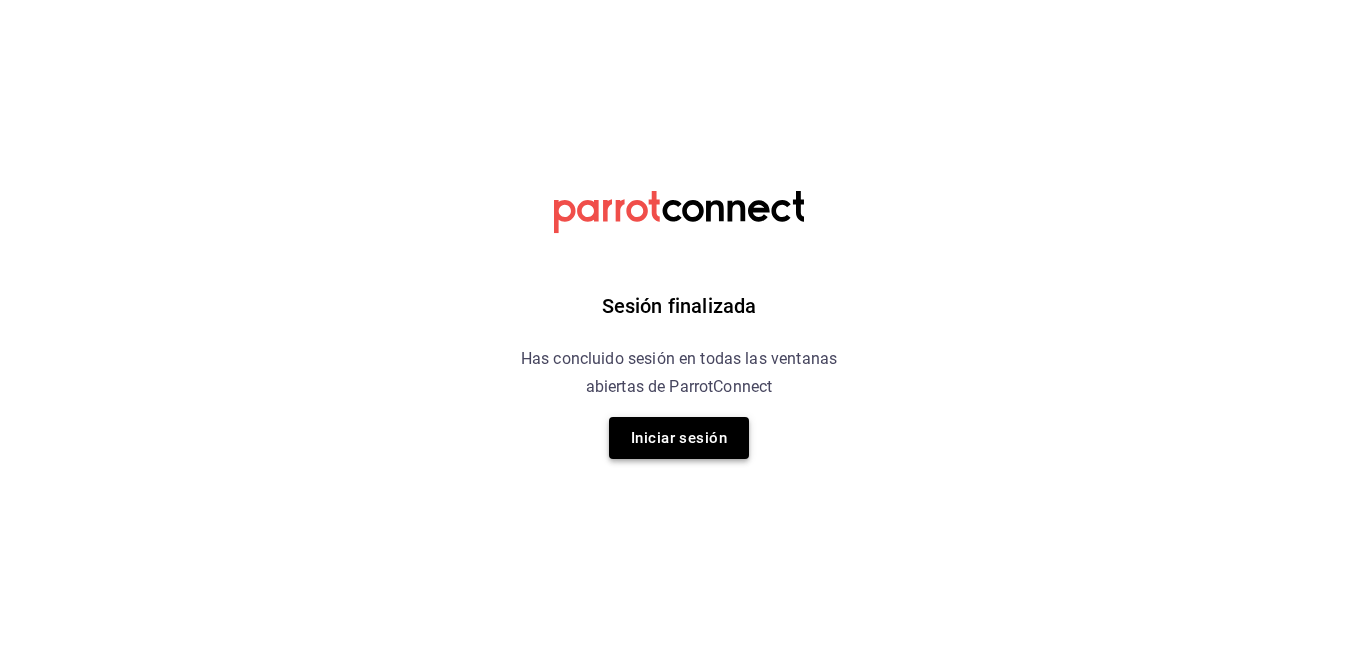 click on "Iniciar sesión" at bounding box center (679, 438) 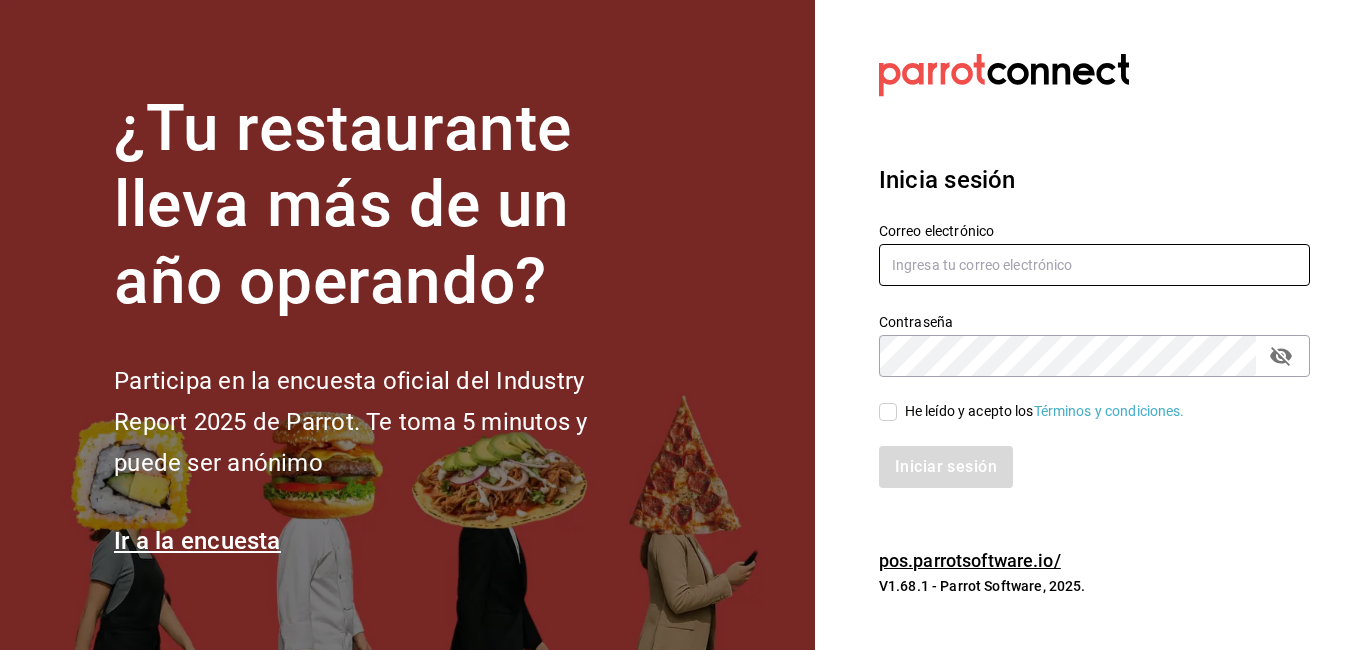 type on "[EMAIL]" 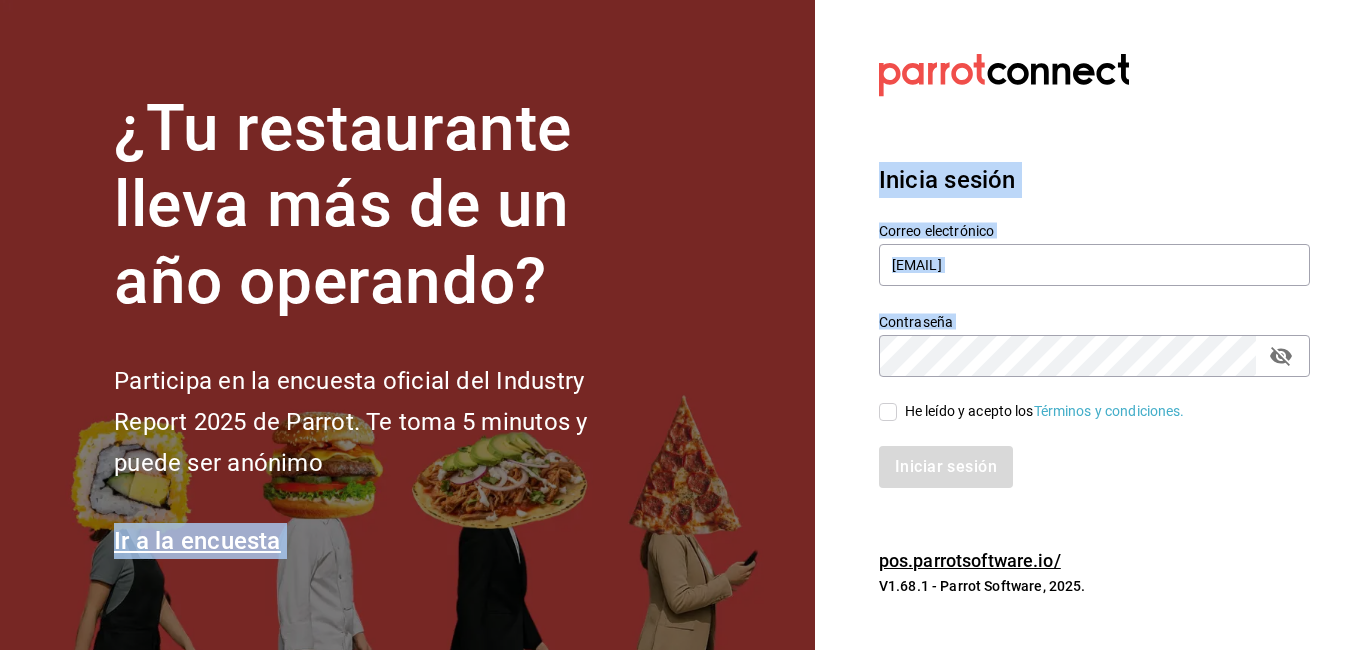 drag, startPoint x: 669, startPoint y: 444, endPoint x: 908, endPoint y: 402, distance: 242.66232 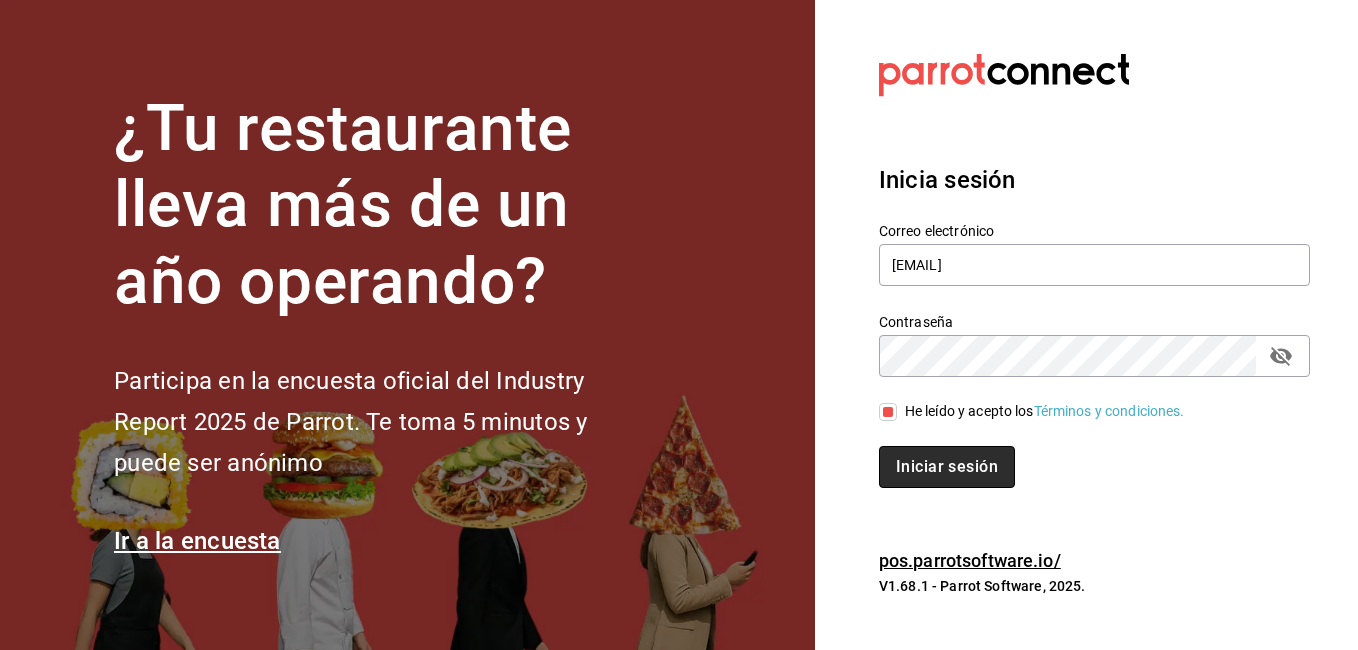 click on "Iniciar sesión" at bounding box center (947, 467) 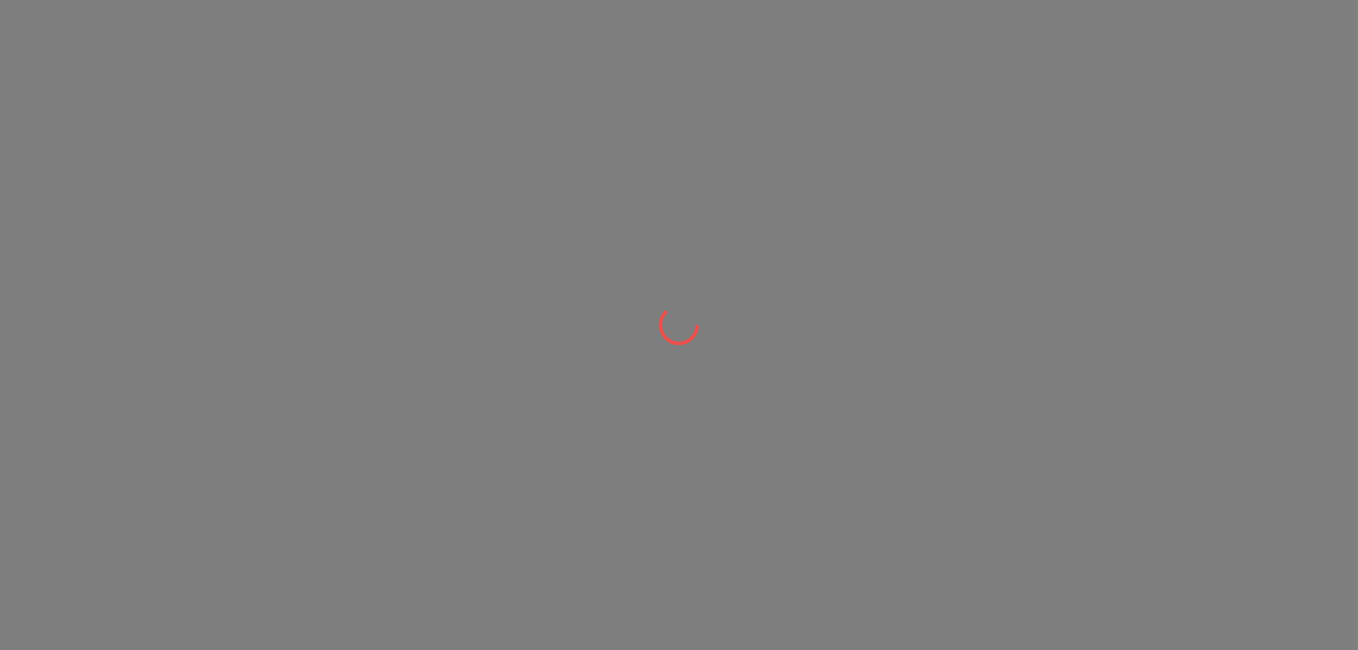 scroll, scrollTop: 0, scrollLeft: 0, axis: both 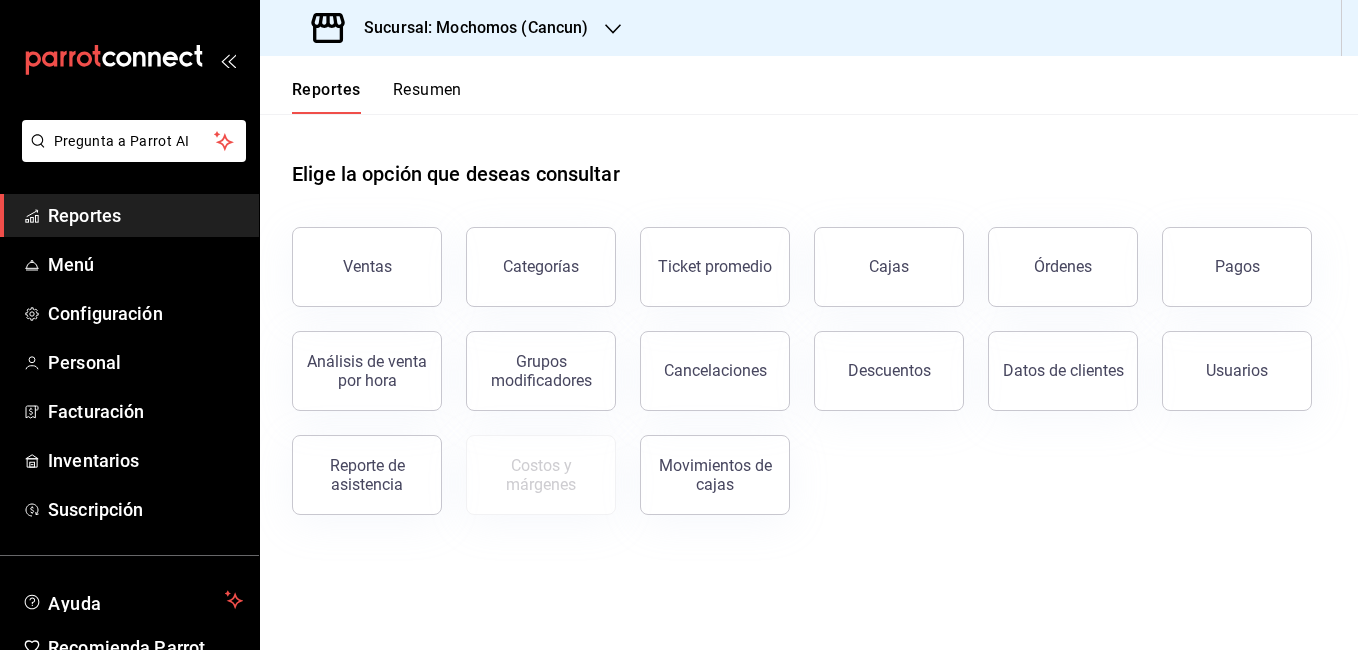 click 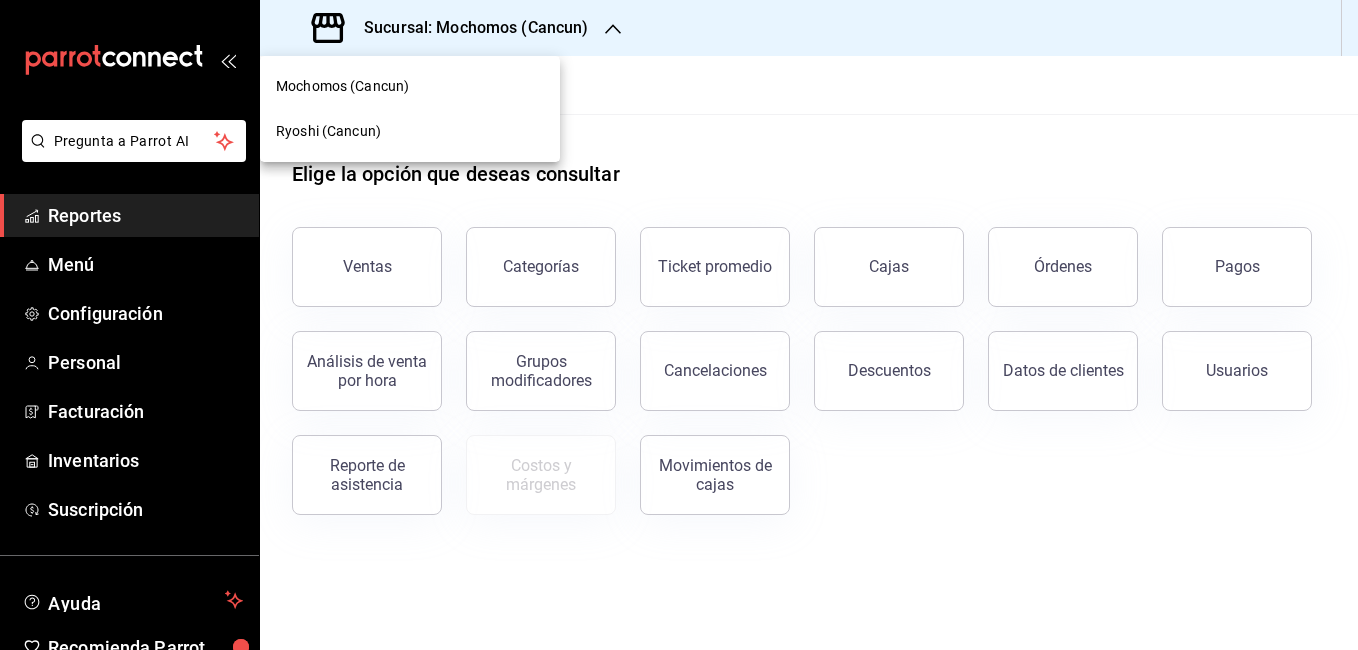 click at bounding box center [679, 325] 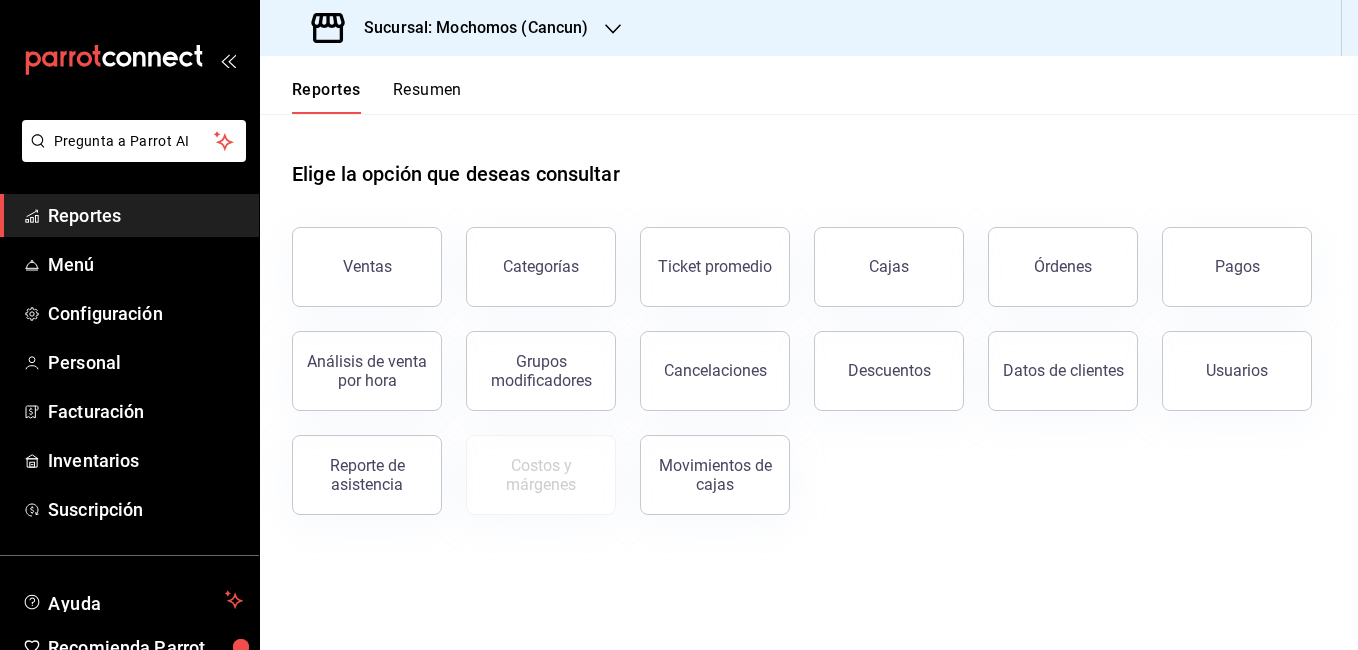 click on "Sucursal: Mochomos (Cancun)" at bounding box center (468, 28) 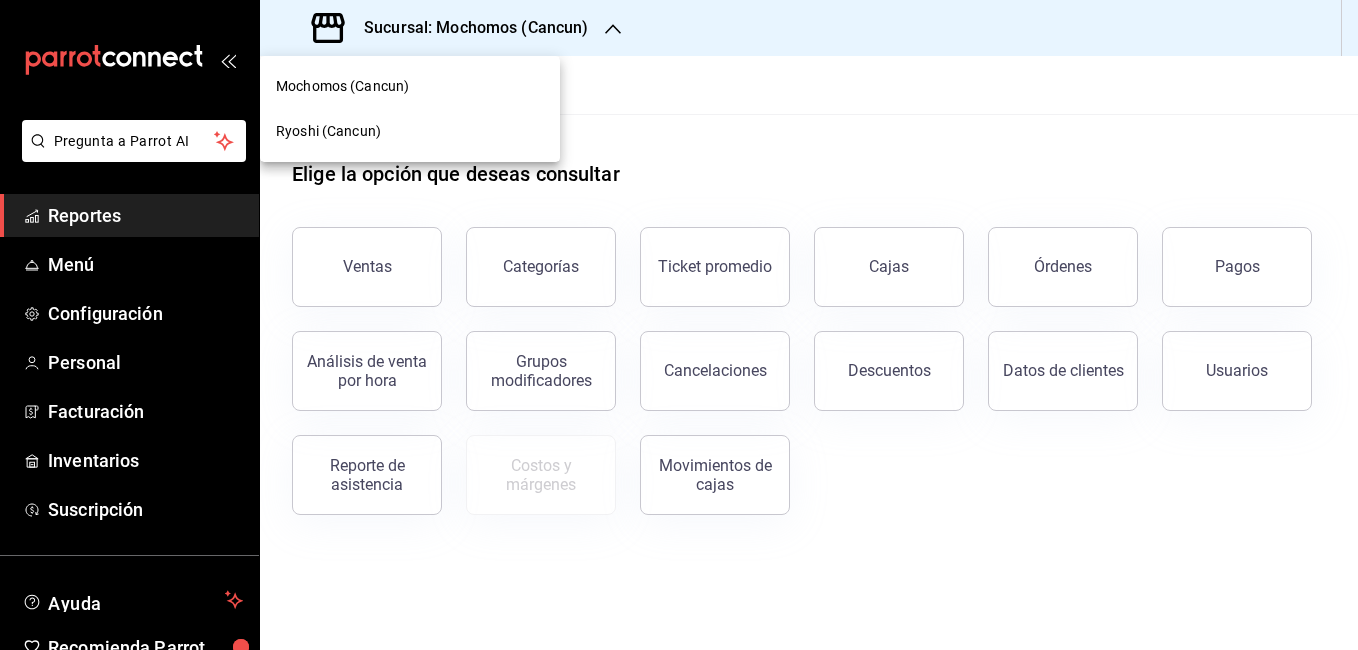 click on "Ryoshi (Cancun)" at bounding box center (328, 131) 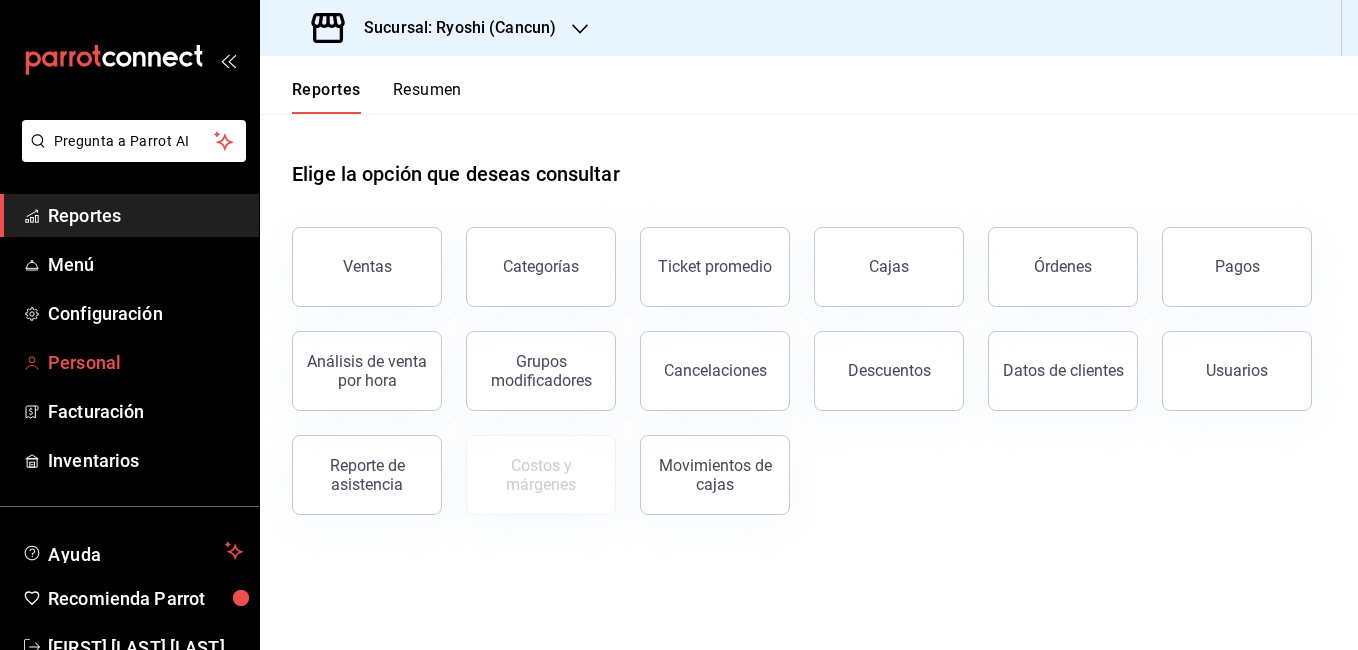 click on "Personal" at bounding box center [145, 362] 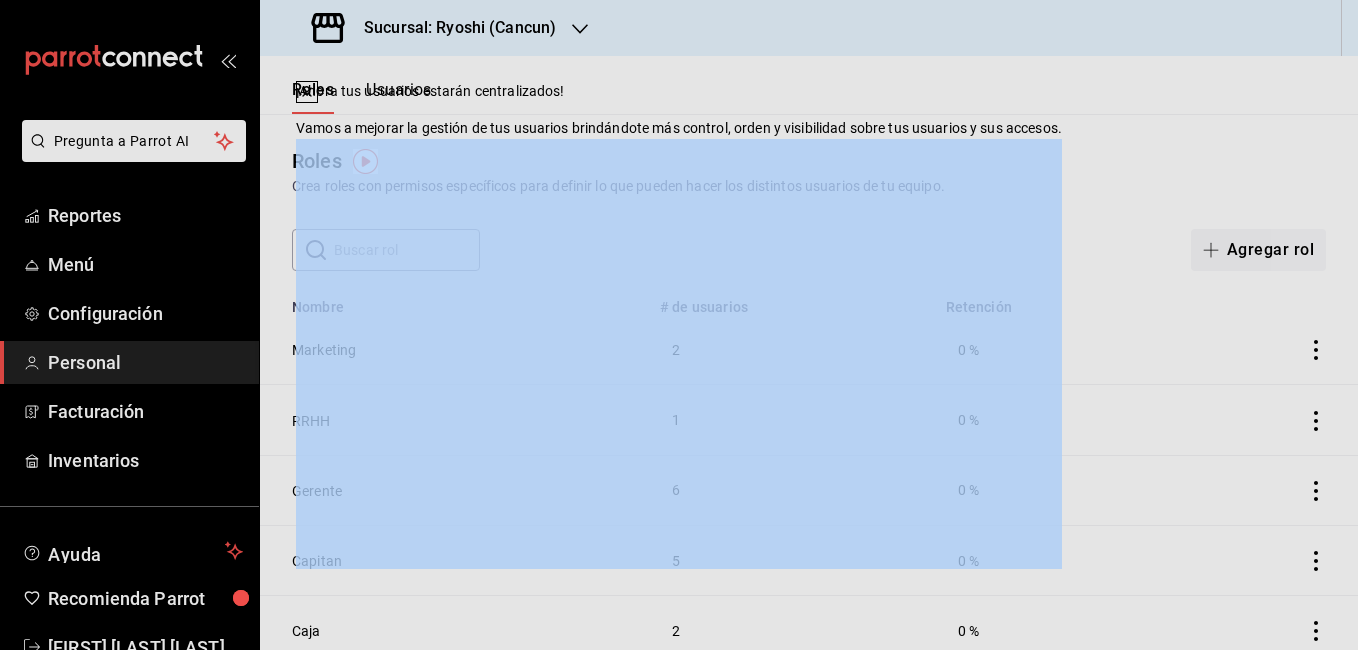 click on "Roles Crea roles con permisos específicos para definir lo que pueden hacer los distintos usuarios de tu equipo." at bounding box center (809, 171) 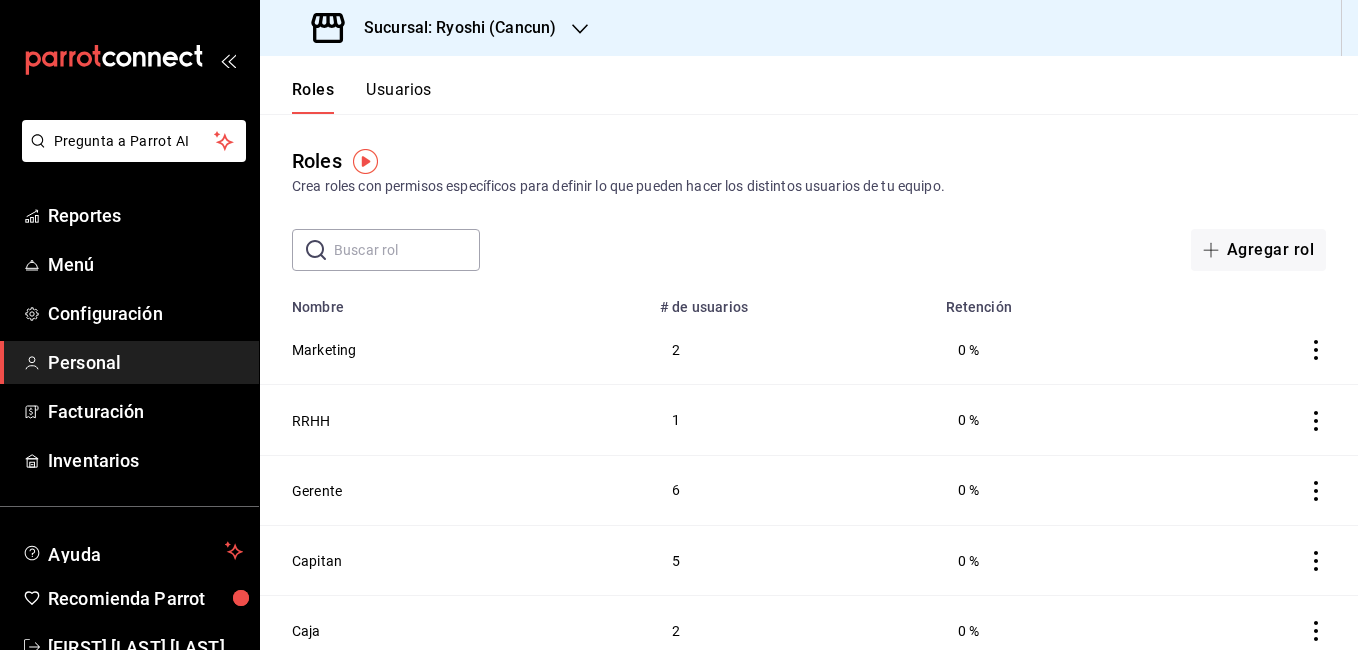 click at bounding box center [407, 250] 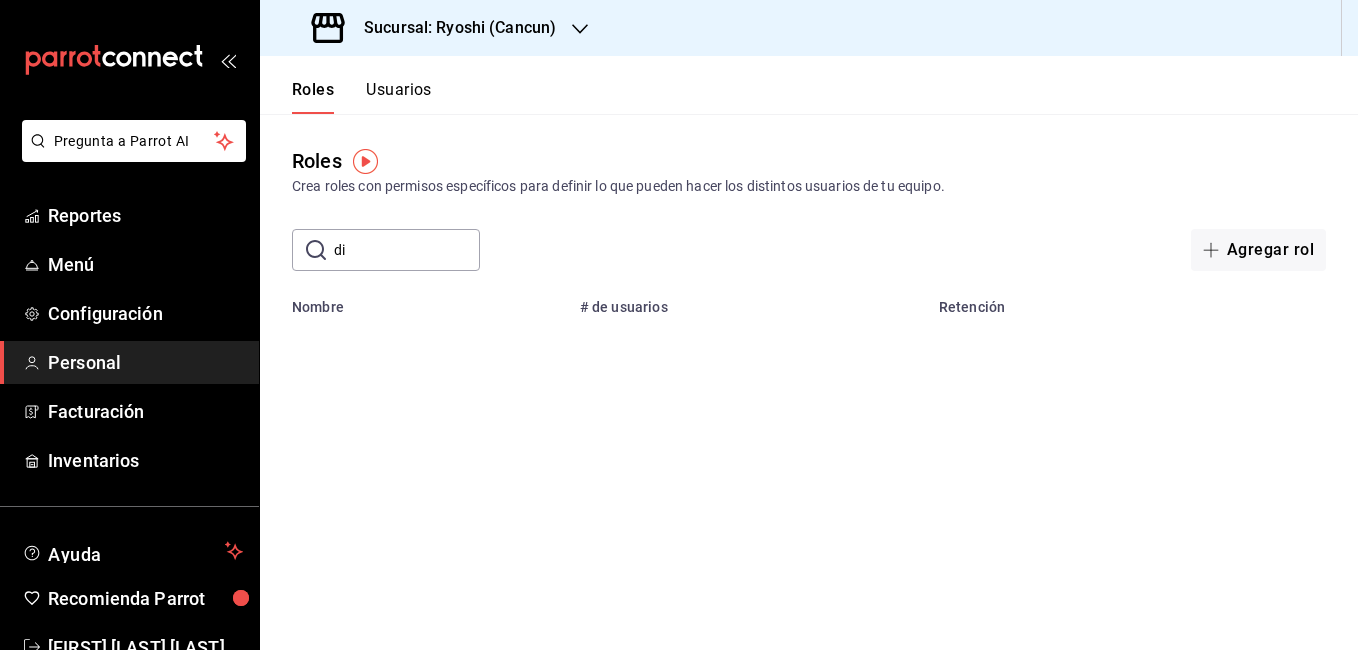 type on "dirce gomez" 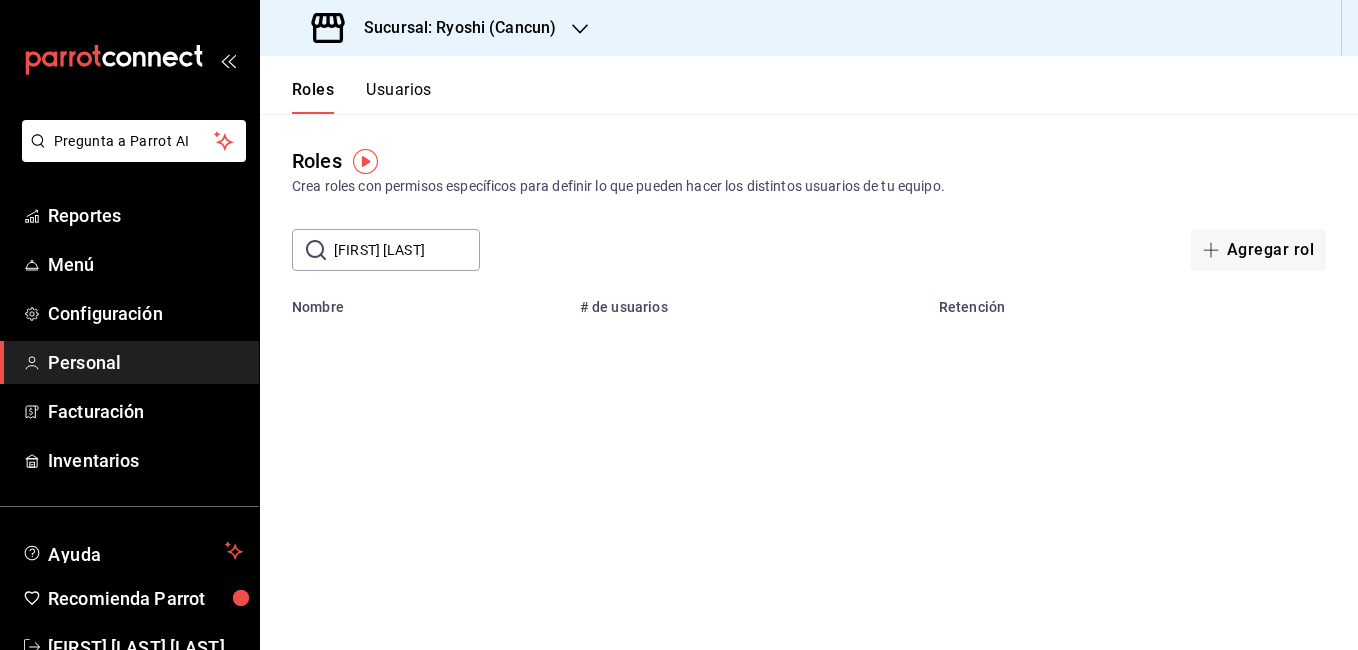 click on "Usuarios" at bounding box center (399, 97) 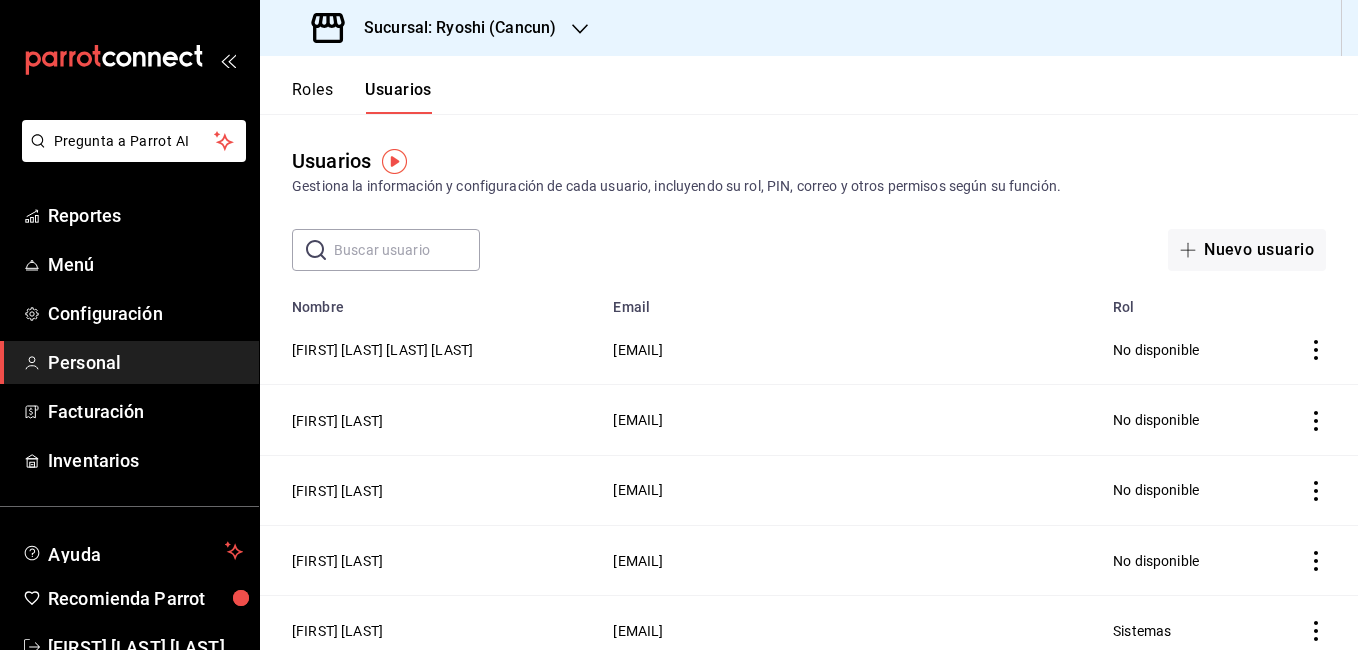 drag, startPoint x: 401, startPoint y: 94, endPoint x: 373, endPoint y: 246, distance: 154.55743 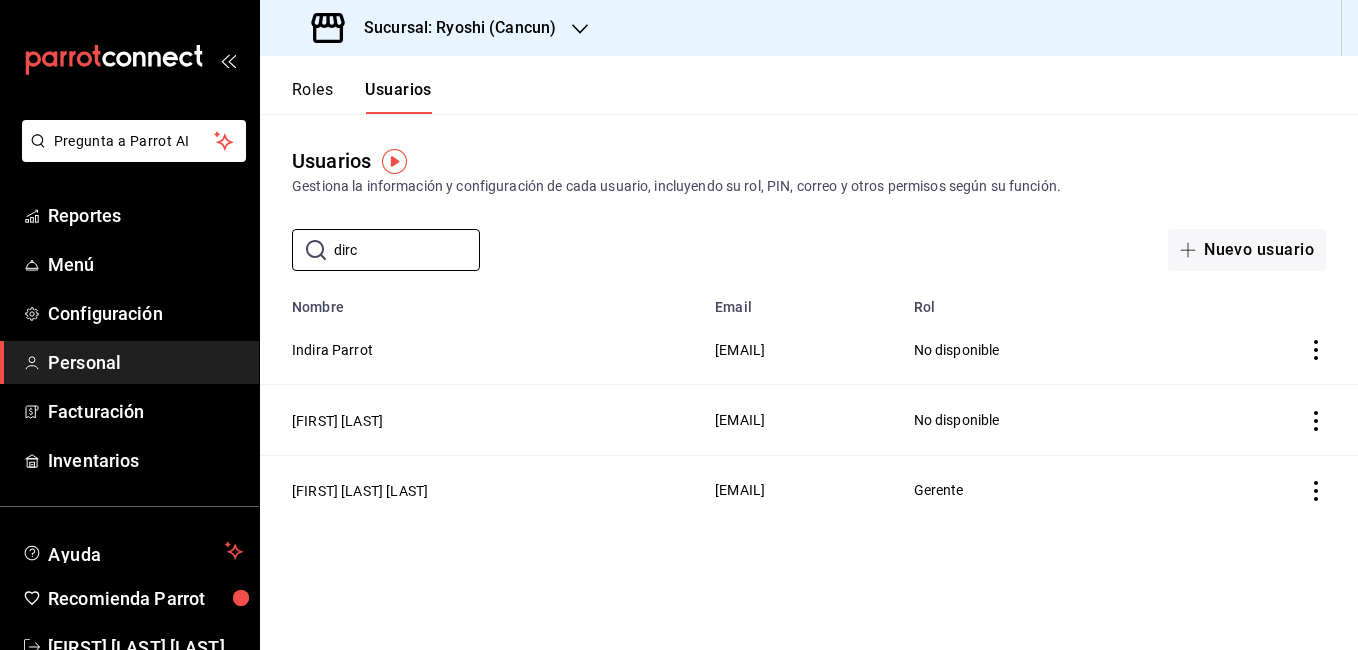 type on "dirce gomez" 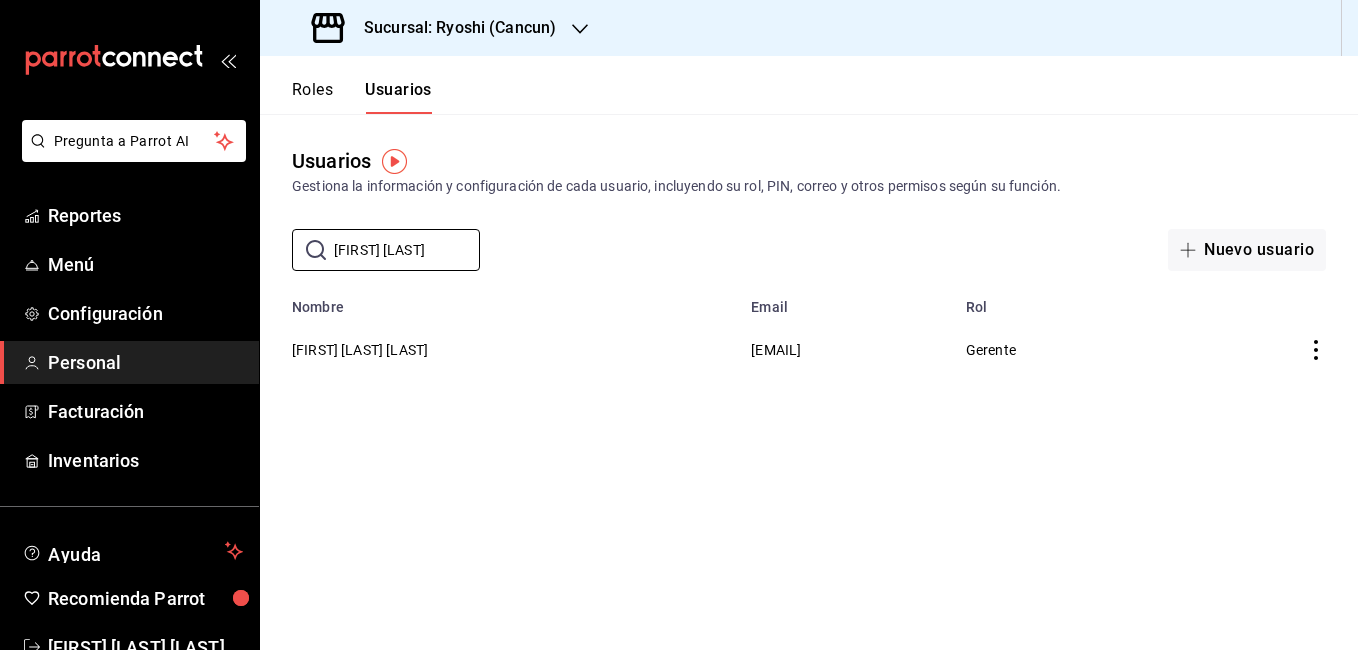 click 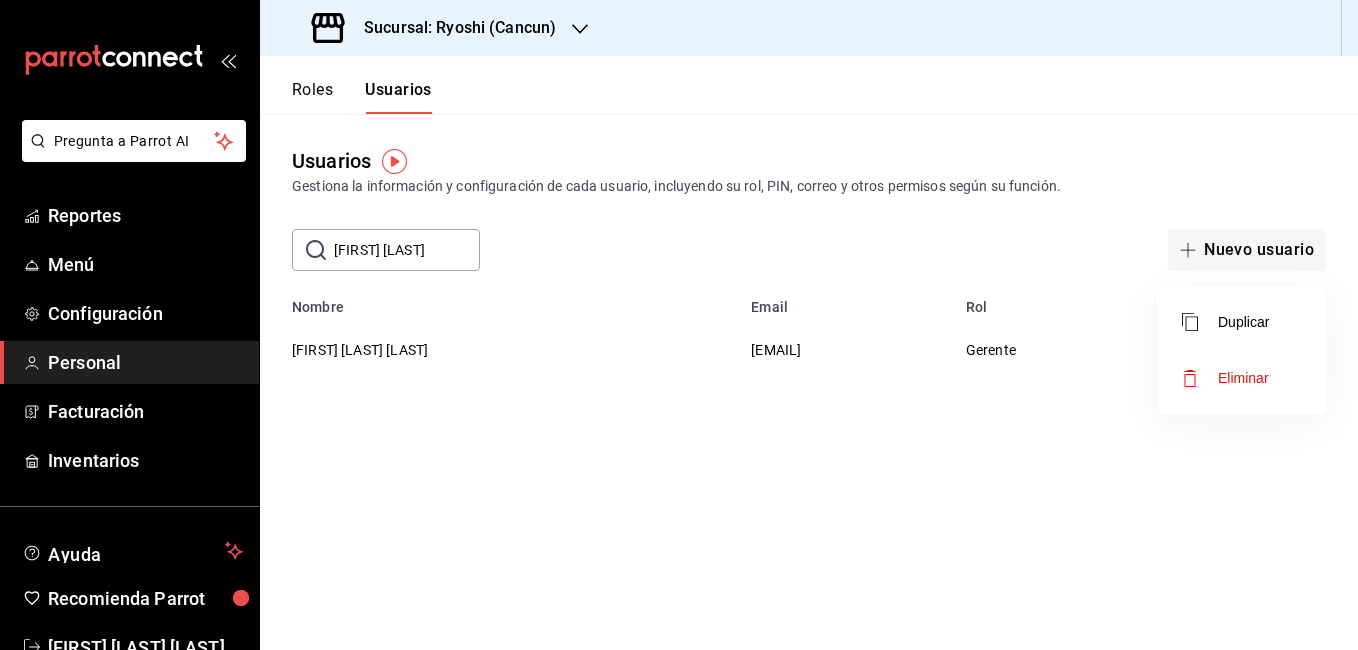click at bounding box center [679, 325] 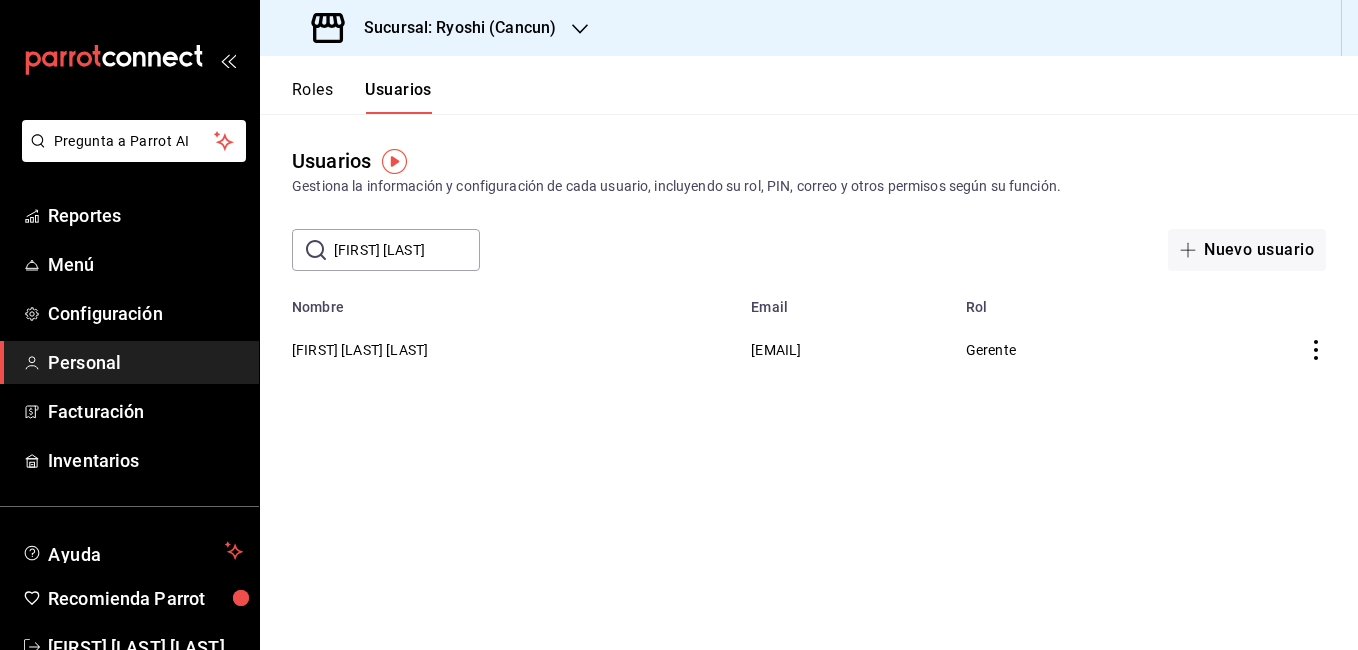click 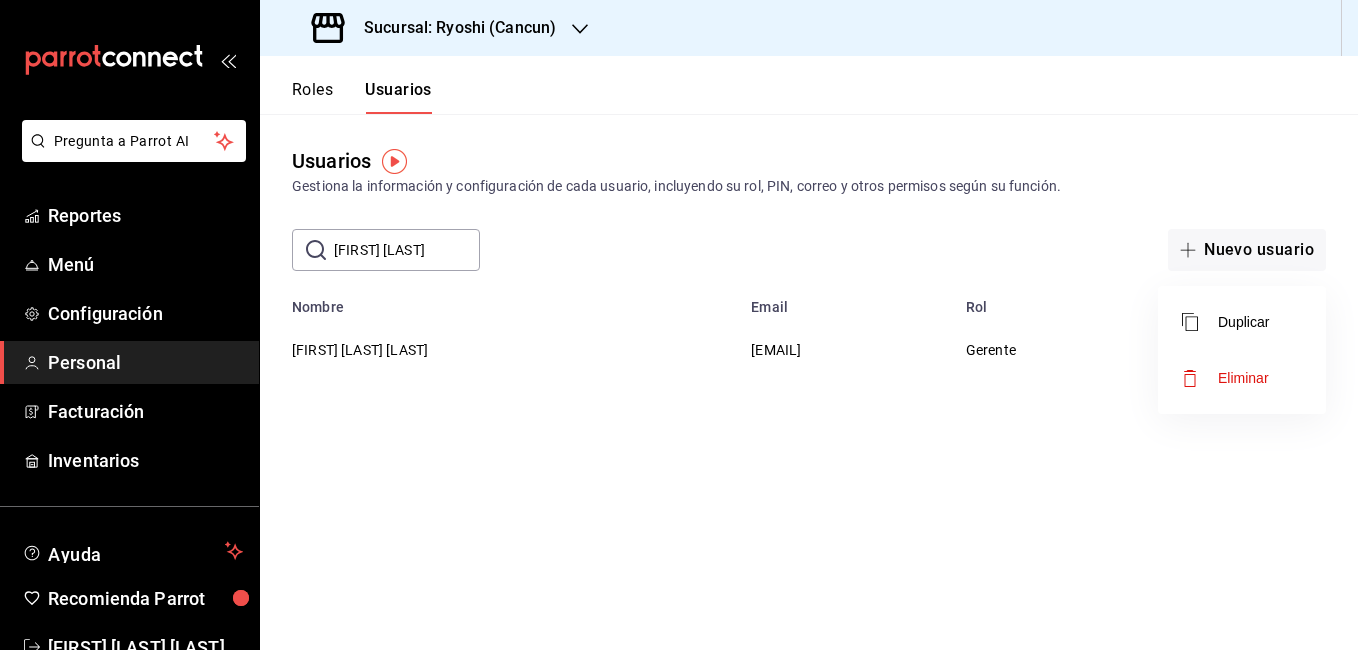 click on "Eliminar" at bounding box center (1242, 378) 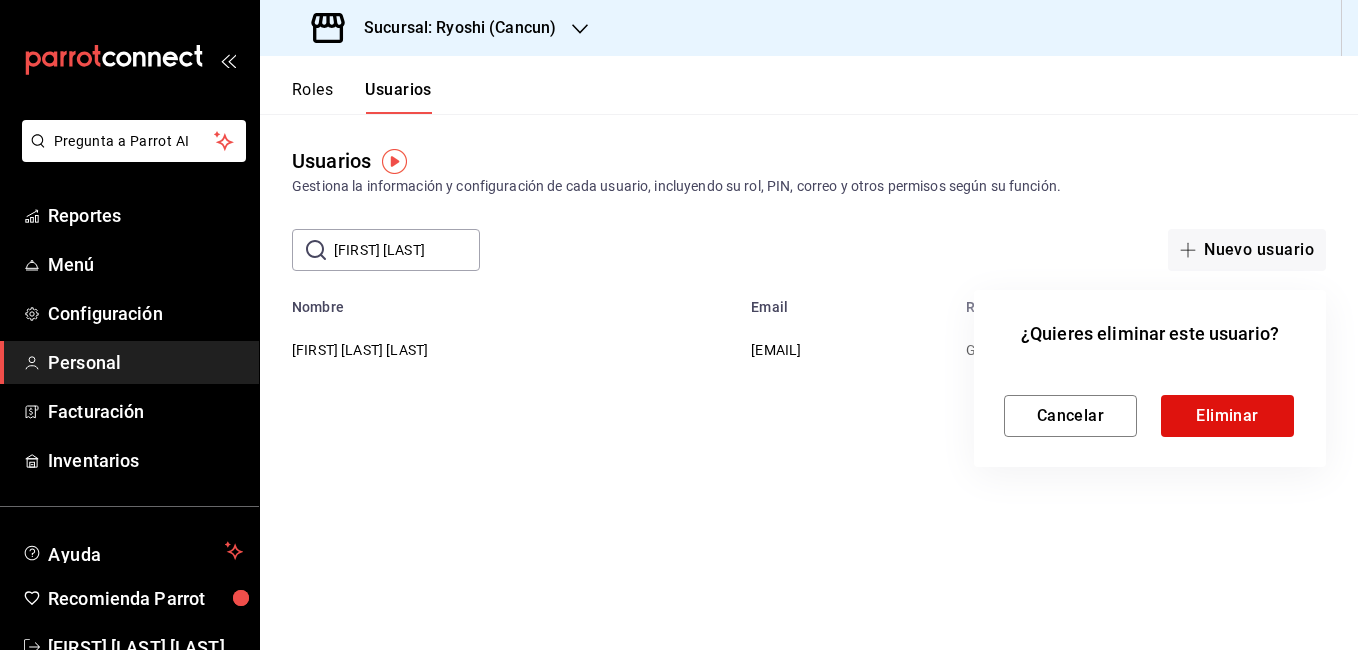 click at bounding box center (679, 325) 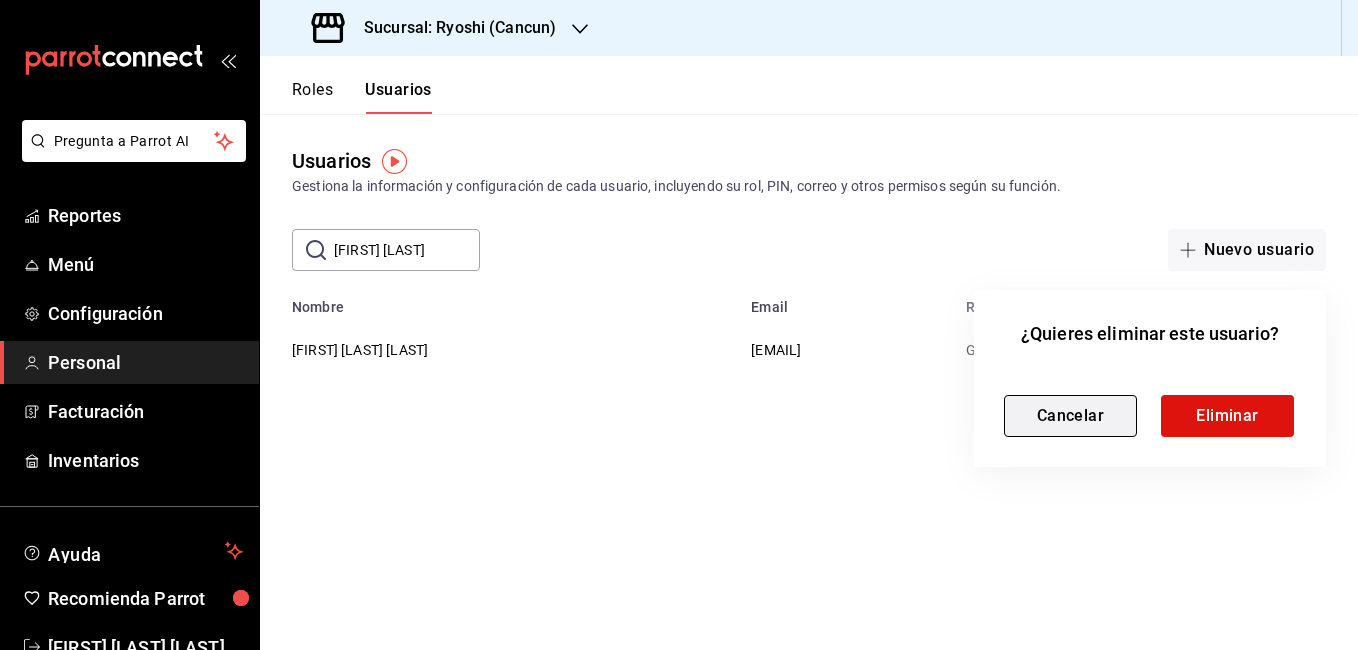 click on "Cancelar" at bounding box center [1070, 416] 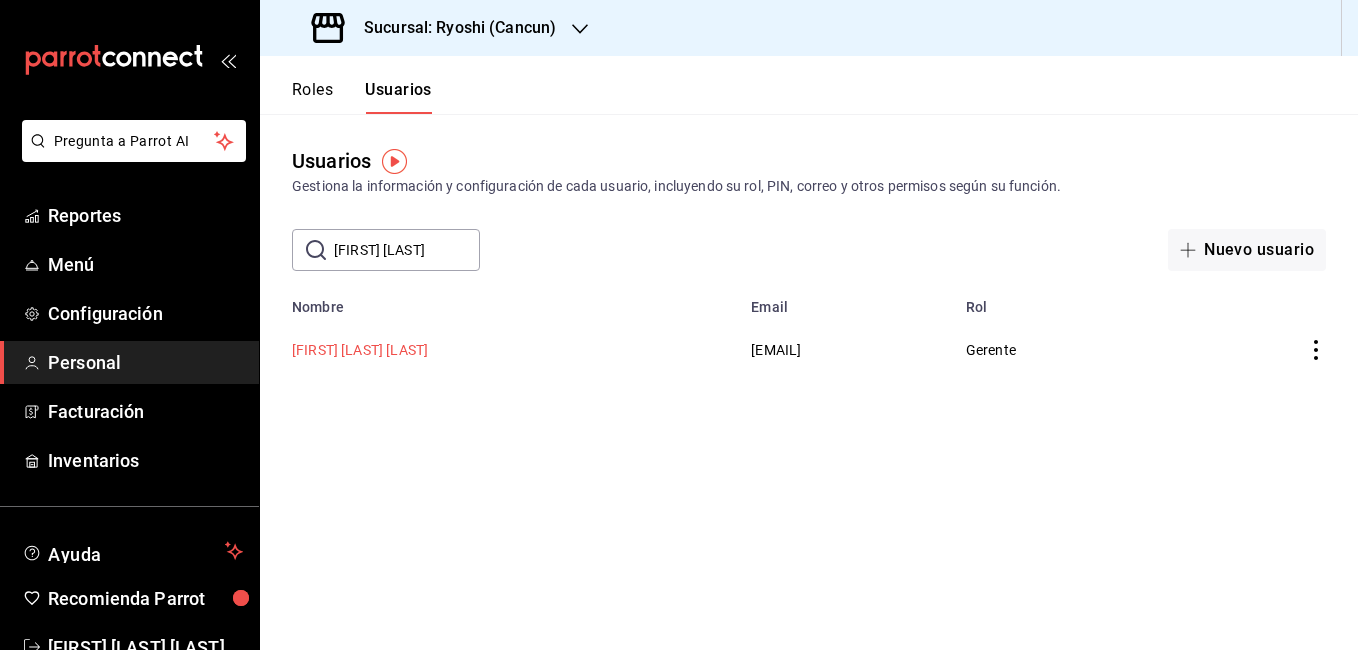 click on "Dirce Gomez Aguilar" at bounding box center (360, 350) 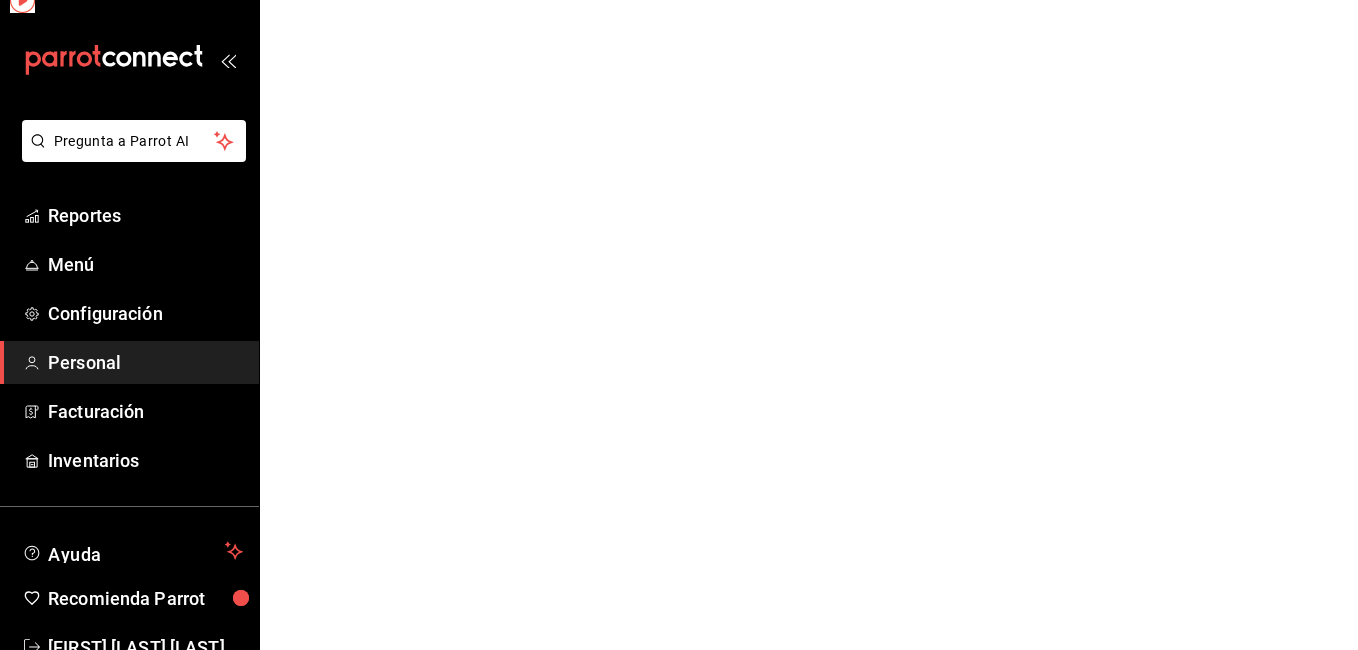 click on "Pregunta a Parrot AI Reportes   Menú   Configuración   Personal   Facturación   Inventarios   Ayuda Recomienda Parrot   [FIRST] [MIDDLE] [LAST]   Sugerir nueva función   GANA 1 MES GRATIS EN TU SUSCRIPCIÓN AQUÍ ¿Recuerdas cómo empezó tu restaurante?
Hoy puedes ayudar a un colega a tener el mismo cambio que tú viviste.
Recomienda Parrot directamente desde tu Portal Administrador.
Es fácil y rápido.
🎁 Por cada restaurante que se una, ganas 1 mes gratis. Ver video tutorial Ir a video Pregunta a Parrot AI Reportes   Menú   Configuración   Personal   Facturación   Inventarios   Ayuda Recomienda Parrot   [FIRST] [MIDDLE] [LAST]   Sugerir nueva función   Visitar centro de ayuda [PHONE] [EMAIL] Visitar centro de ayuda [PHONE] [EMAIL]" at bounding box center [679, 0] 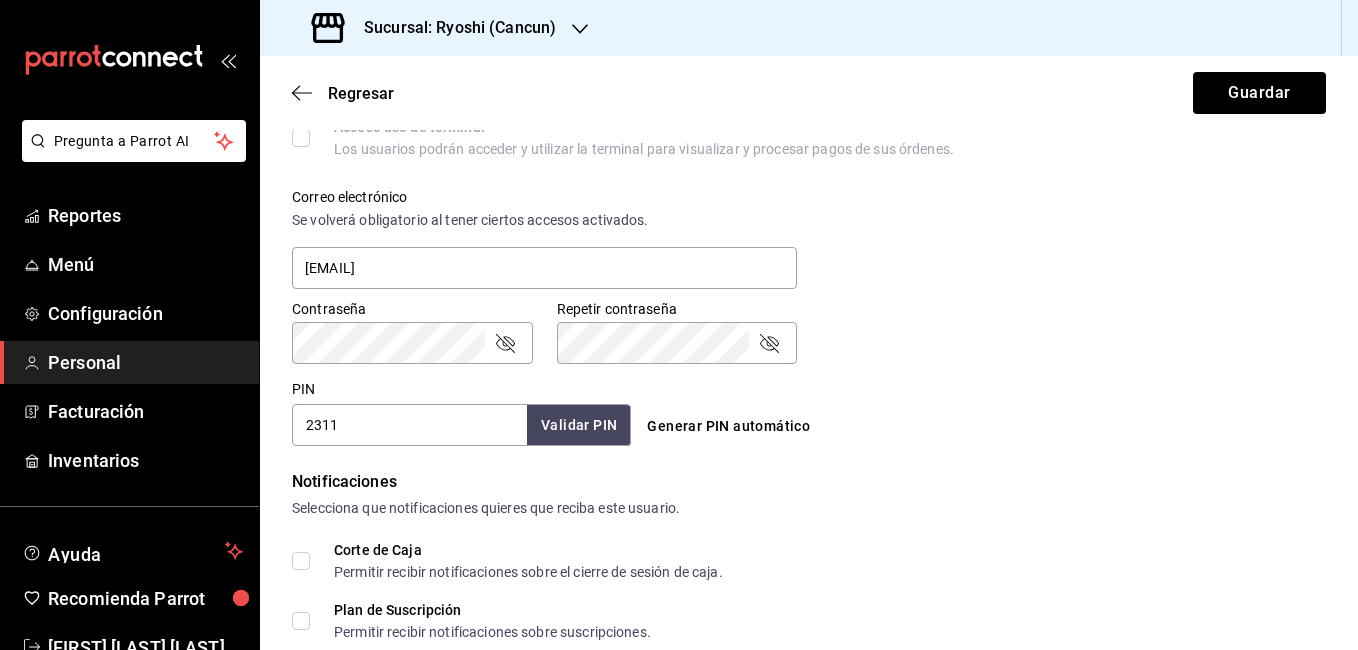 scroll, scrollTop: 708, scrollLeft: 0, axis: vertical 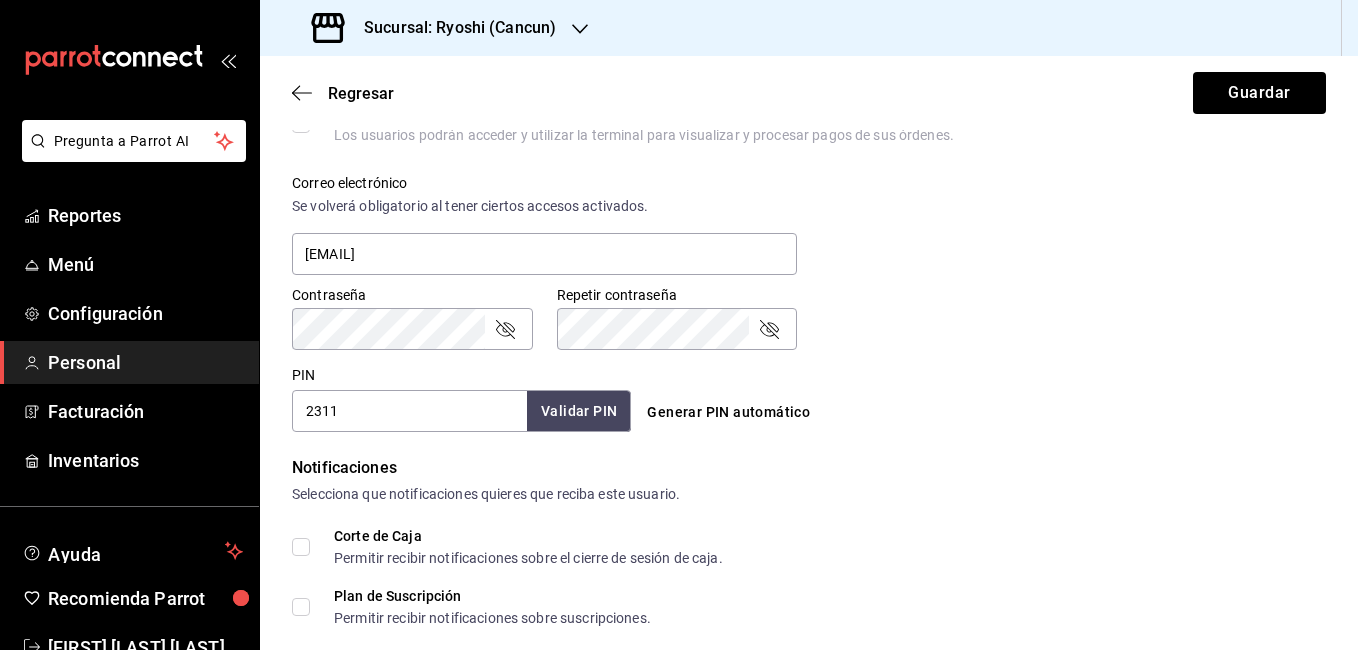 click on "2311" at bounding box center (409, 411) 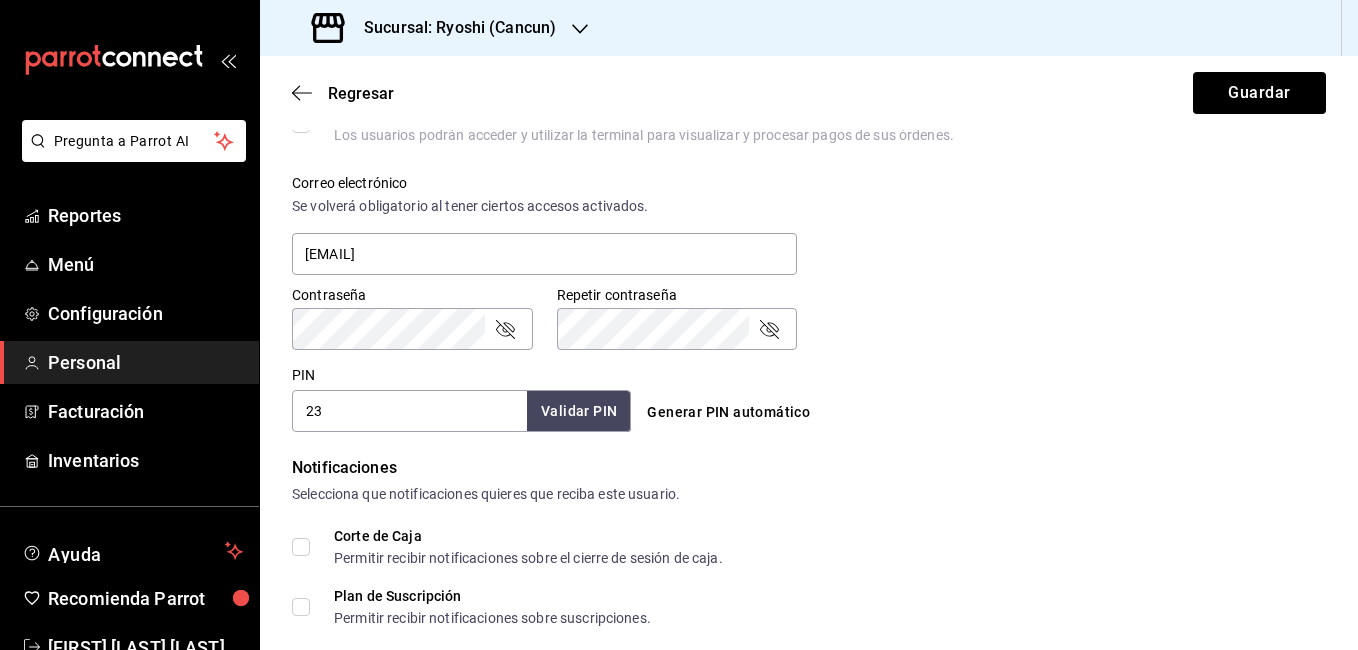 type on "2" 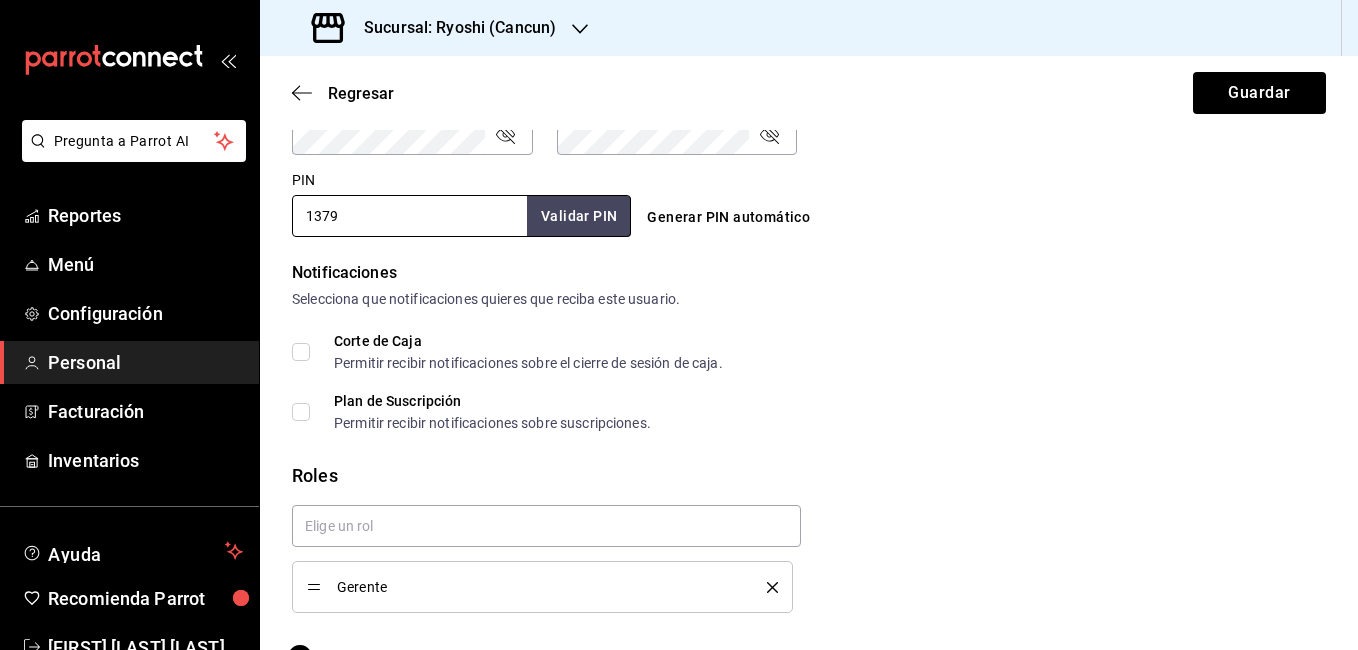 scroll, scrollTop: 954, scrollLeft: 0, axis: vertical 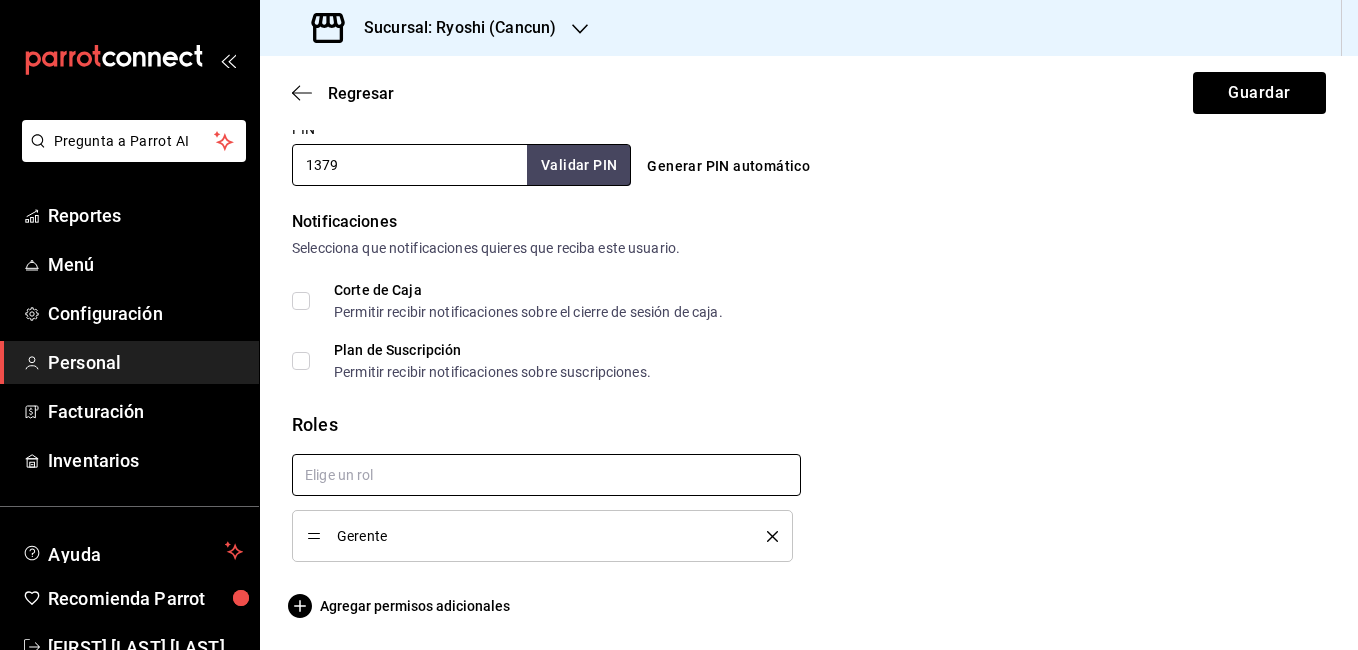 type on "1379" 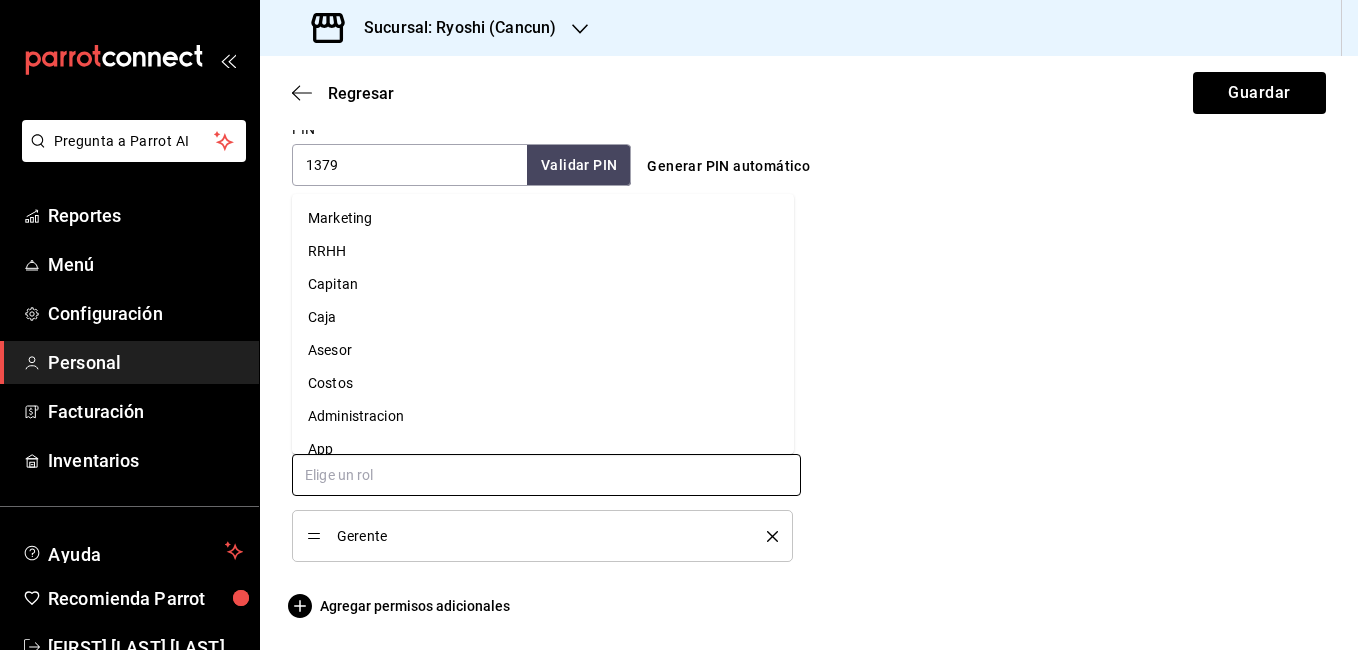 click at bounding box center (546, 475) 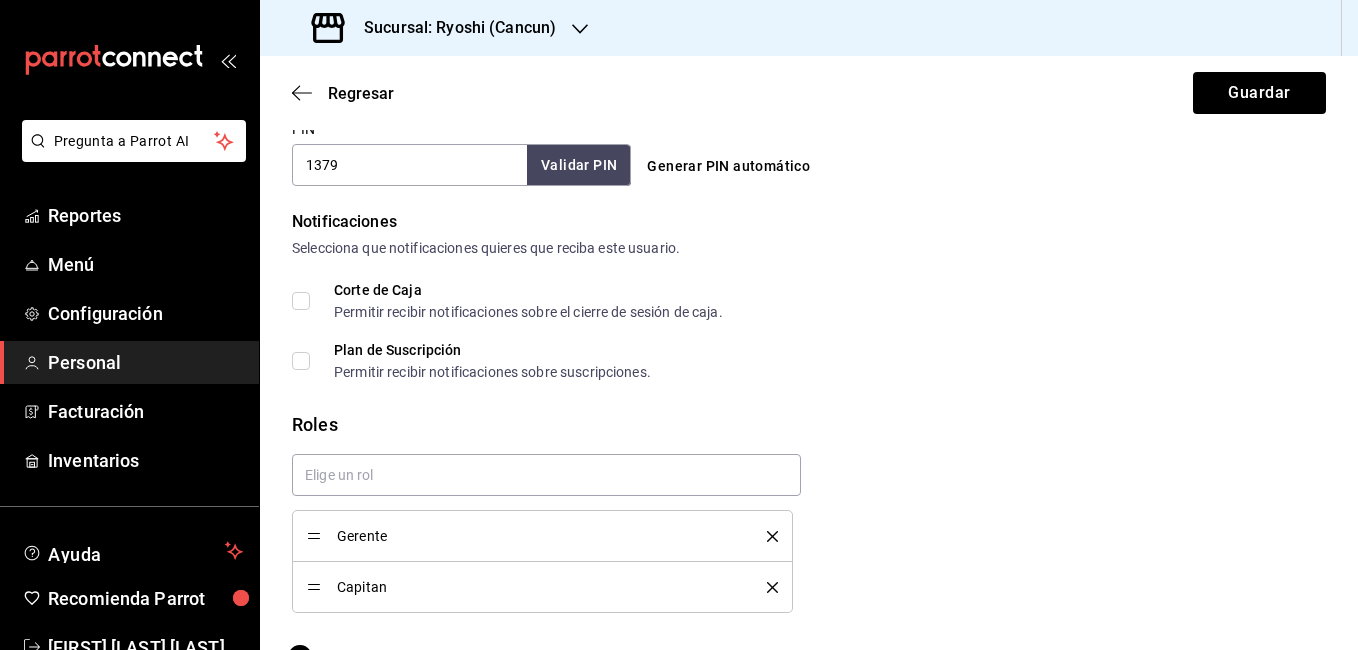 click on "Capitan" at bounding box center [542, 587] 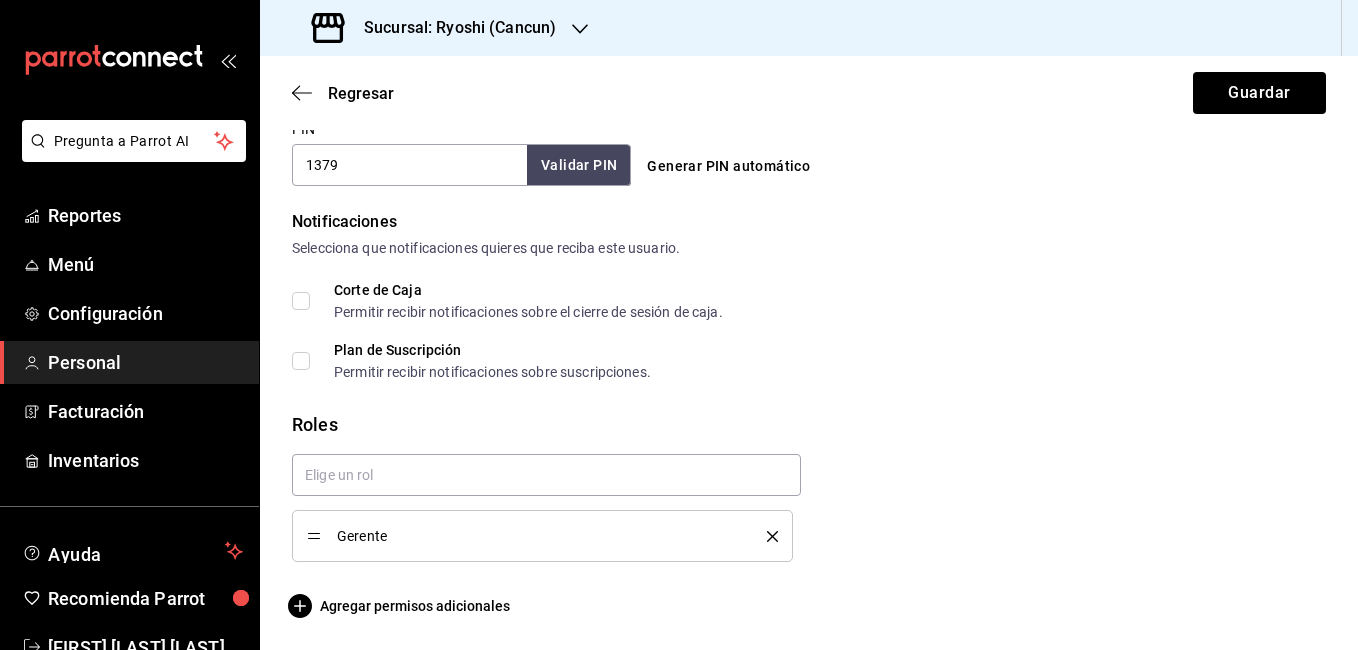 click 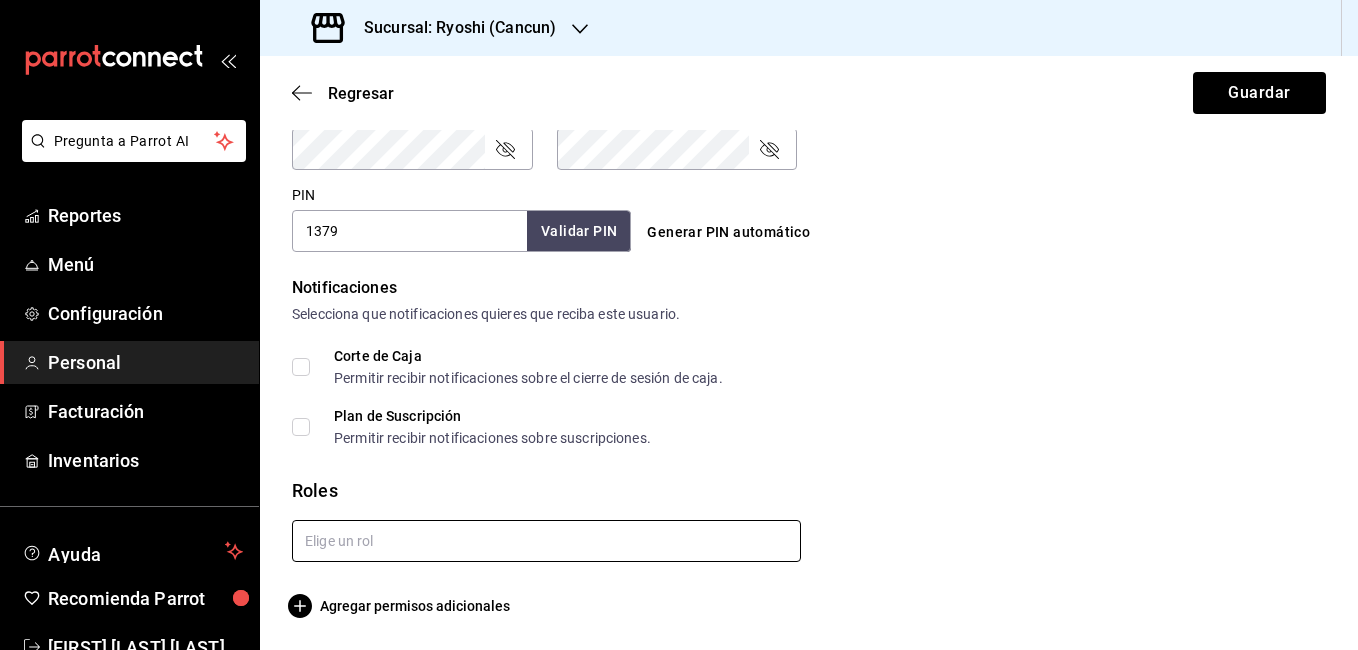 scroll, scrollTop: 888, scrollLeft: 0, axis: vertical 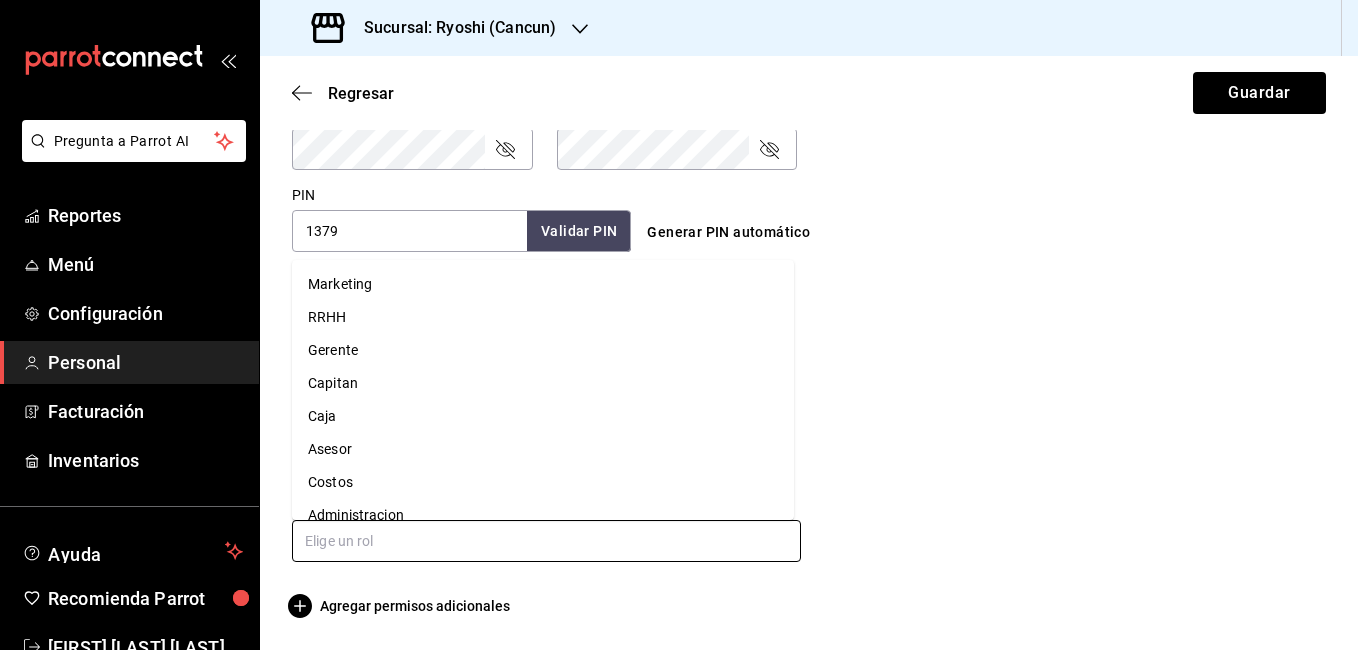 click at bounding box center (546, 541) 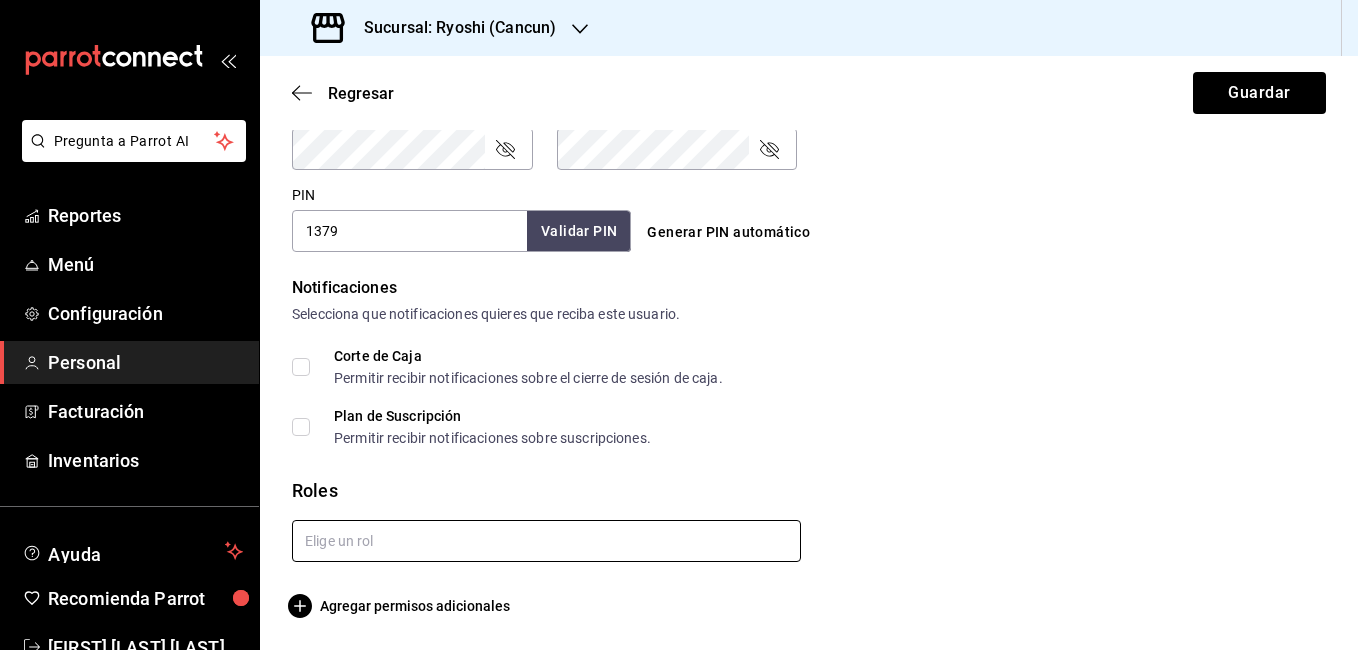 click at bounding box center [546, 541] 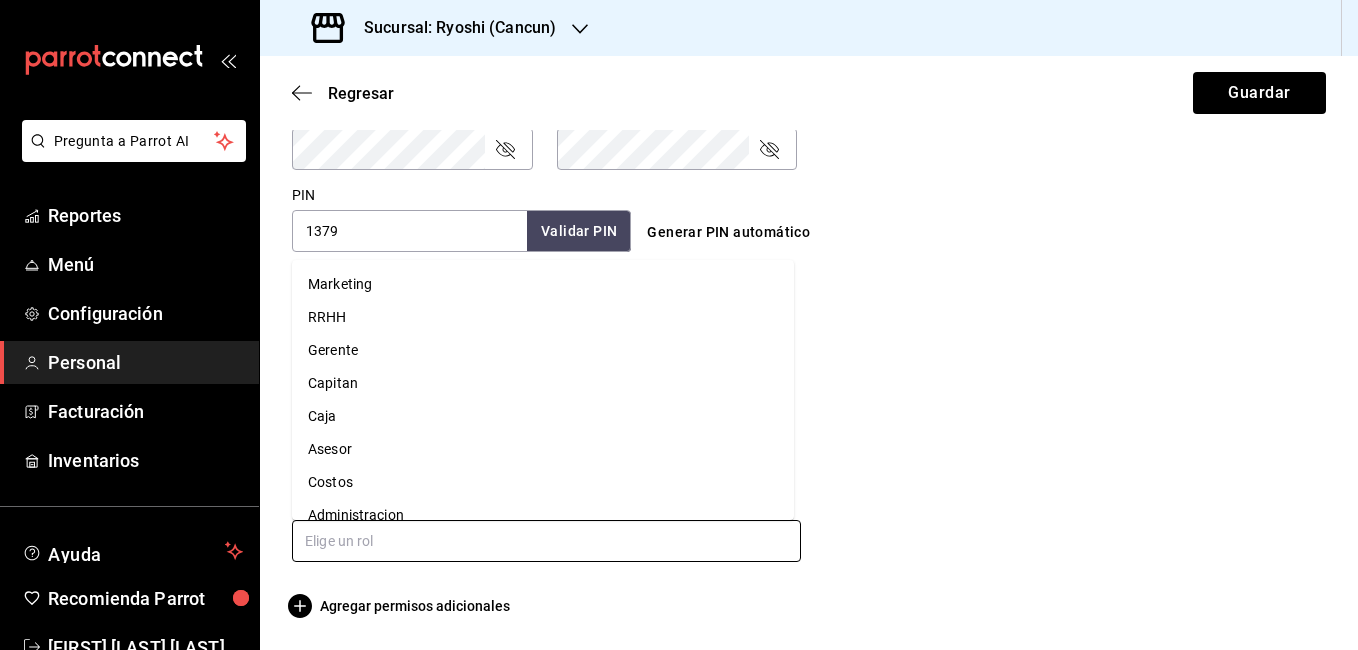 click at bounding box center (546, 541) 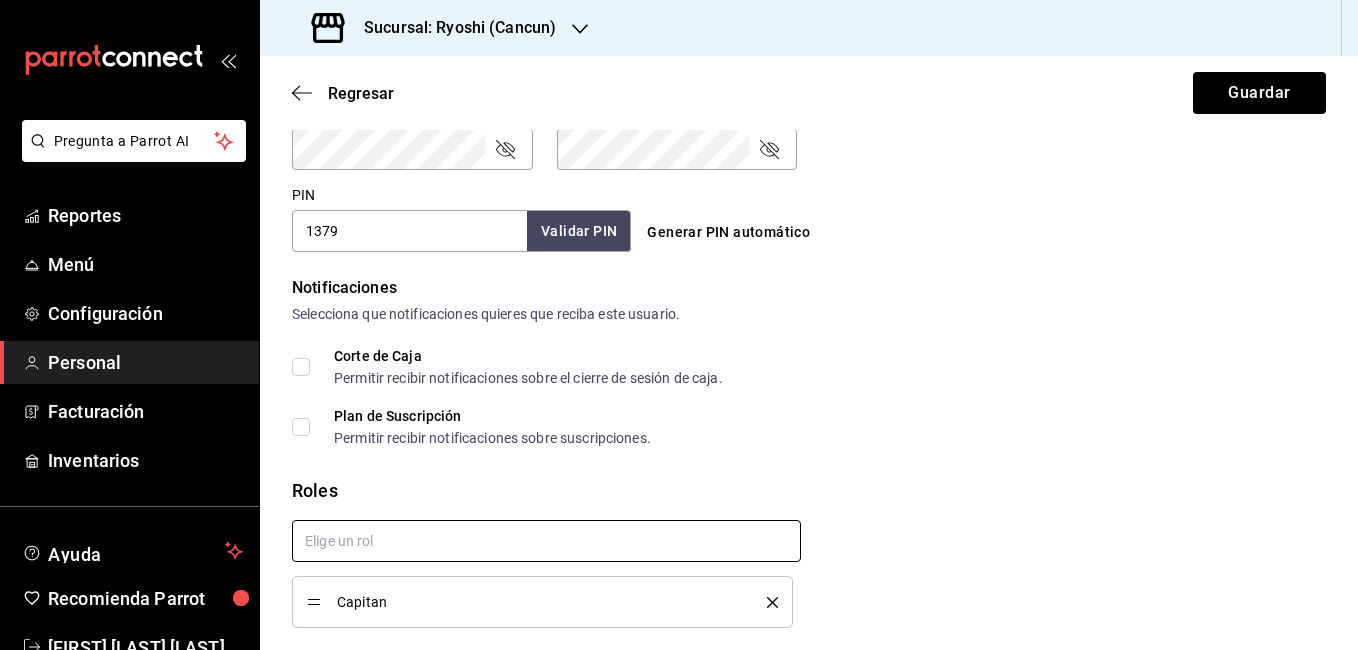 scroll, scrollTop: 954, scrollLeft: 0, axis: vertical 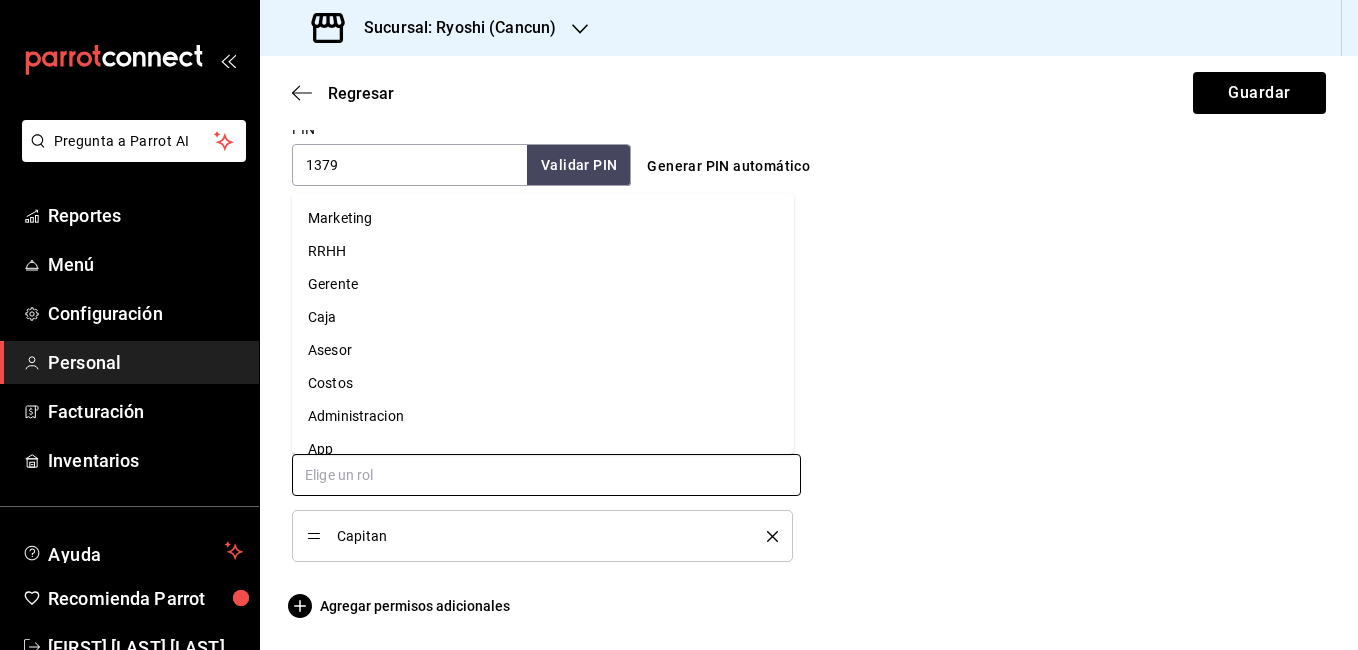 click at bounding box center (546, 475) 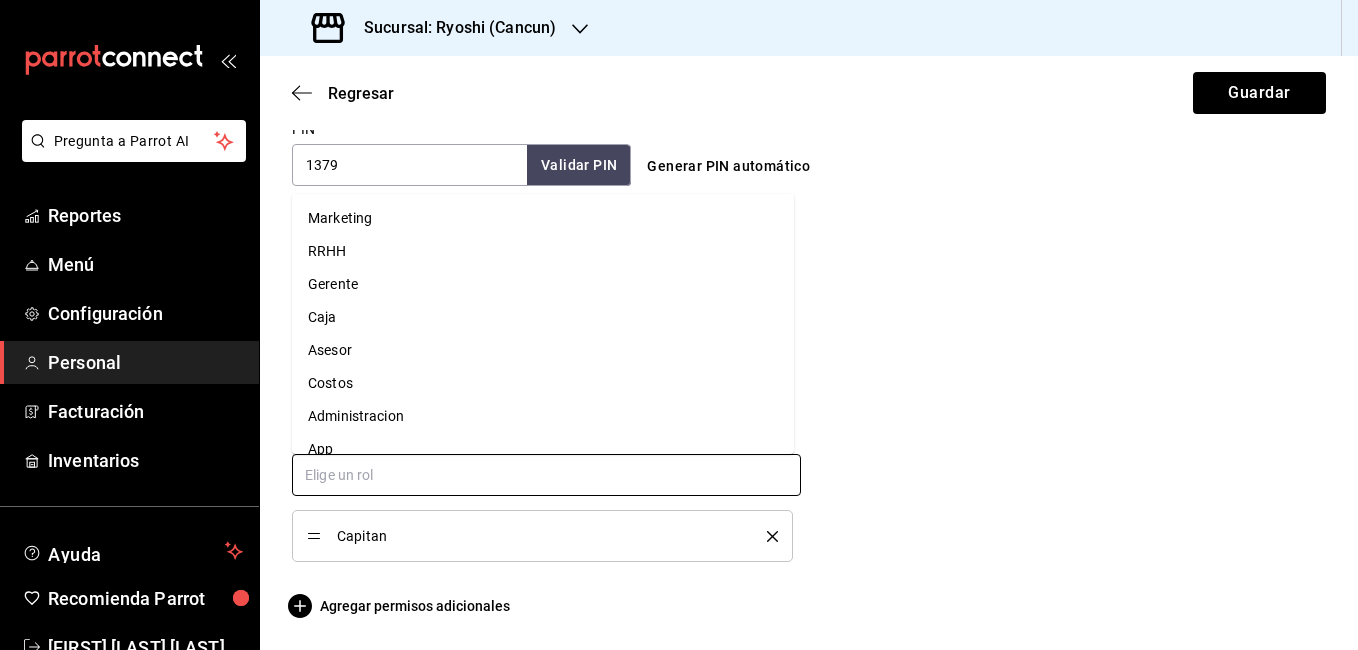 click on "Gerente" at bounding box center (543, 284) 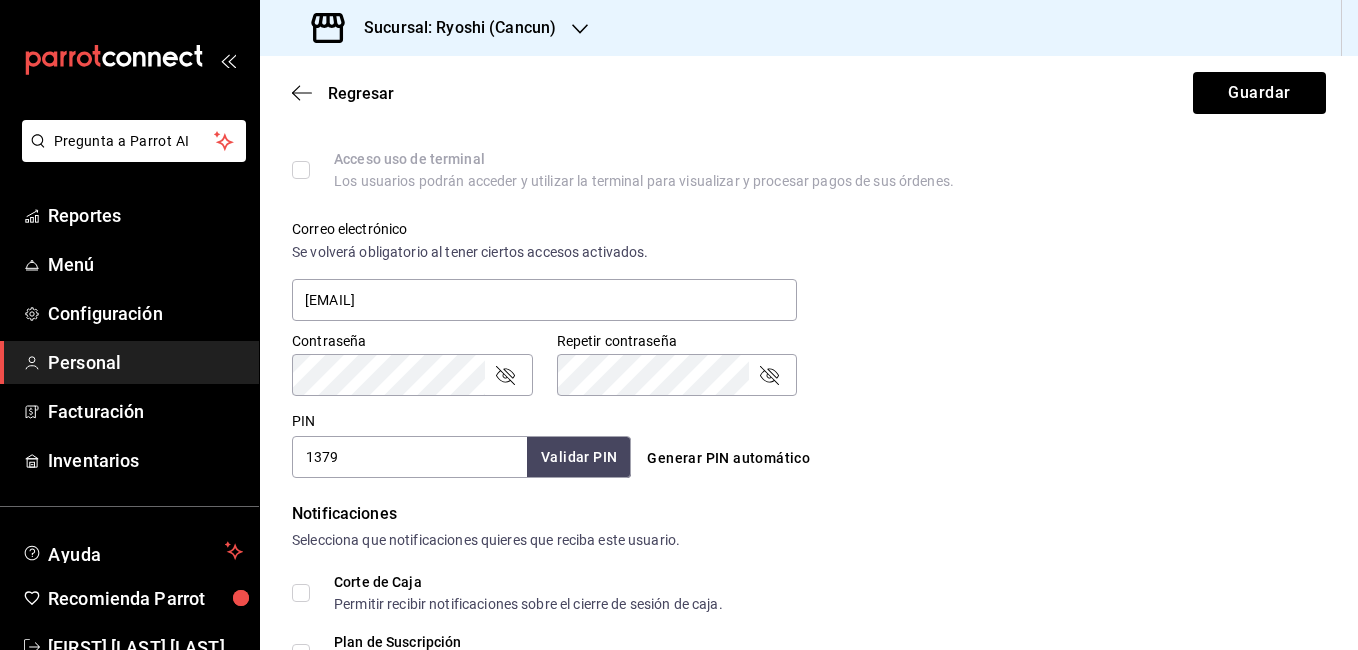 scroll, scrollTop: 1005, scrollLeft: 0, axis: vertical 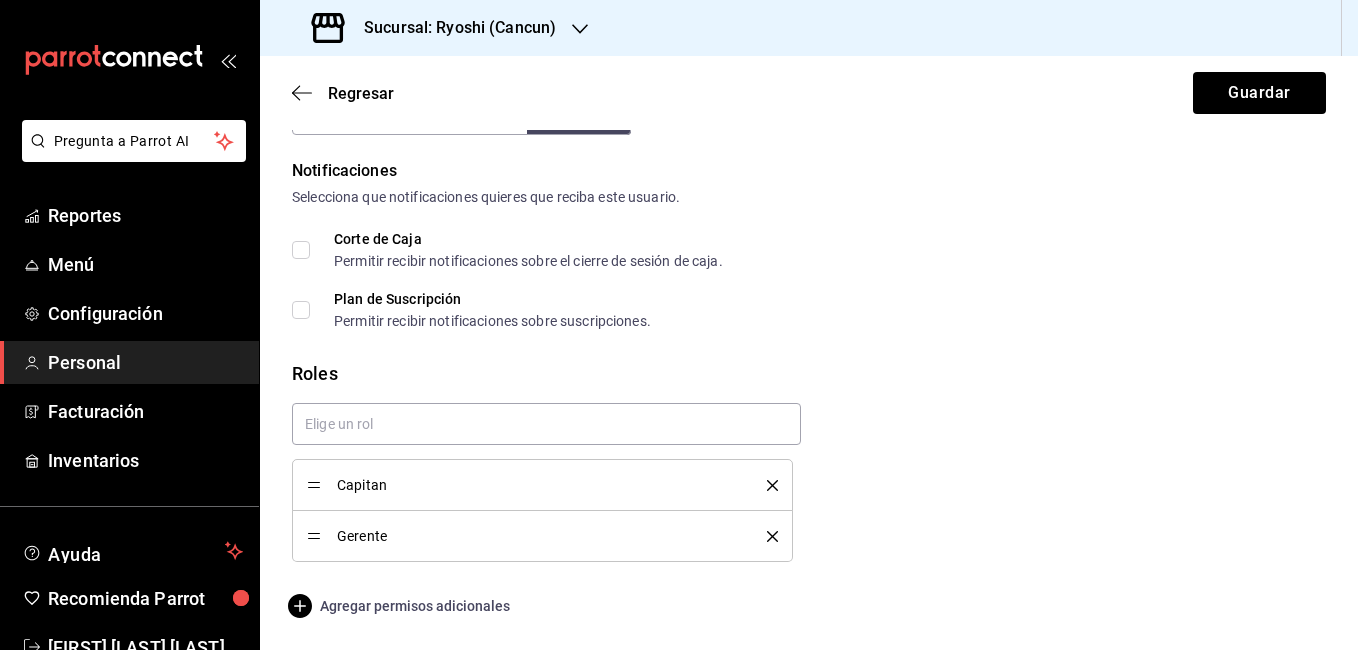 click 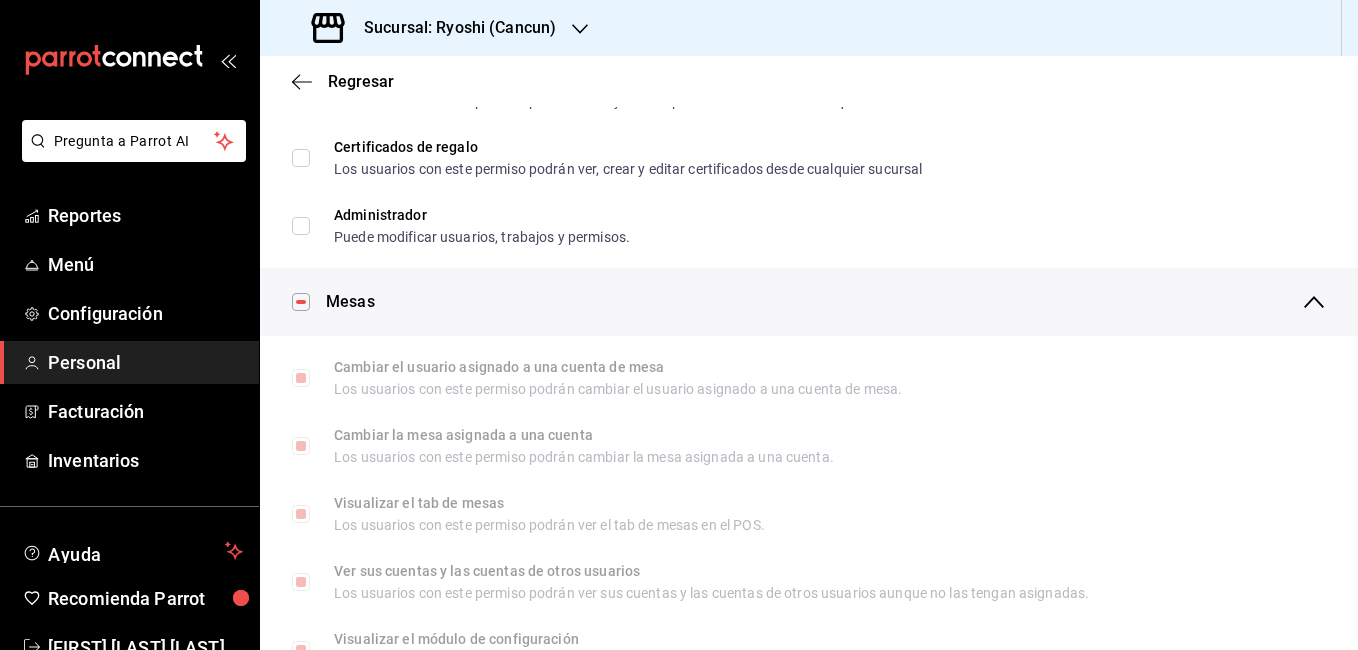 scroll, scrollTop: 0, scrollLeft: 0, axis: both 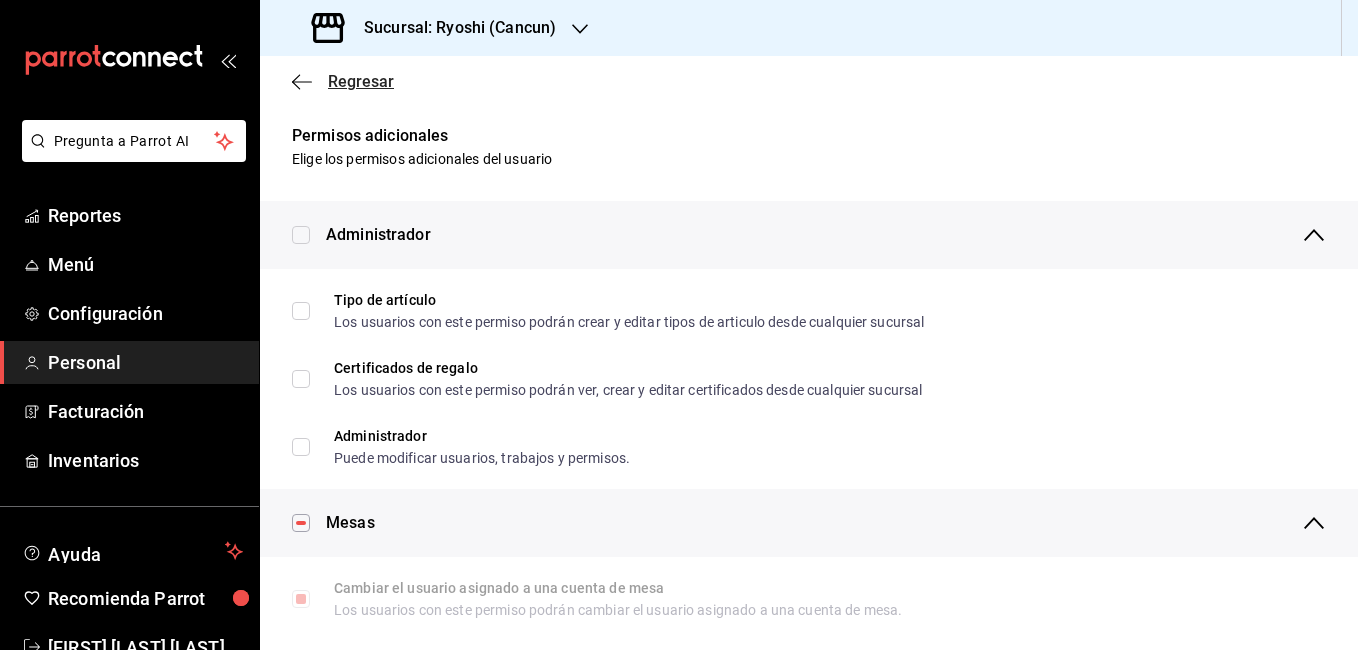 click 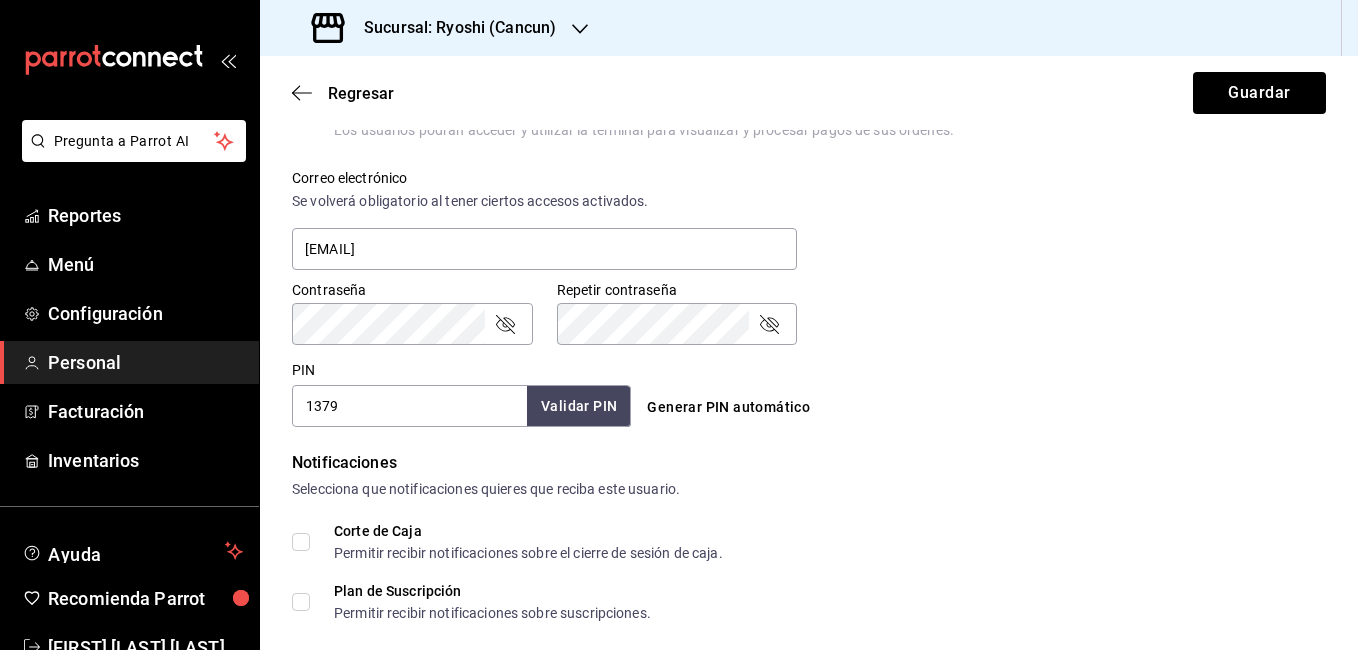 scroll, scrollTop: 789, scrollLeft: 0, axis: vertical 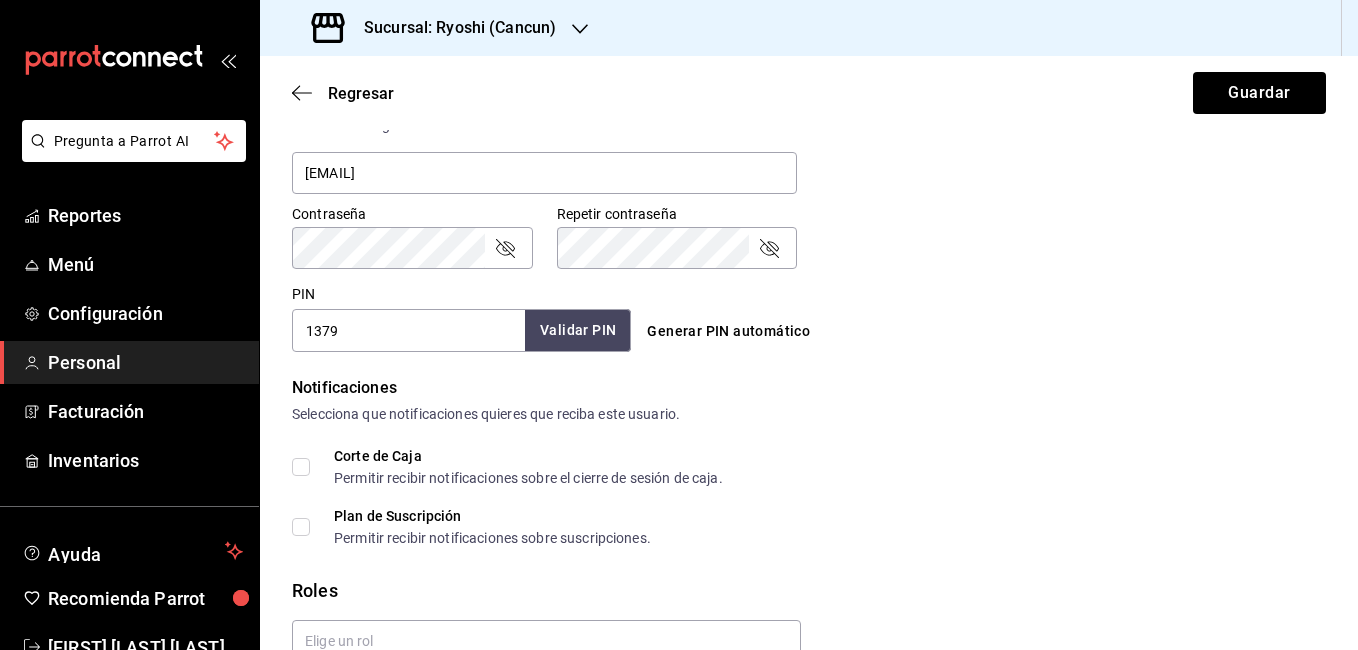 click on "Validar PIN" at bounding box center [578, 330] 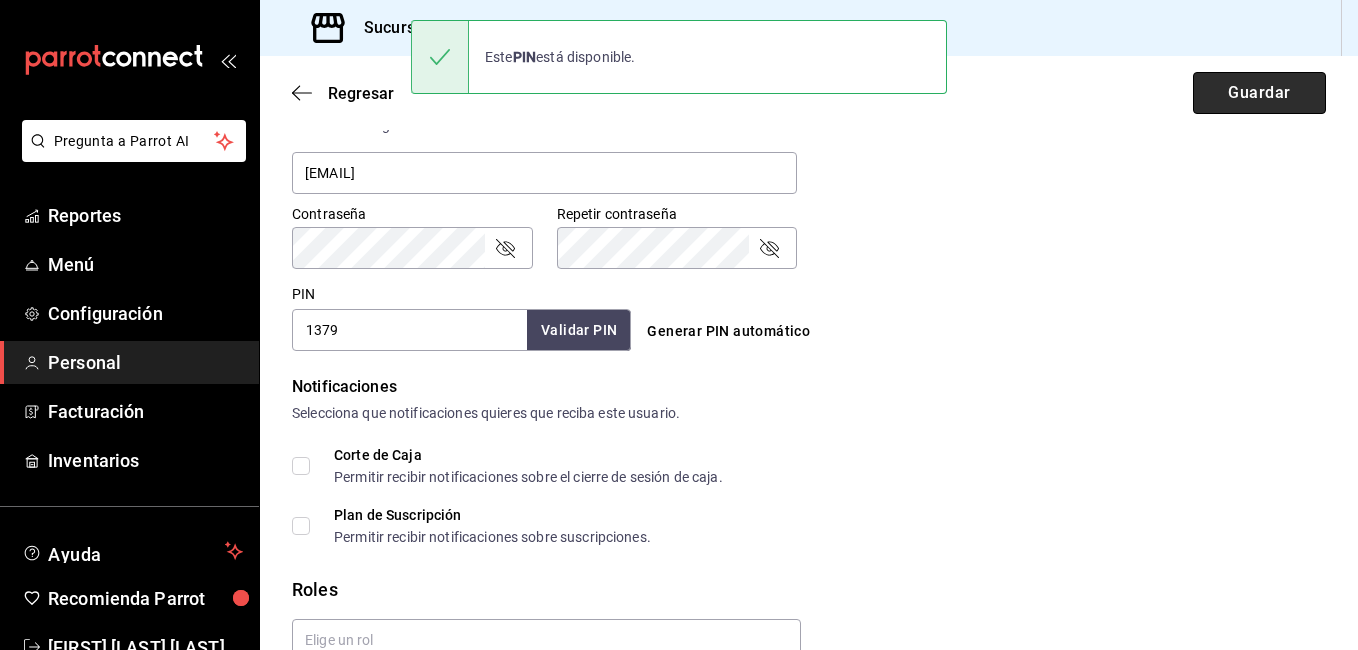 click on "Guardar" at bounding box center (1259, 93) 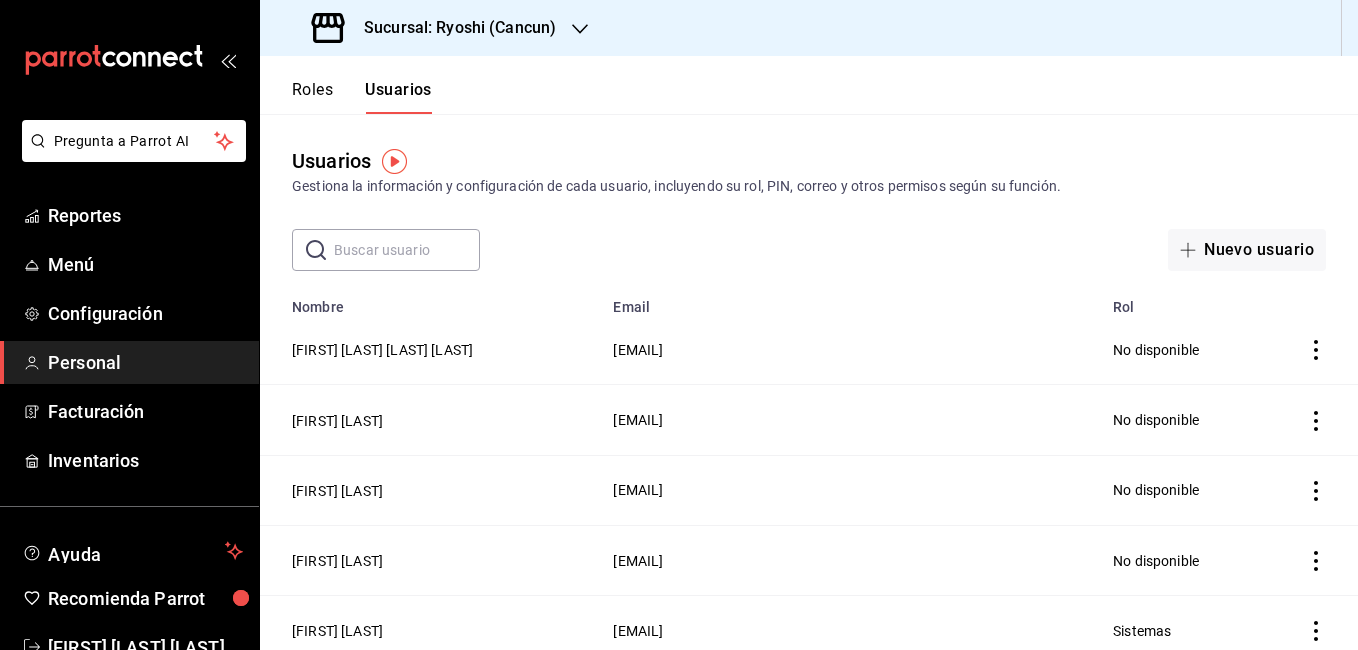 click 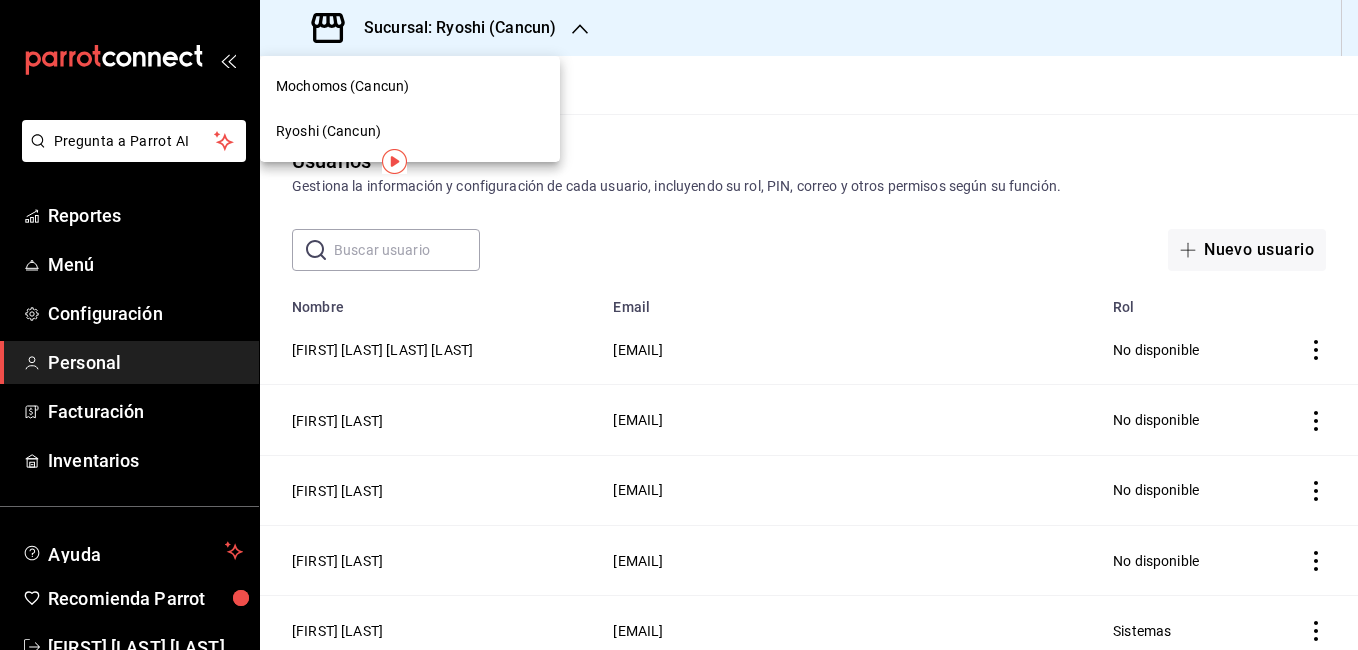 click on "Mochomos (Cancun)" at bounding box center [342, 86] 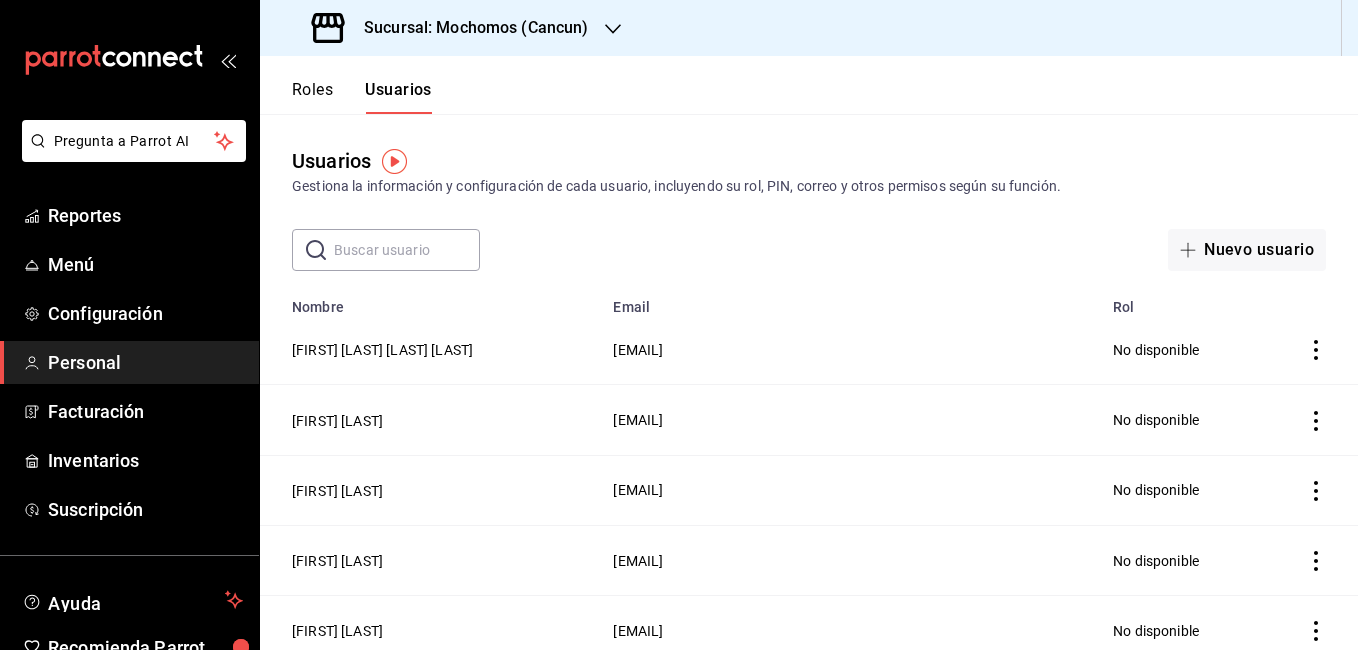 click at bounding box center [407, 250] 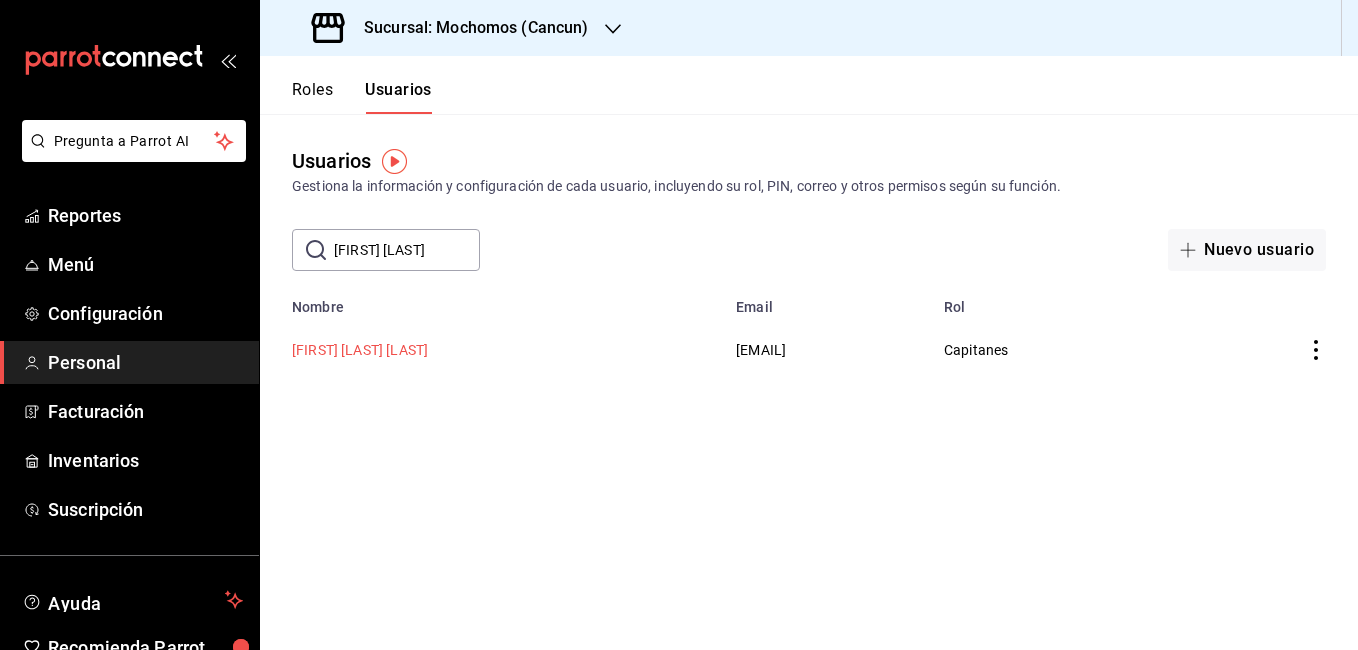 click on "Dirce Gomez Aguilar" at bounding box center (360, 350) 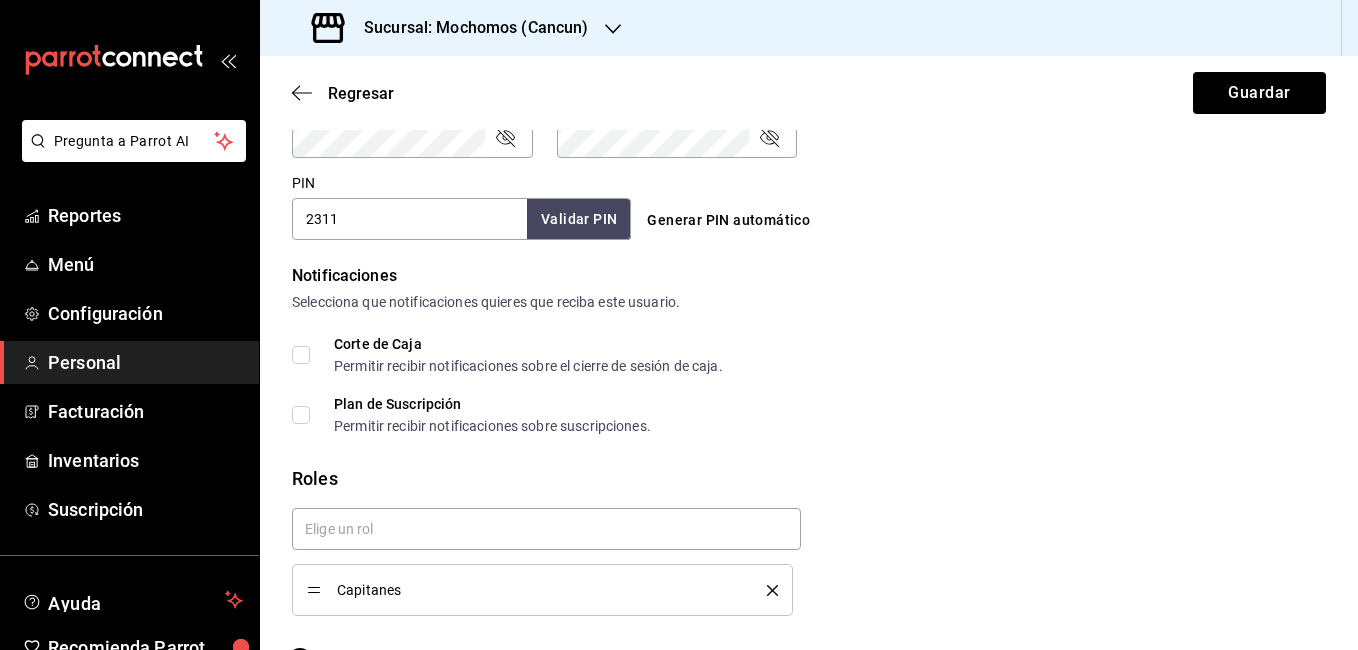 scroll, scrollTop: 954, scrollLeft: 0, axis: vertical 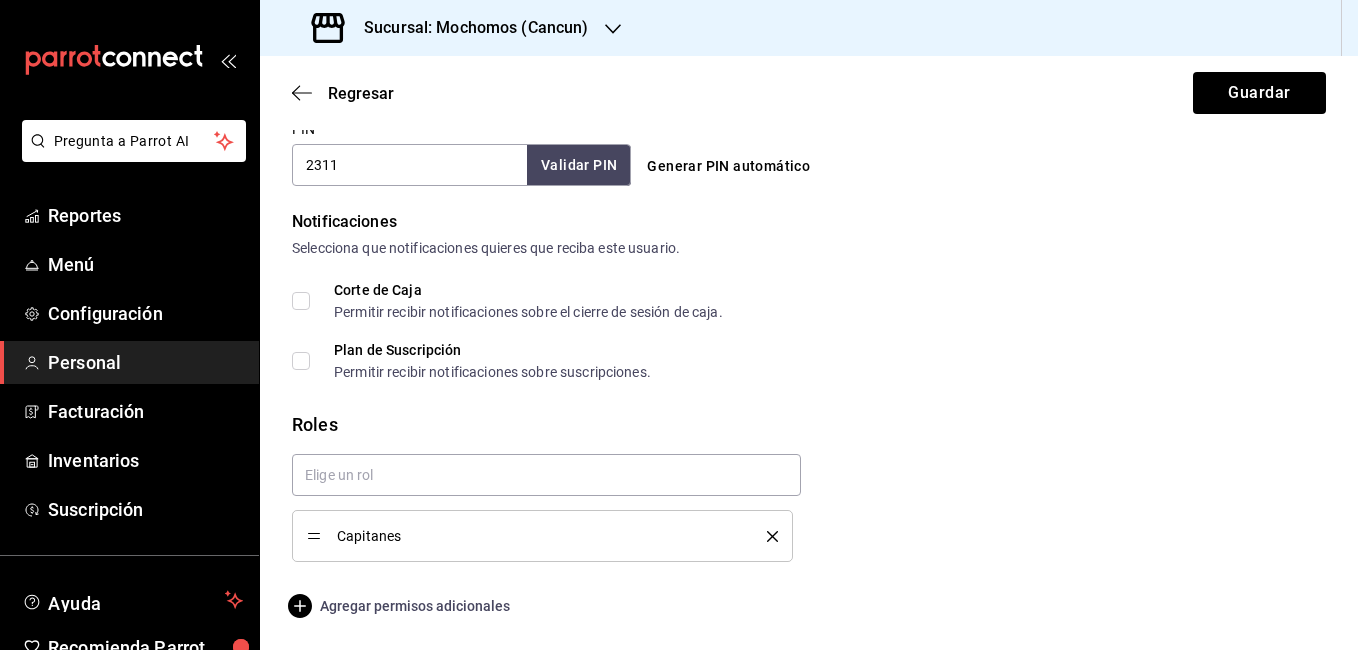 click 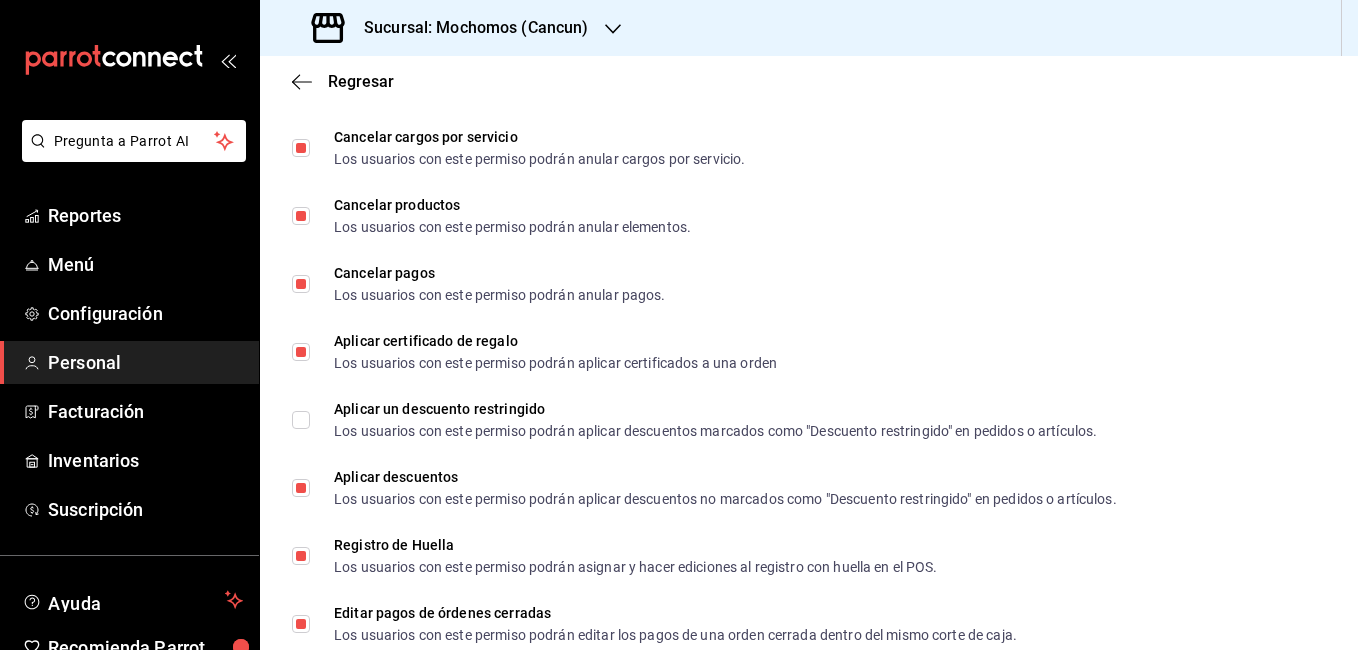 scroll, scrollTop: 2291, scrollLeft: 0, axis: vertical 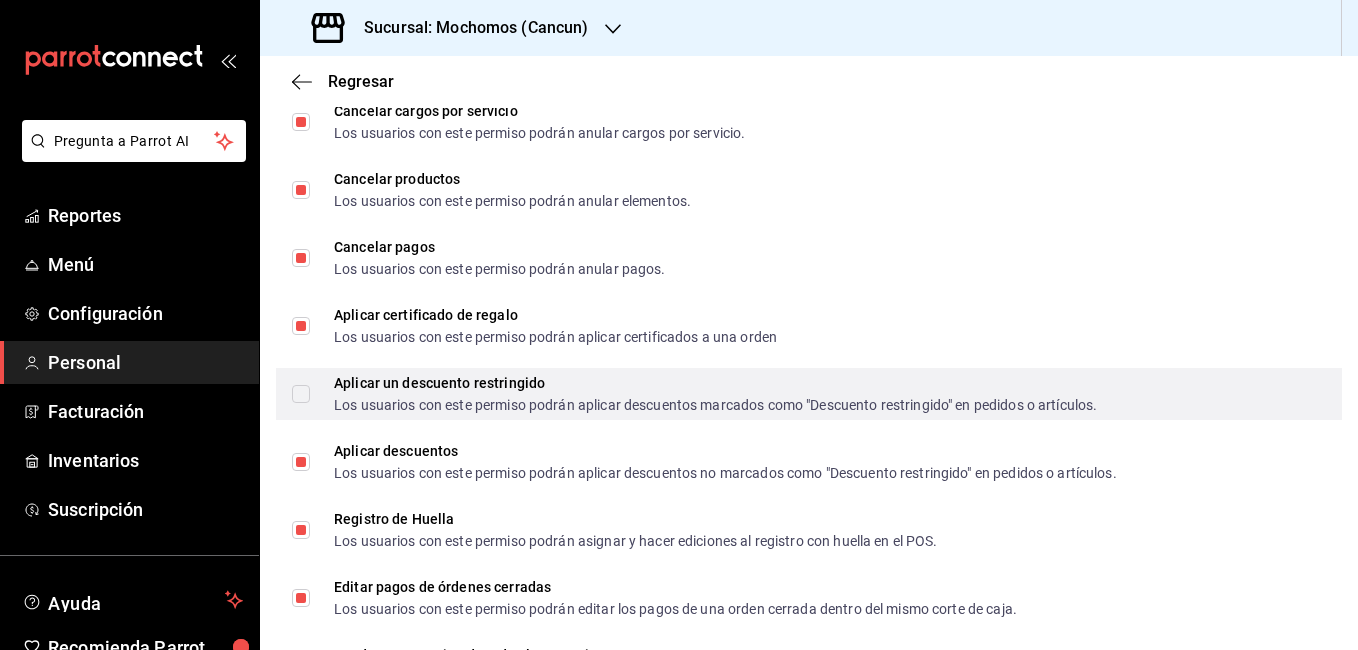 click on "Aplicar un descuento restringido Los usuarios con este permiso podrán aplicar descuentos marcados como "Descuento restringido" en pedidos o artículos." at bounding box center (301, 394) 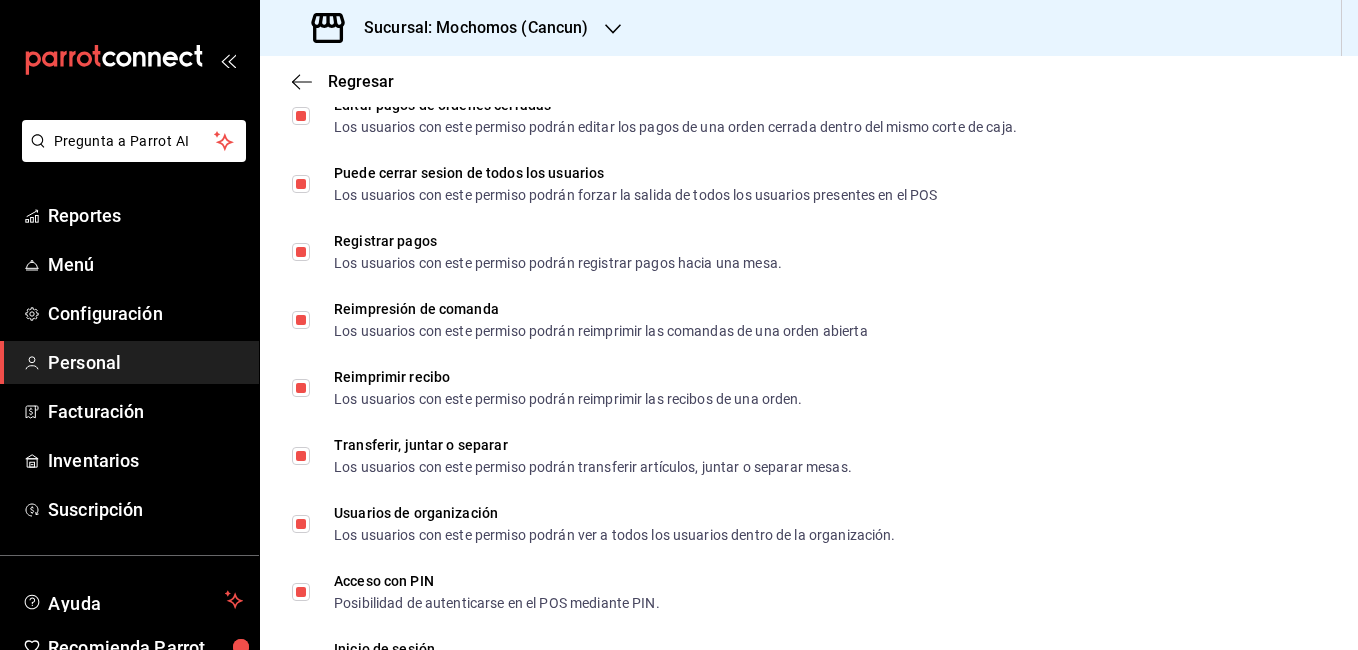 scroll, scrollTop: 2925, scrollLeft: 0, axis: vertical 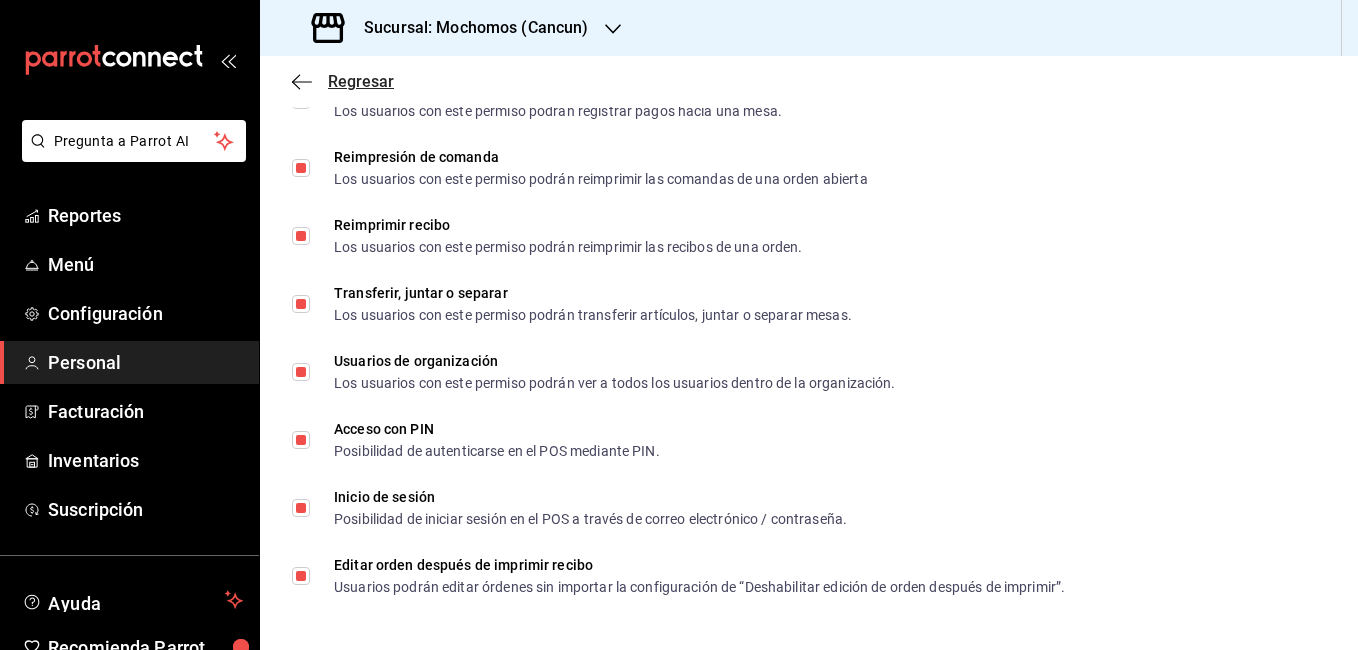 click 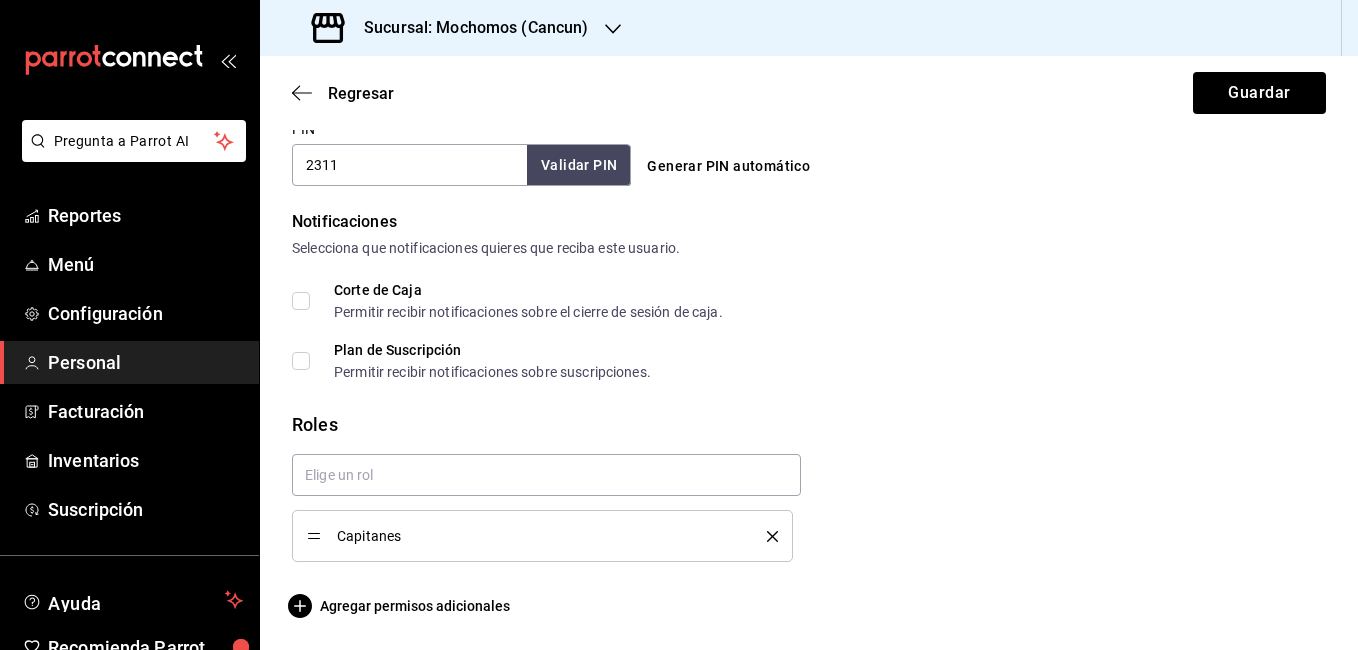 scroll, scrollTop: 954, scrollLeft: 0, axis: vertical 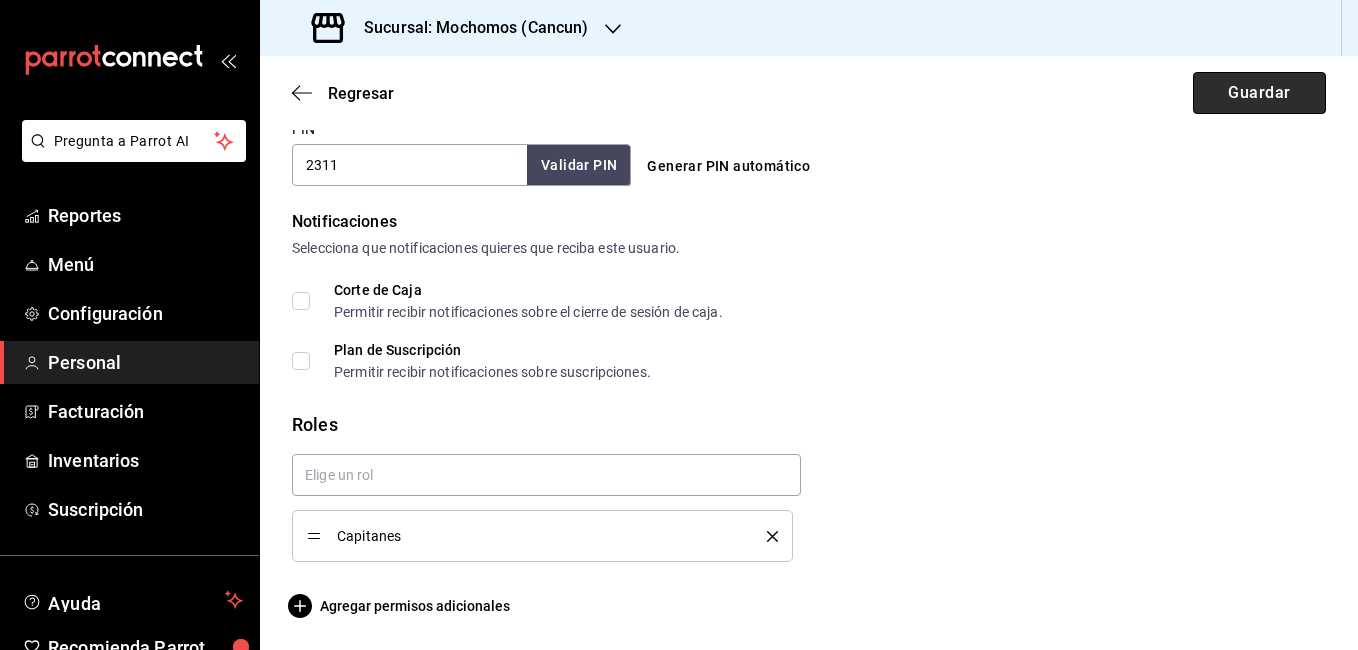 click on "Guardar" at bounding box center [1259, 93] 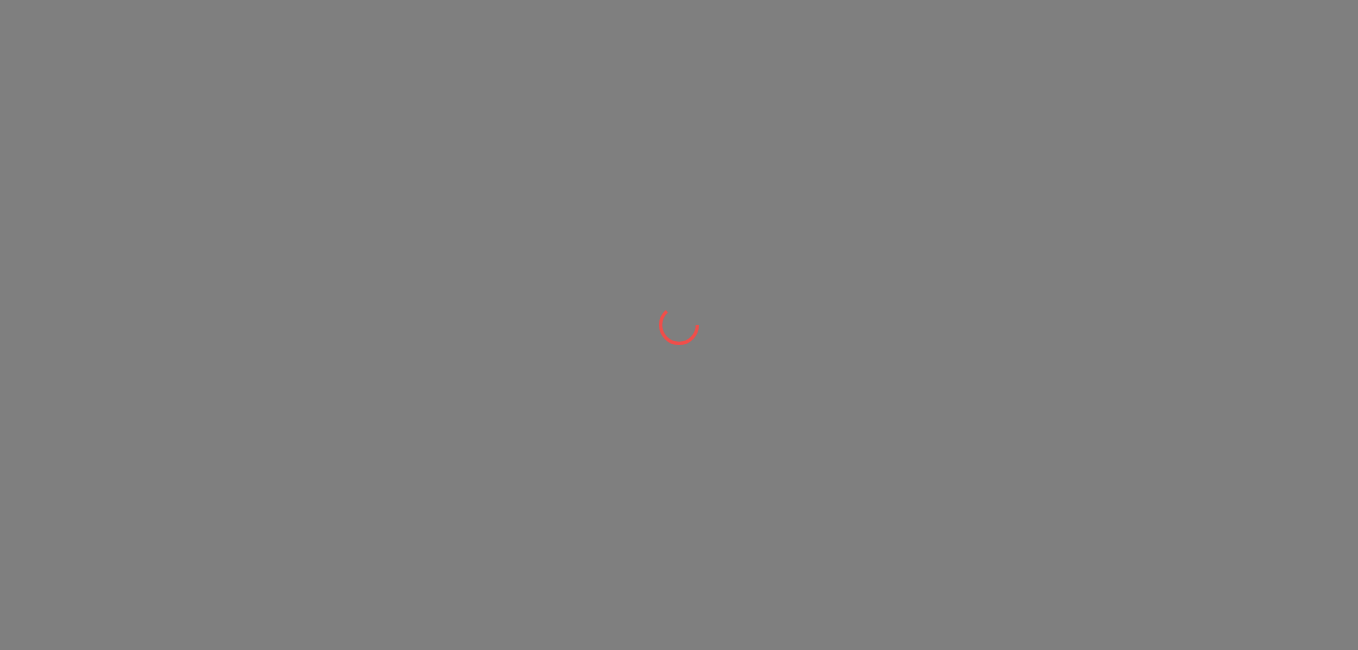 scroll, scrollTop: 0, scrollLeft: 0, axis: both 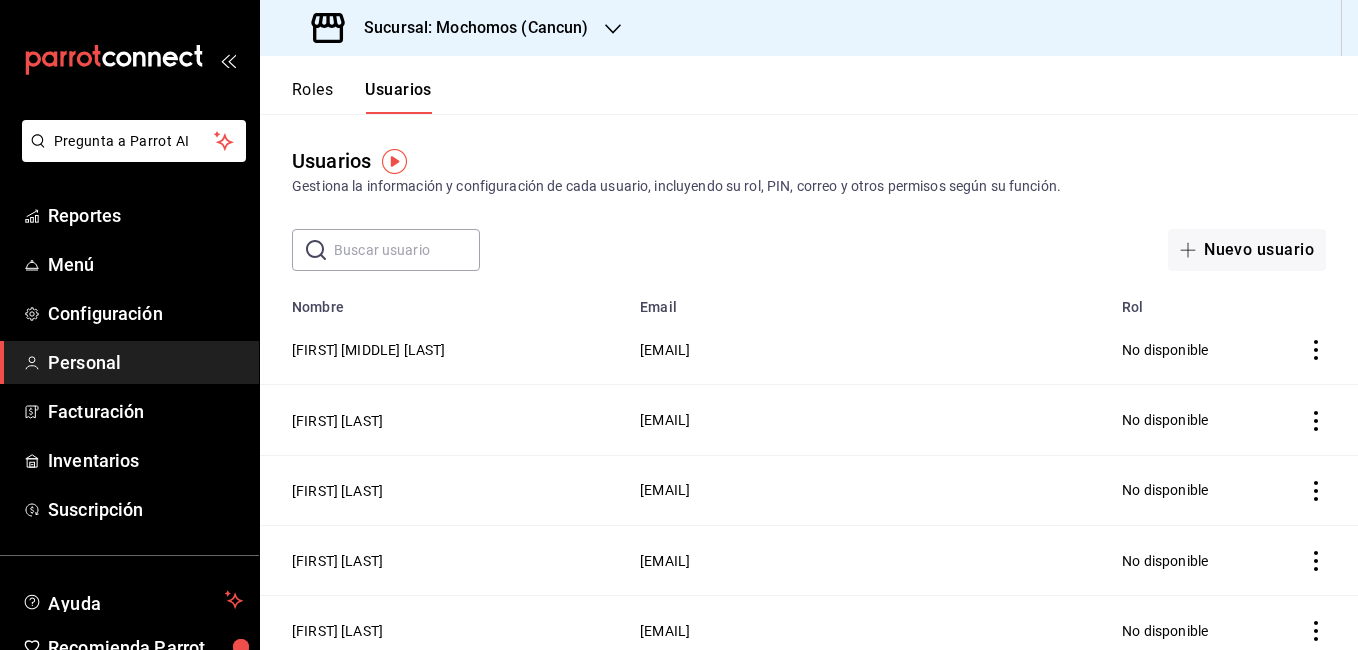 click 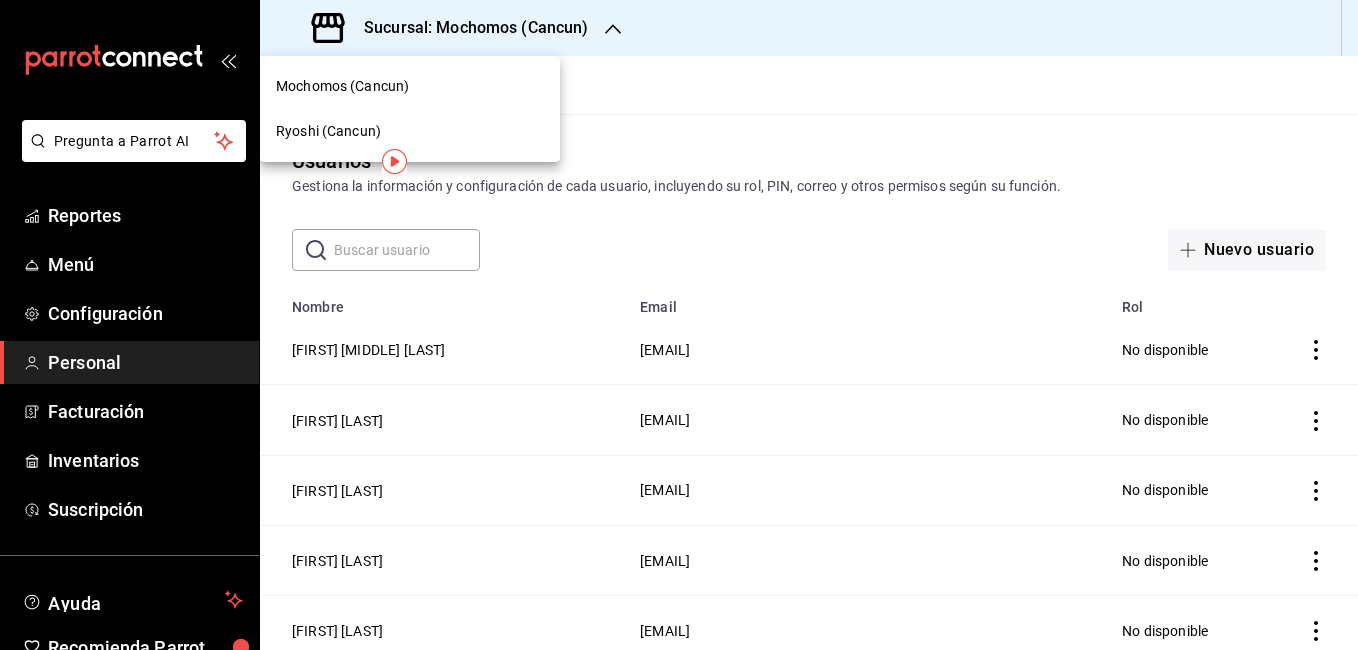 click on "Ryoshi (Cancun)" at bounding box center [328, 131] 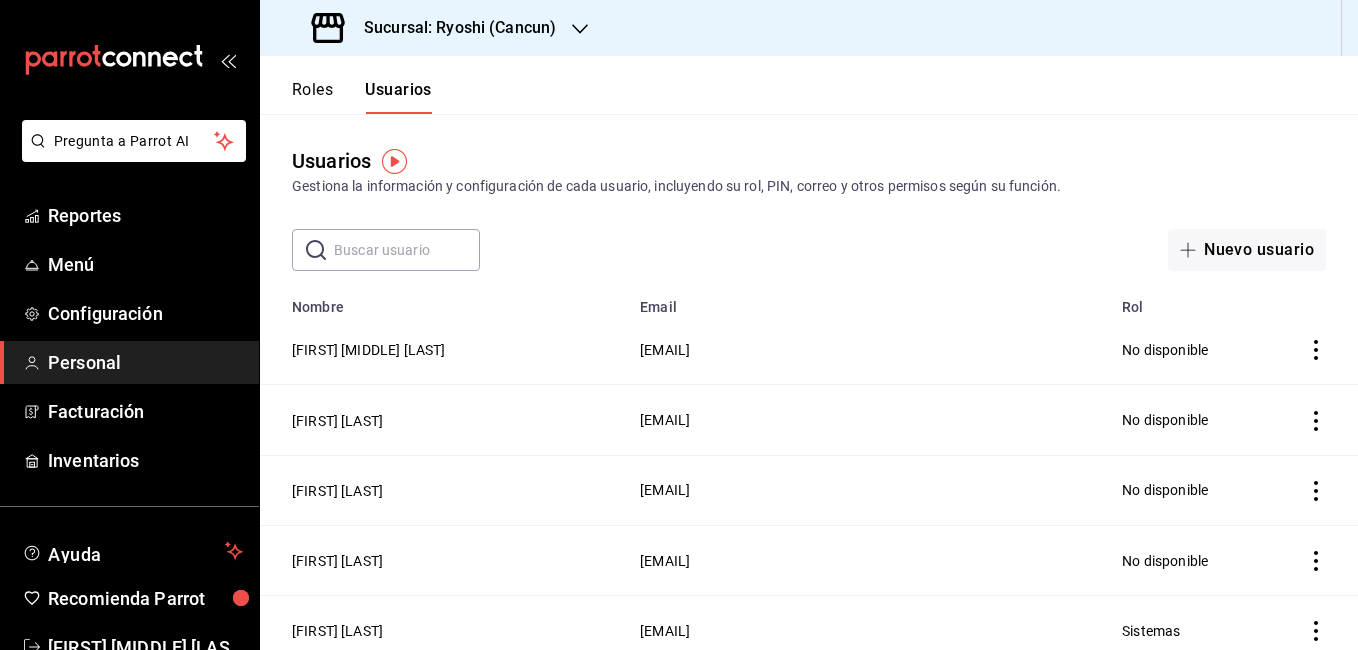 click at bounding box center [407, 250] 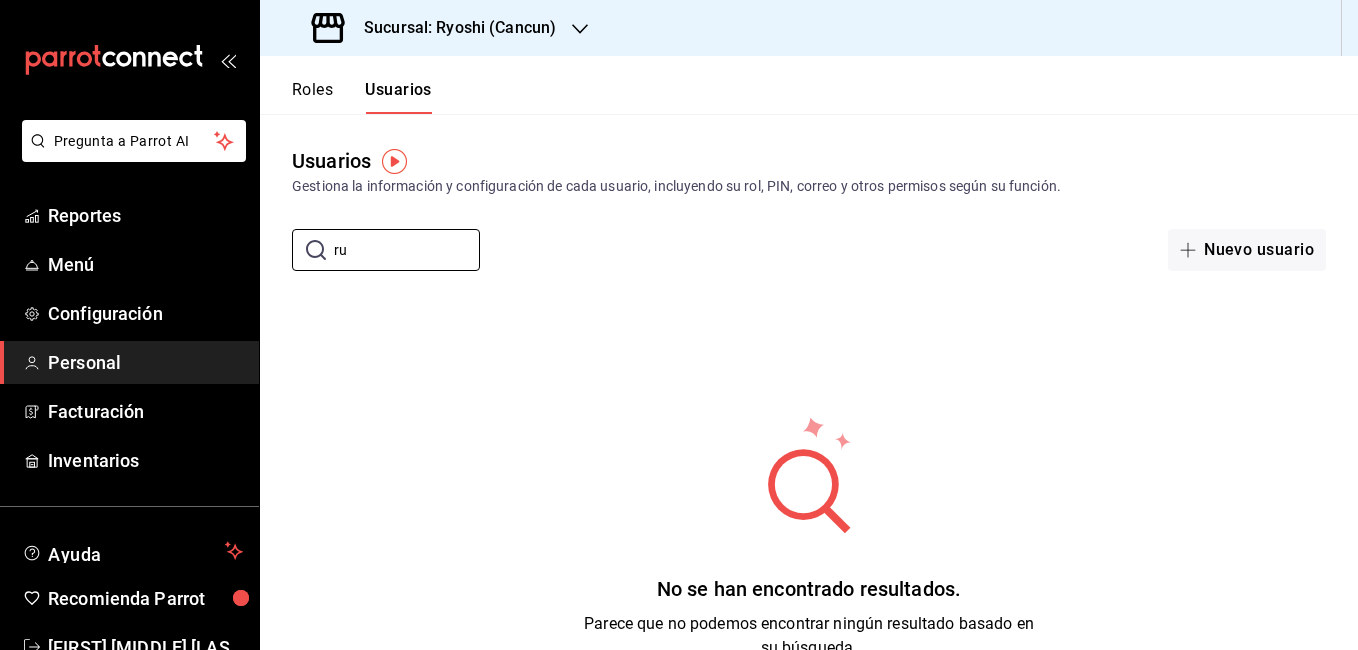 type on "r" 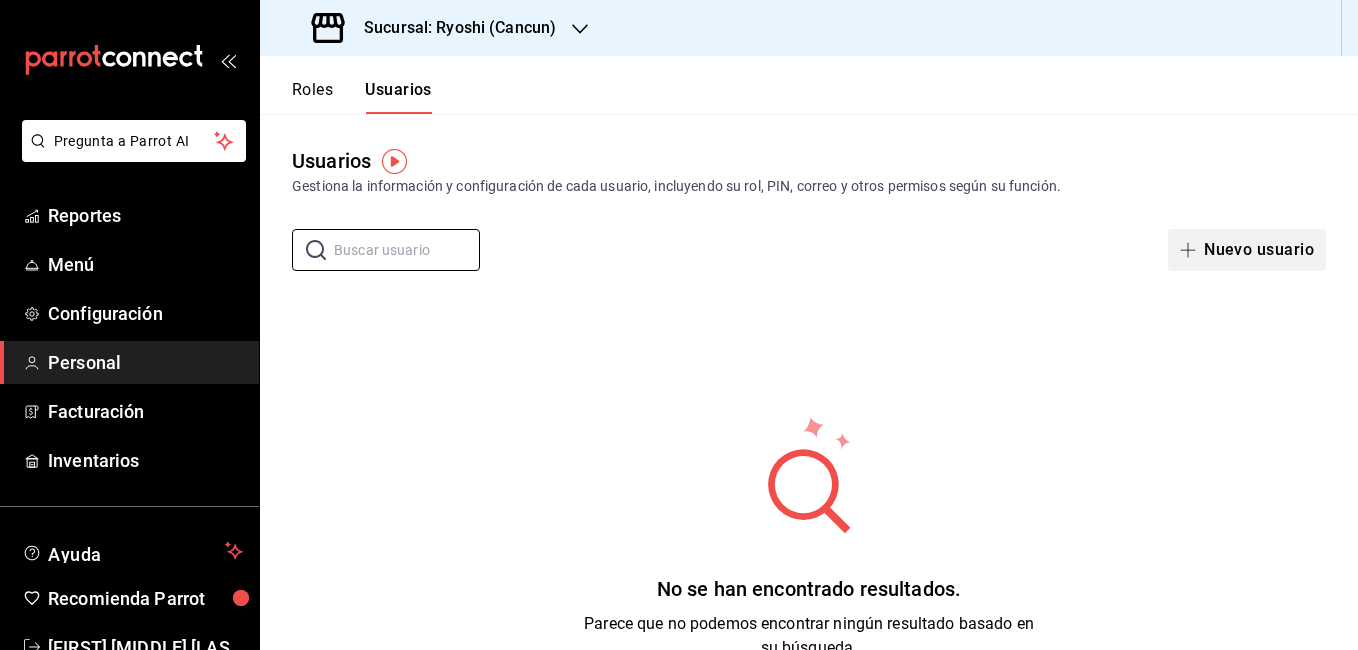 type 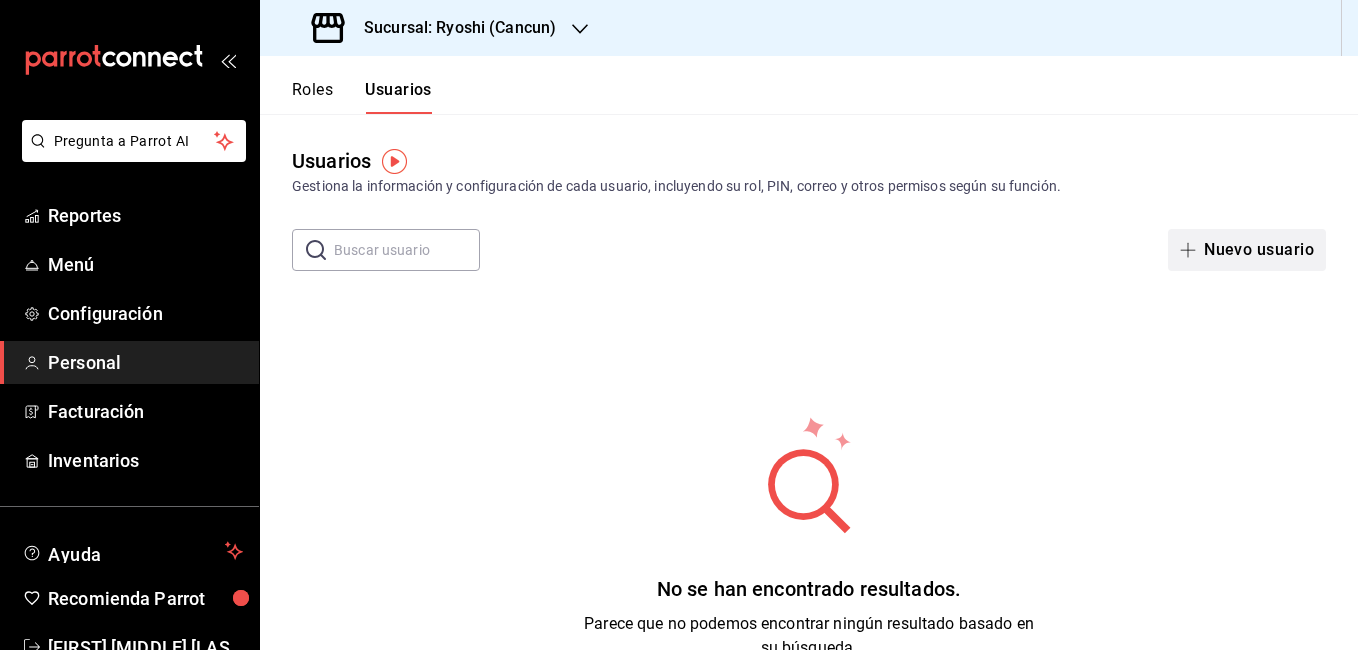 click on "Nuevo usuario" at bounding box center (1247, 250) 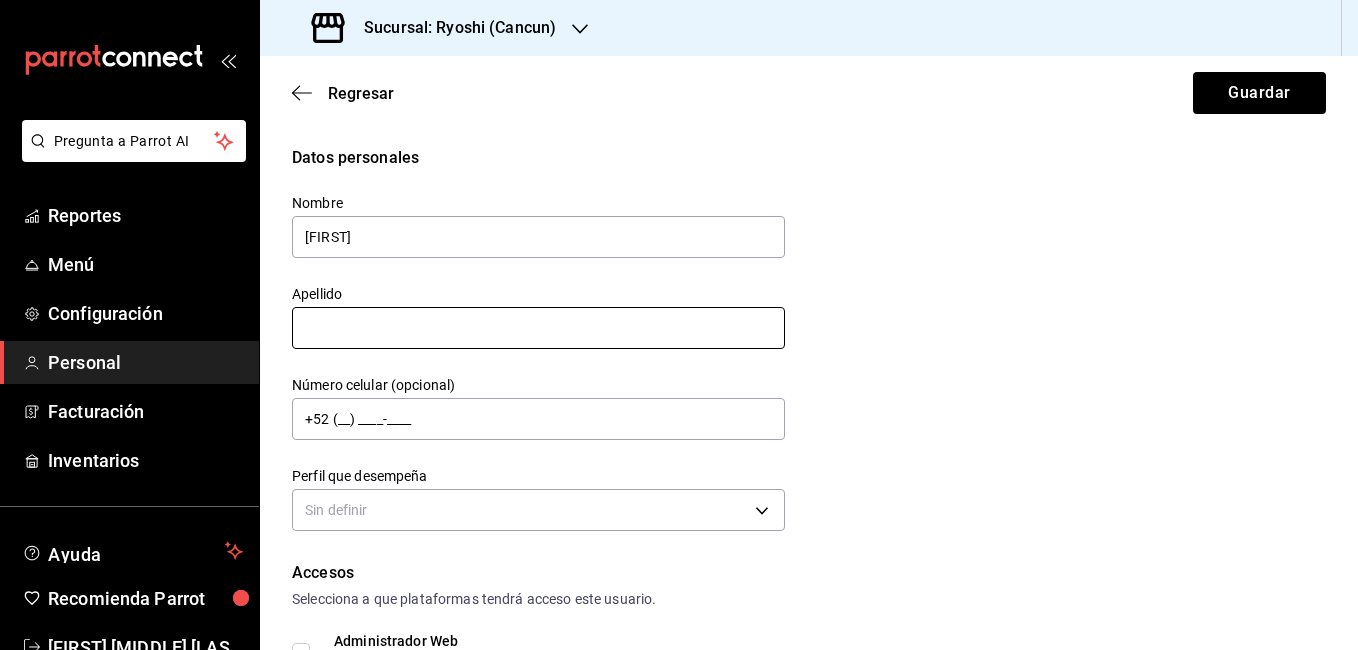 type on "[FIRST]" 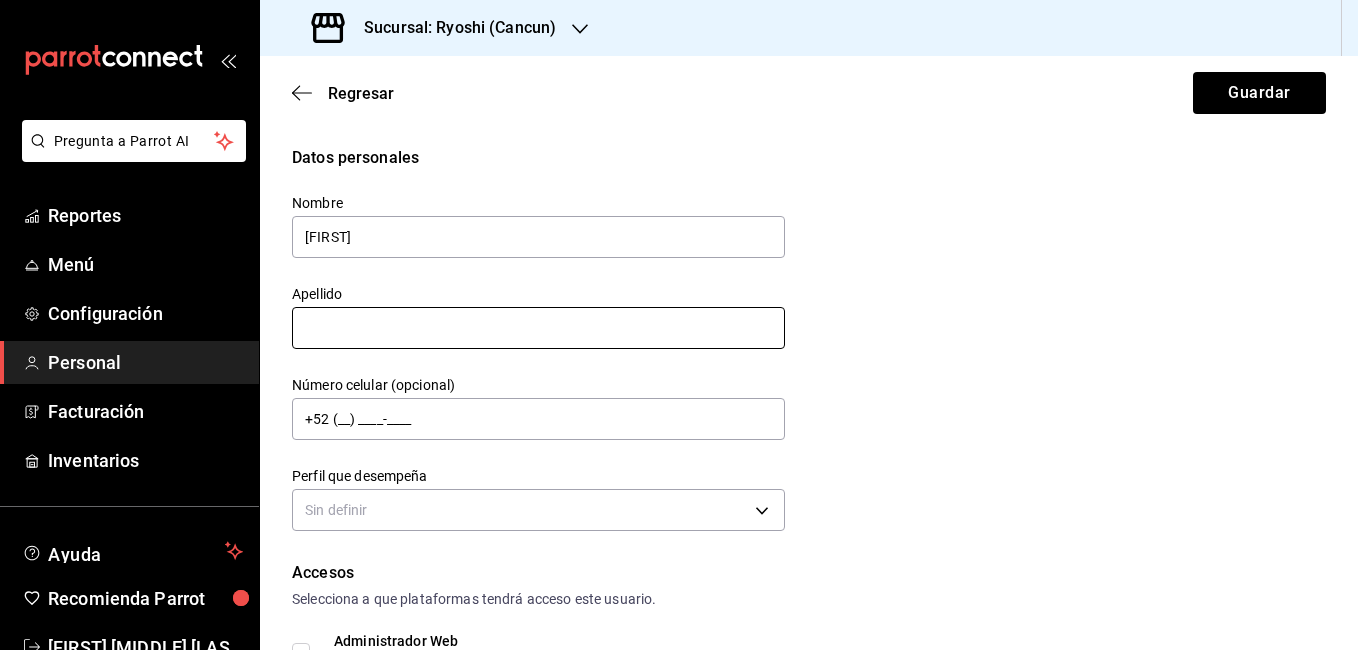 click at bounding box center [538, 328] 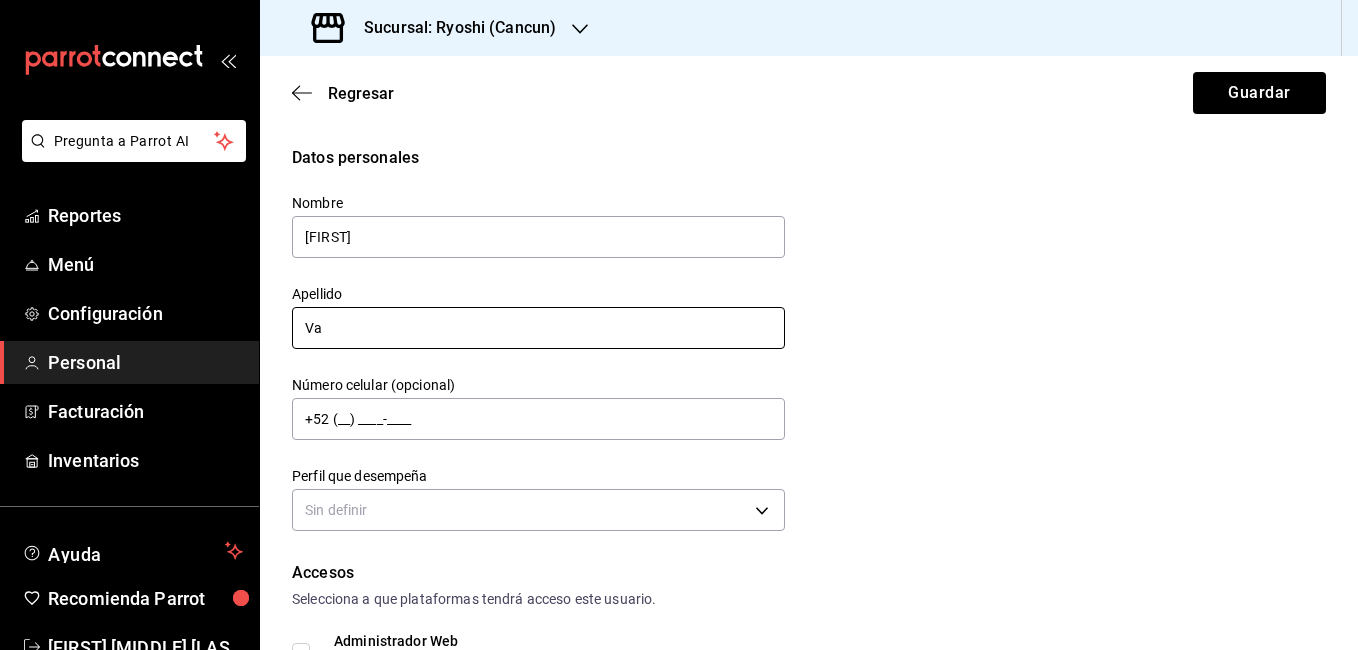 type on "V" 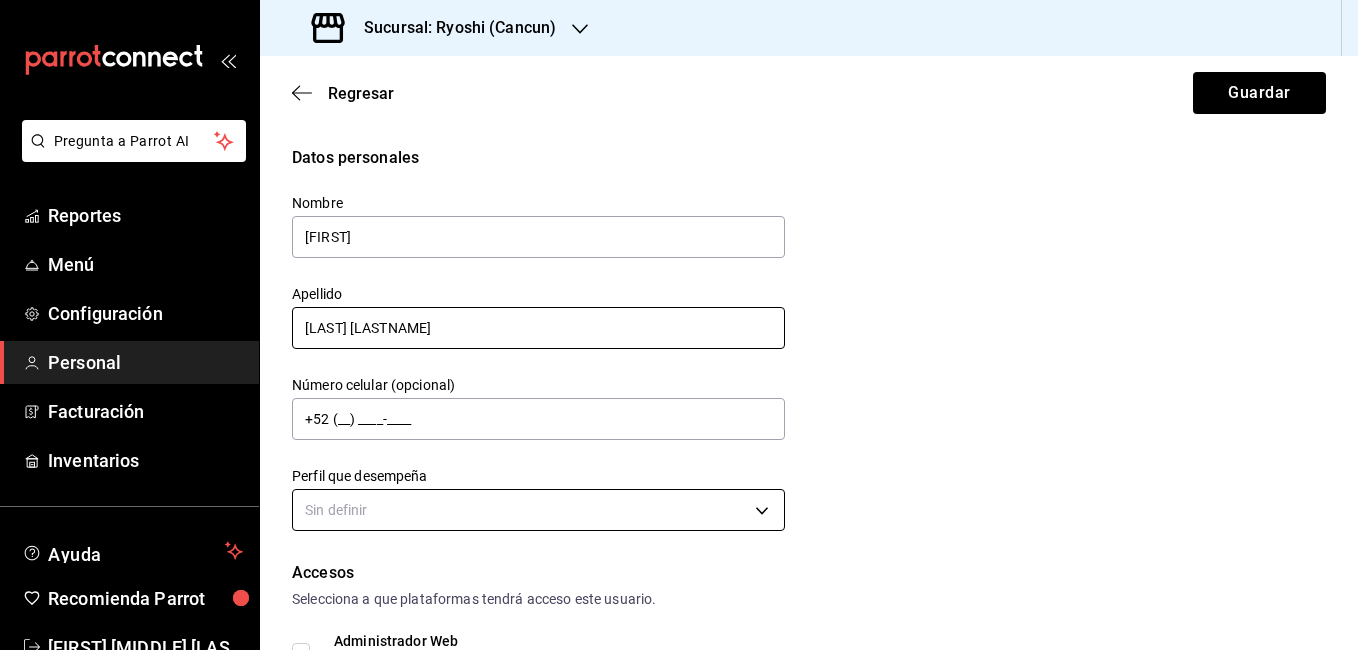 type on "[LAST] [LASTNAME]" 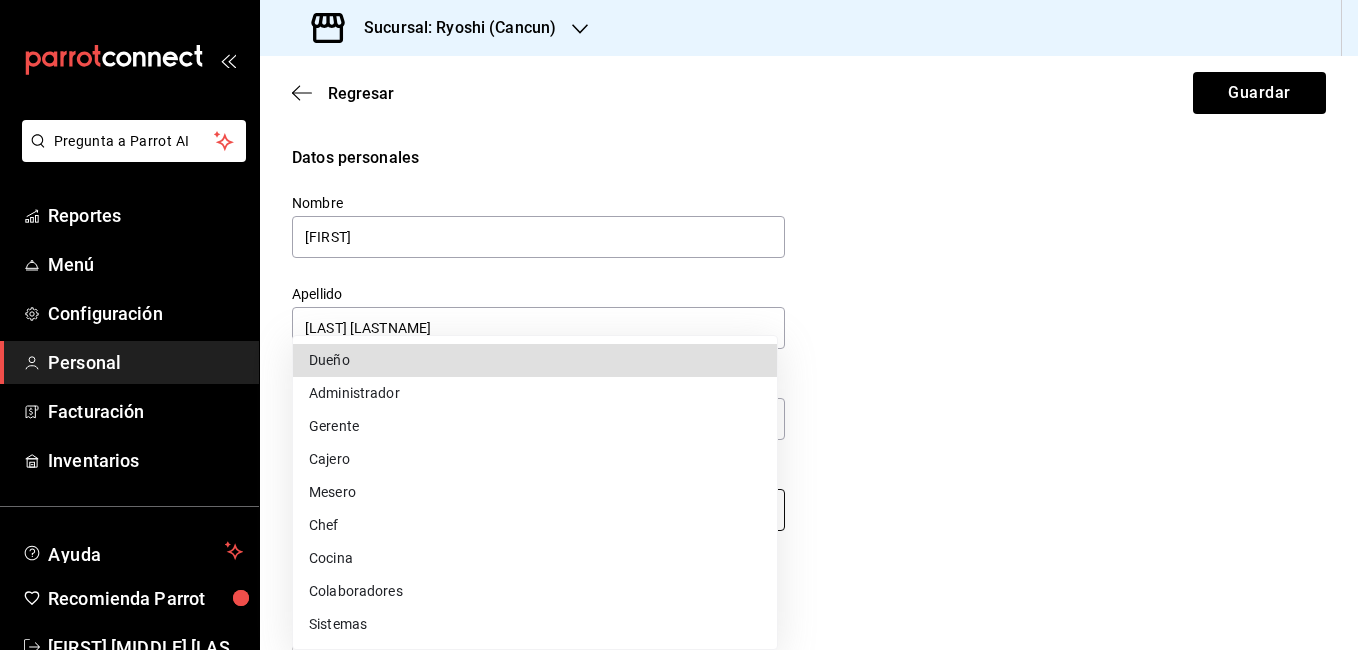 click on "Datos personales Nombre [FIRST] [LAST] Número celular (opcional) [PHONE] Perfil que desempeña Sin definir Accesos Selecciona a que plataformas tendrá acceso este usuario. Administrador Web Posibilidad de iniciar sesión en la oficina administrativa de un restaurante.  Acceso al Punto de venta Posibilidad de autenticarse en el POS mediante PIN.  Iniciar sesión en terminal (correo electrónico o QR) Los usuarios podrán iniciar sesión y aceptar términos y condiciones en la terminal. Acceso uso de terminal Los usuarios podrán acceder y utilizar la terminal para visualizar y procesar pagos de sus órdenes. Correo electrónico Se volverá obligatorio al tener ciertos accesos activados. [EMAIL] Contraseña Contraseña Repetir contraseña PIN [PIN]" at bounding box center [679, 325] 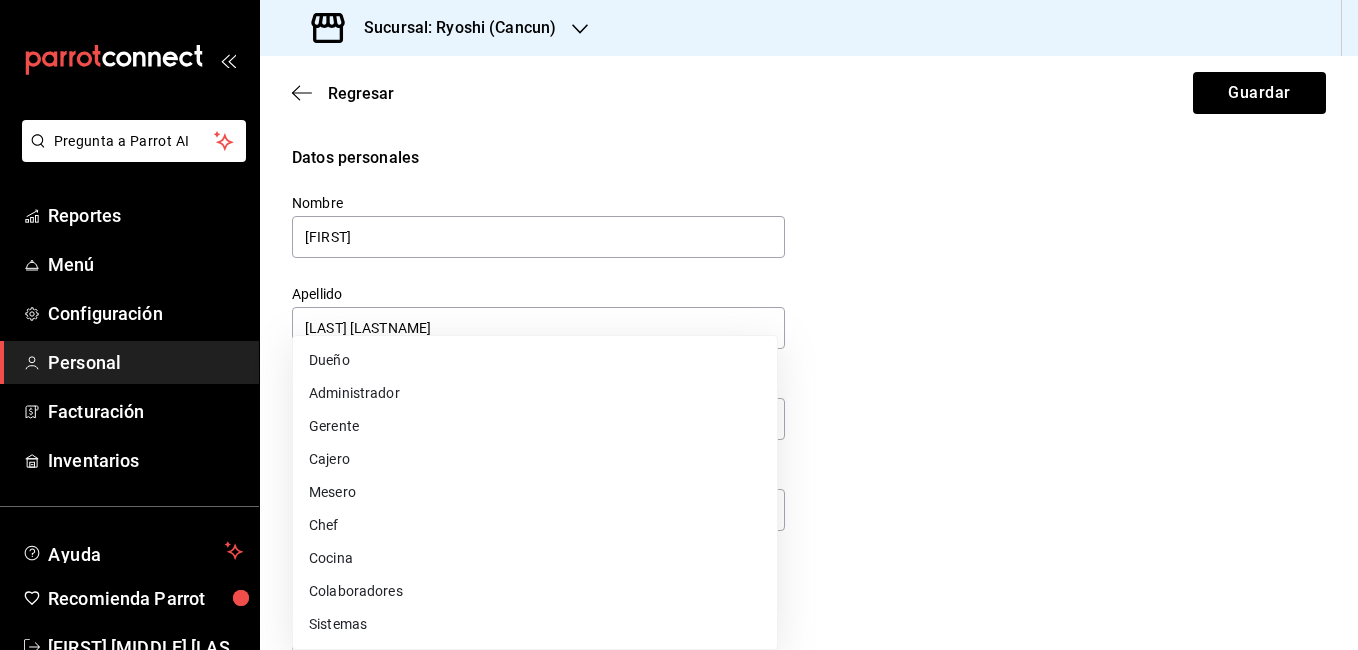 click on "Gerente" at bounding box center [535, 426] 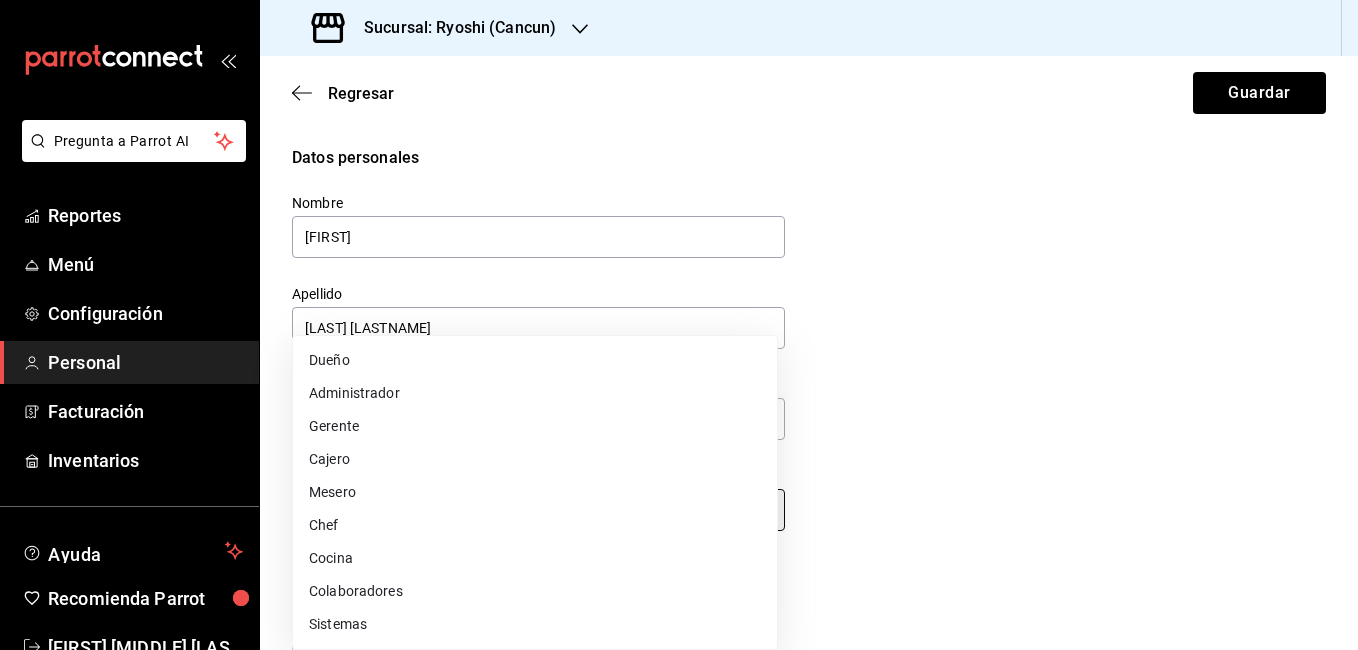 type on "MANAGER" 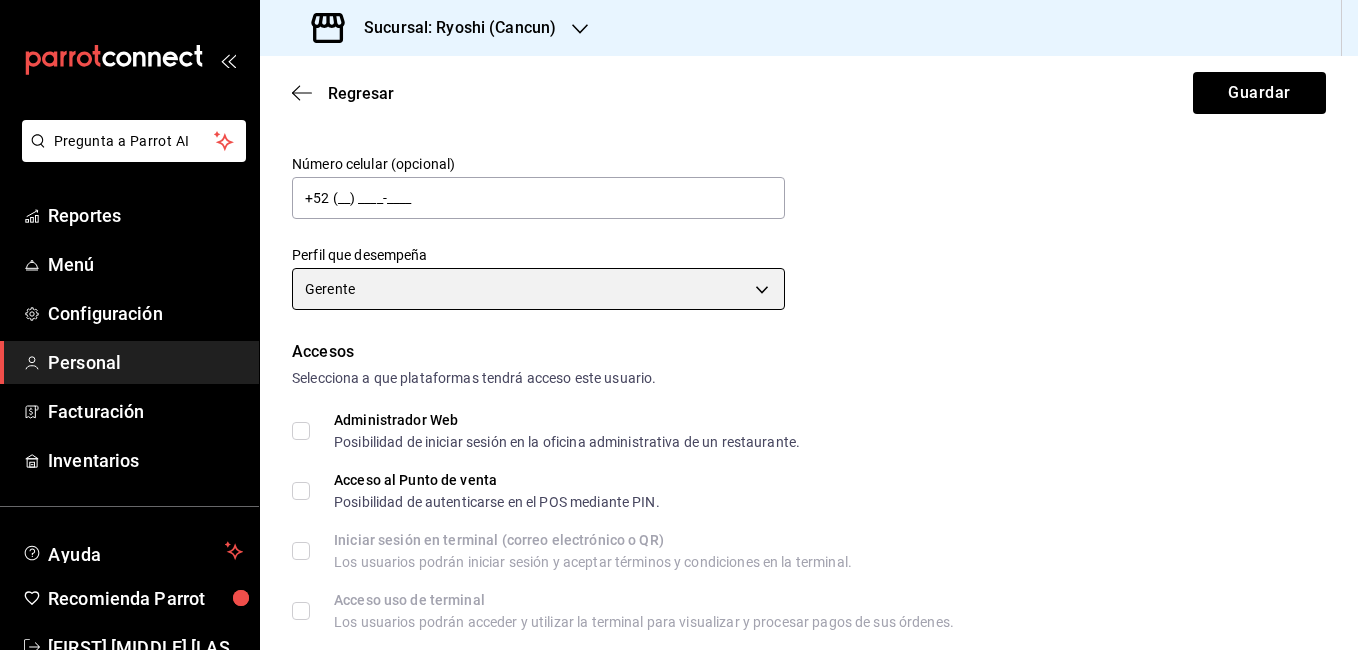 scroll, scrollTop: 298, scrollLeft: 0, axis: vertical 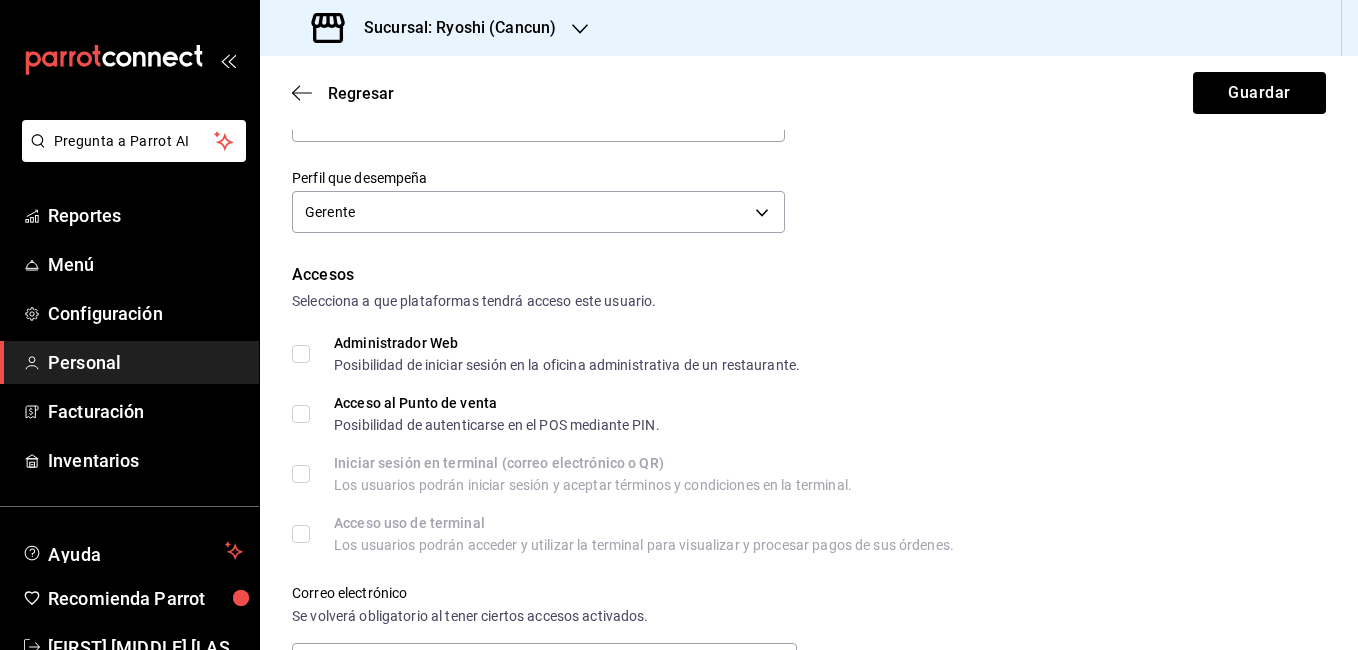 click on "Acceso al Punto de venta Posibilidad de autenticarse en el POS mediante PIN." at bounding box center (301, 414) 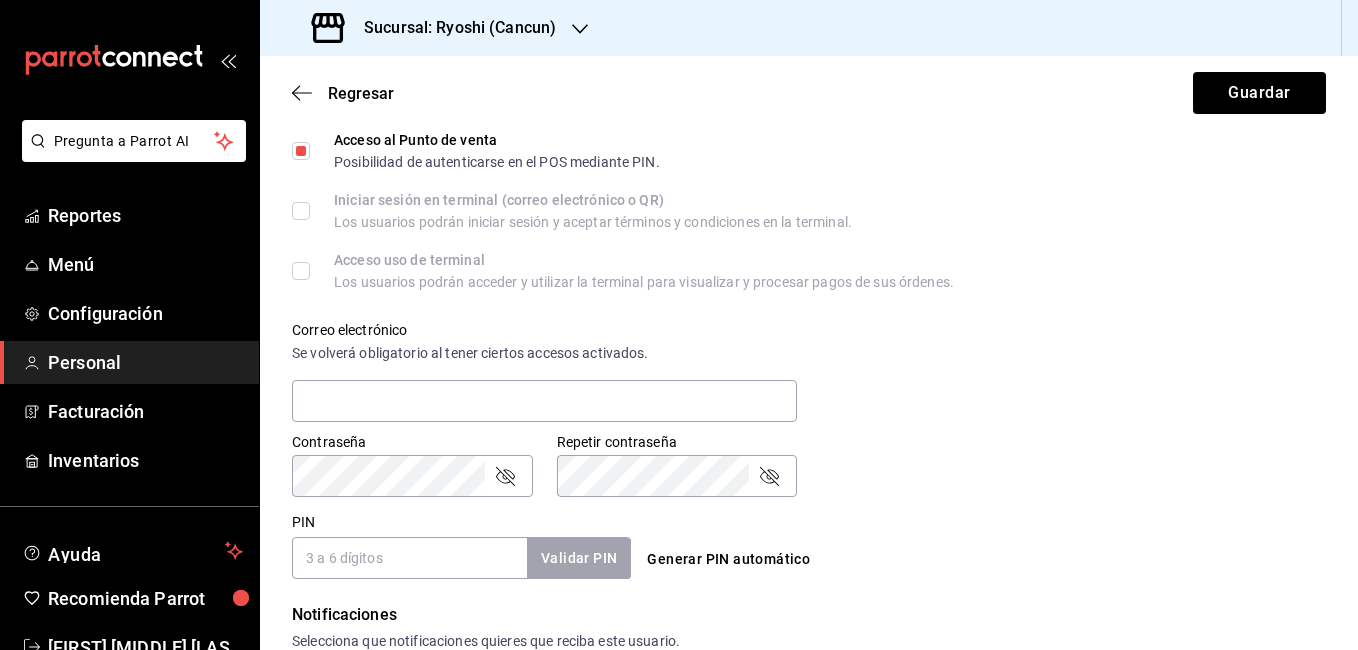 scroll, scrollTop: 611, scrollLeft: 0, axis: vertical 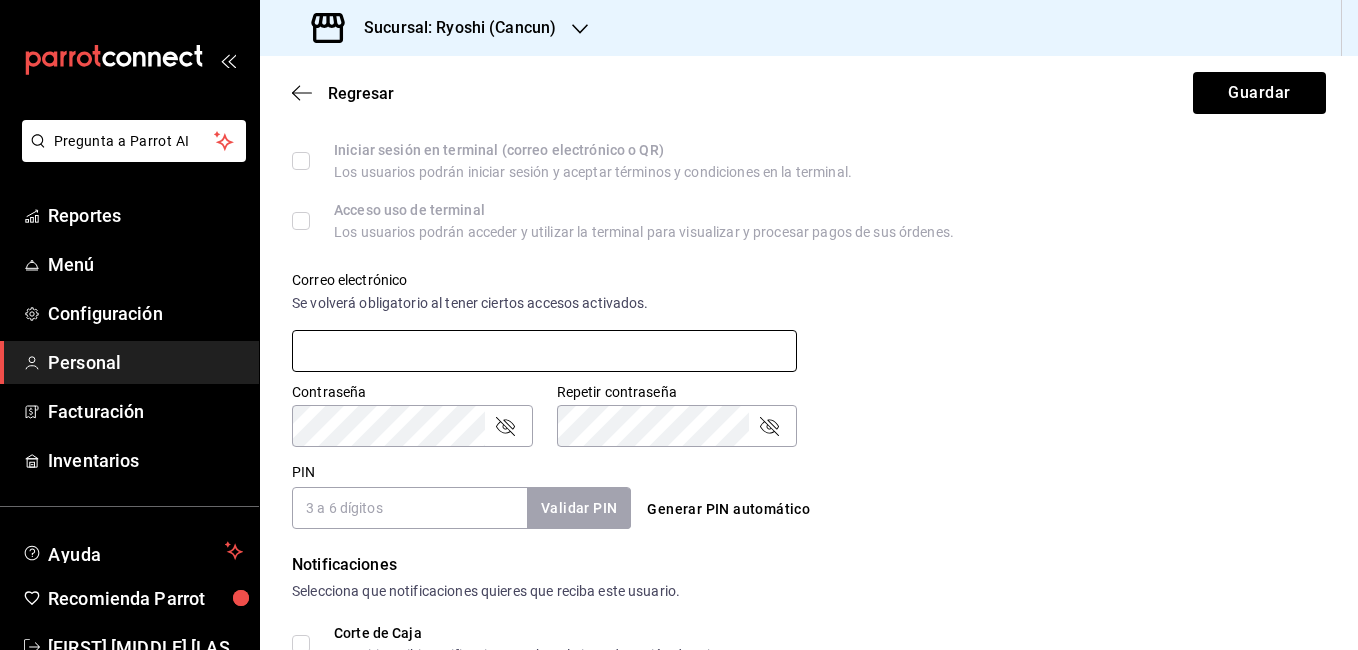 click at bounding box center (544, 351) 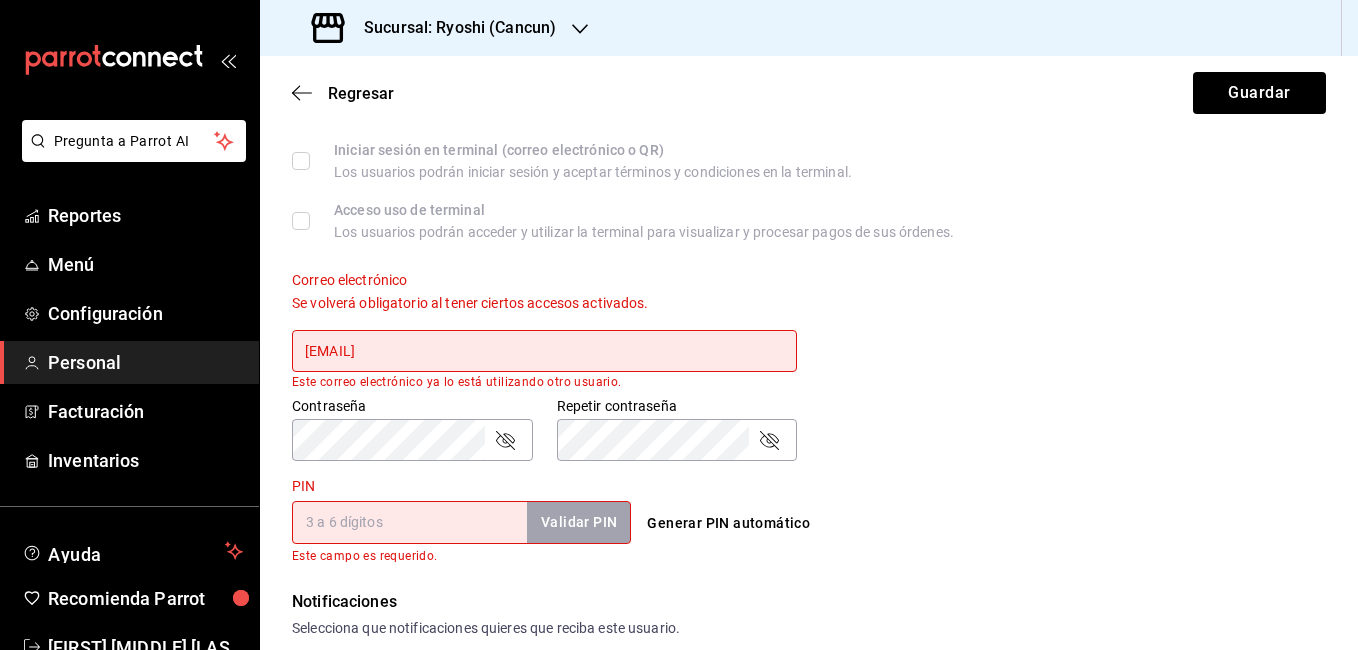 click on "[EMAIL]" at bounding box center [544, 351] 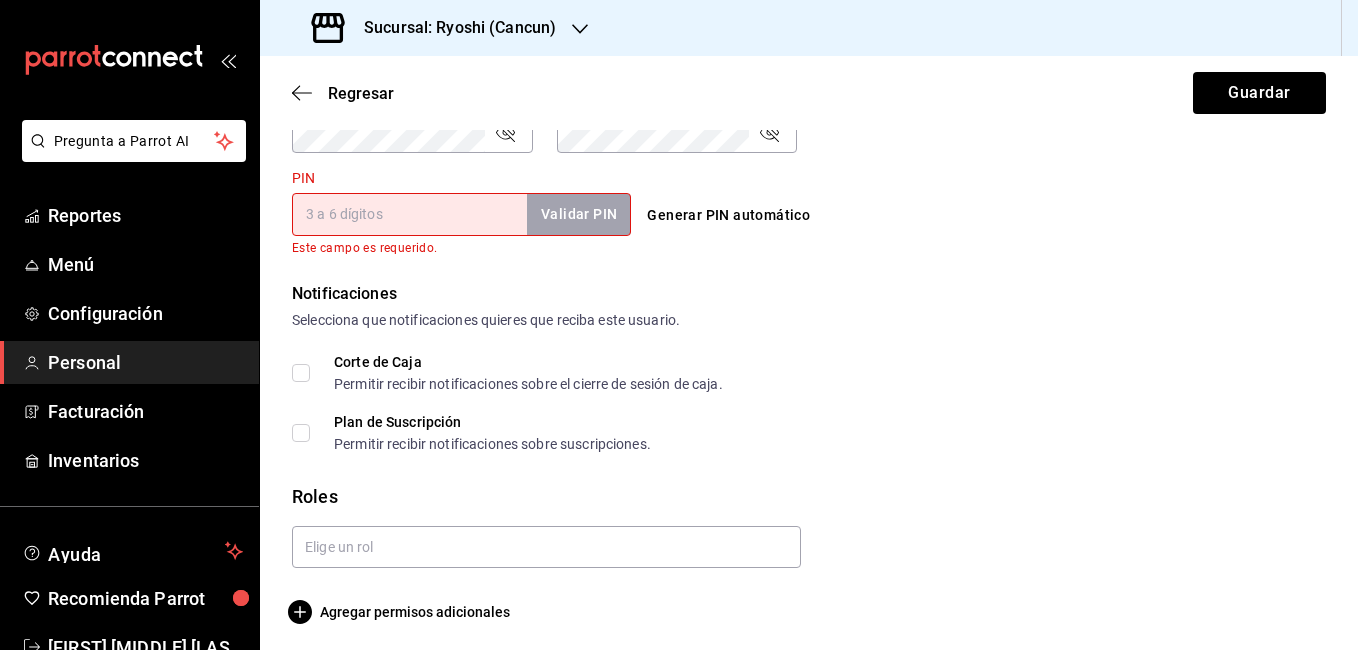 scroll, scrollTop: 925, scrollLeft: 0, axis: vertical 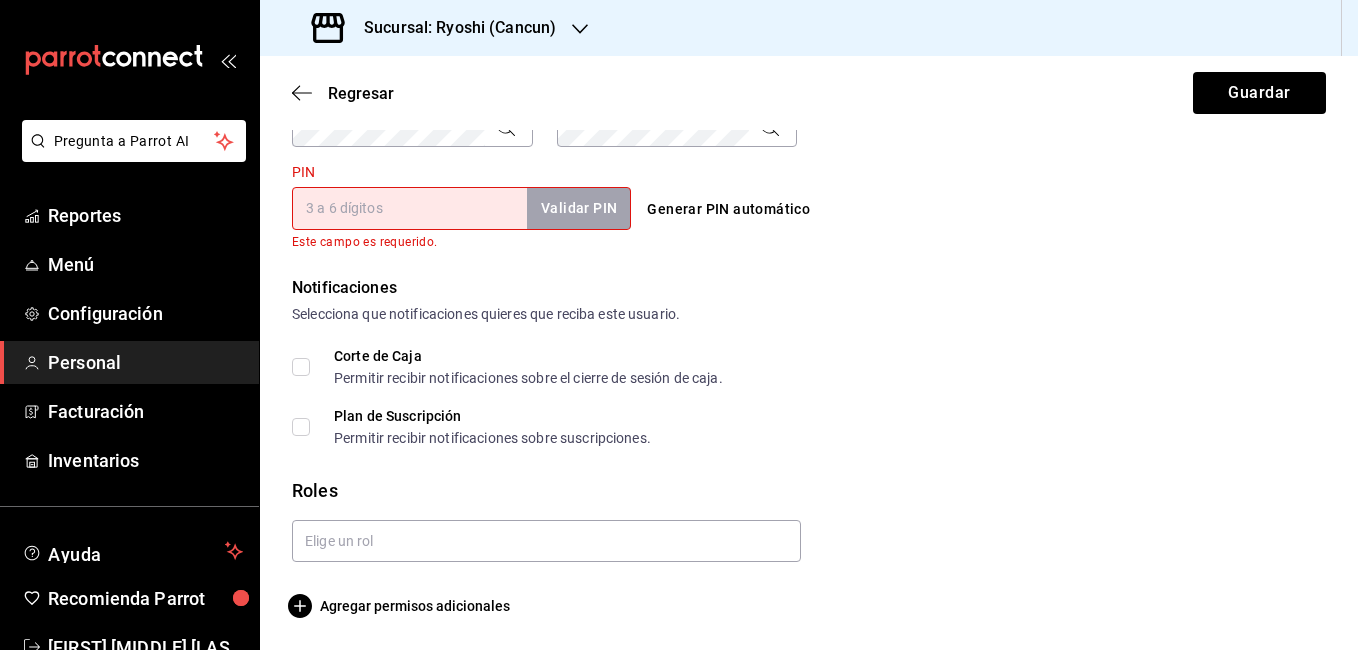 click on "PIN Validar PIN ​ Este campo es requerido." at bounding box center [461, 207] 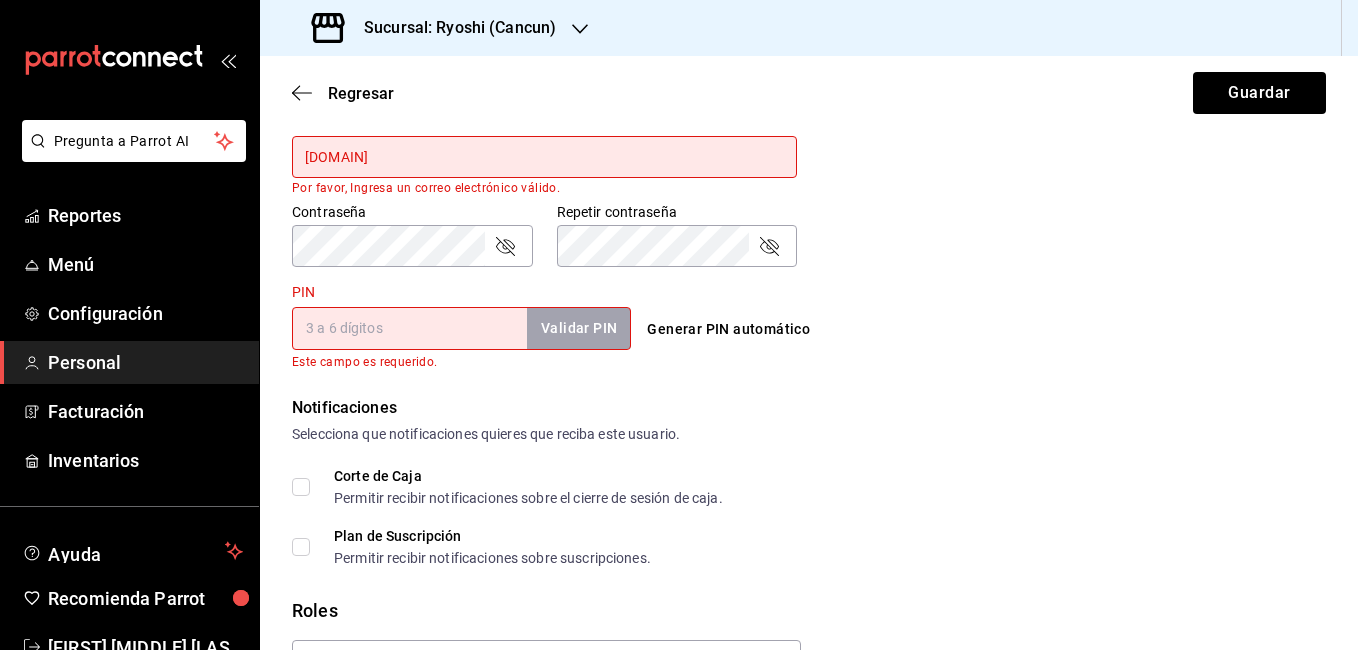 scroll, scrollTop: 765, scrollLeft: 0, axis: vertical 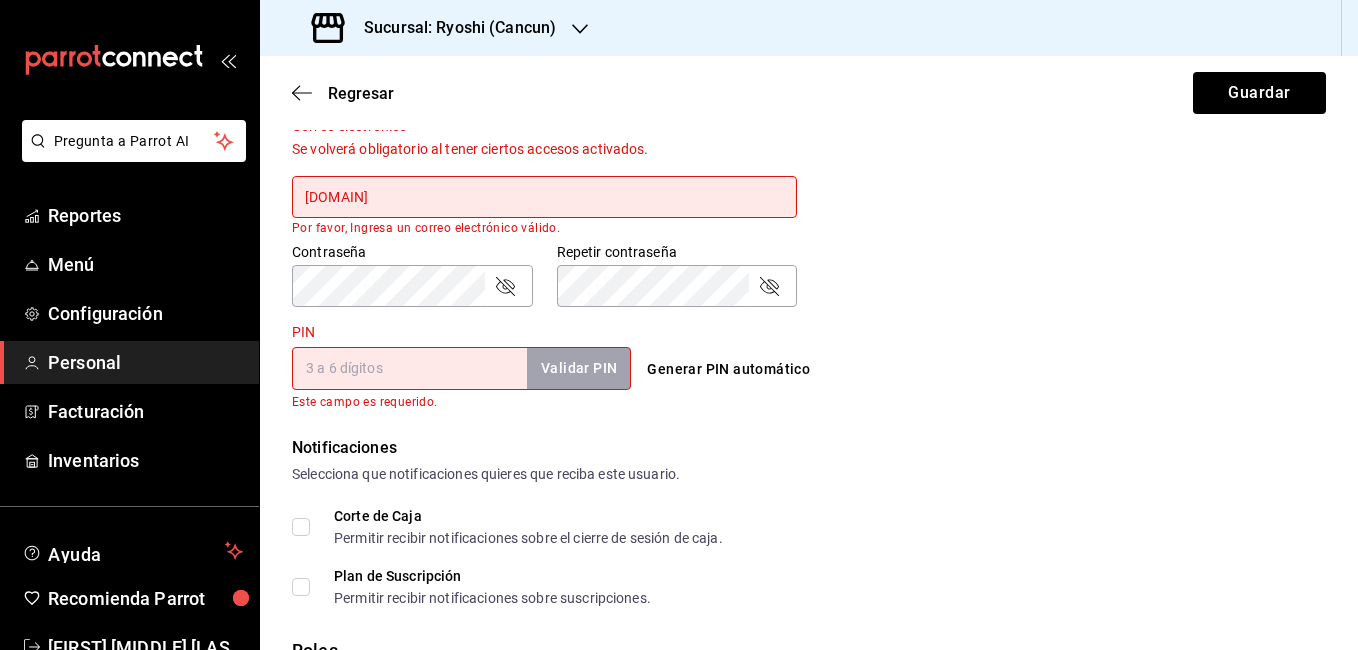 click on "[DOMAIN]" at bounding box center (544, 197) 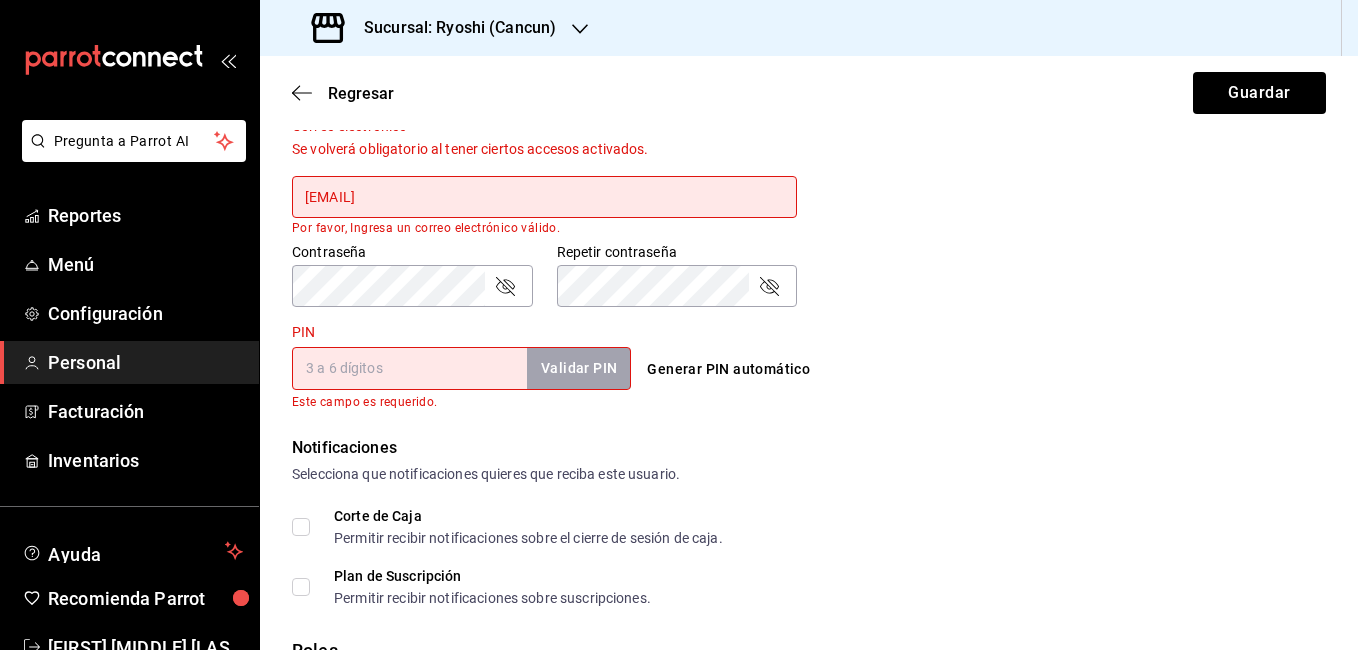 click on "[EMAIL]" at bounding box center (544, 197) 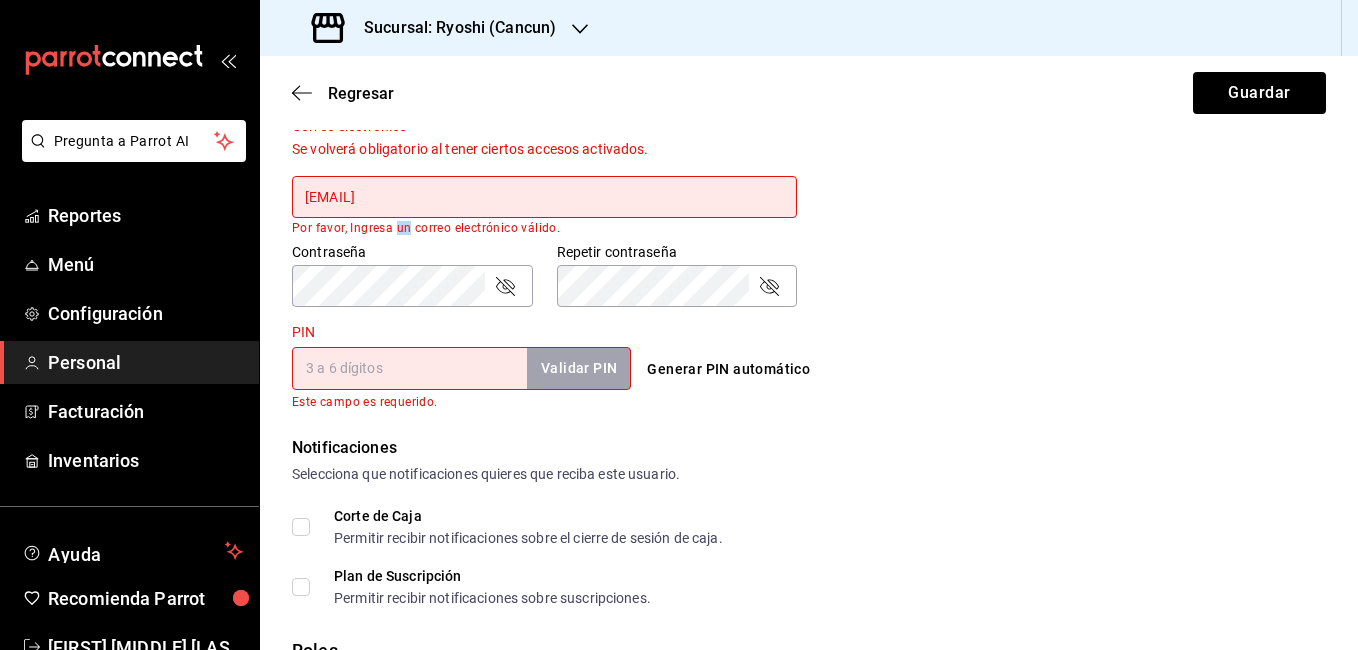 click on "Por favor, Ingresa un correo electrónico válido." at bounding box center (544, 228) 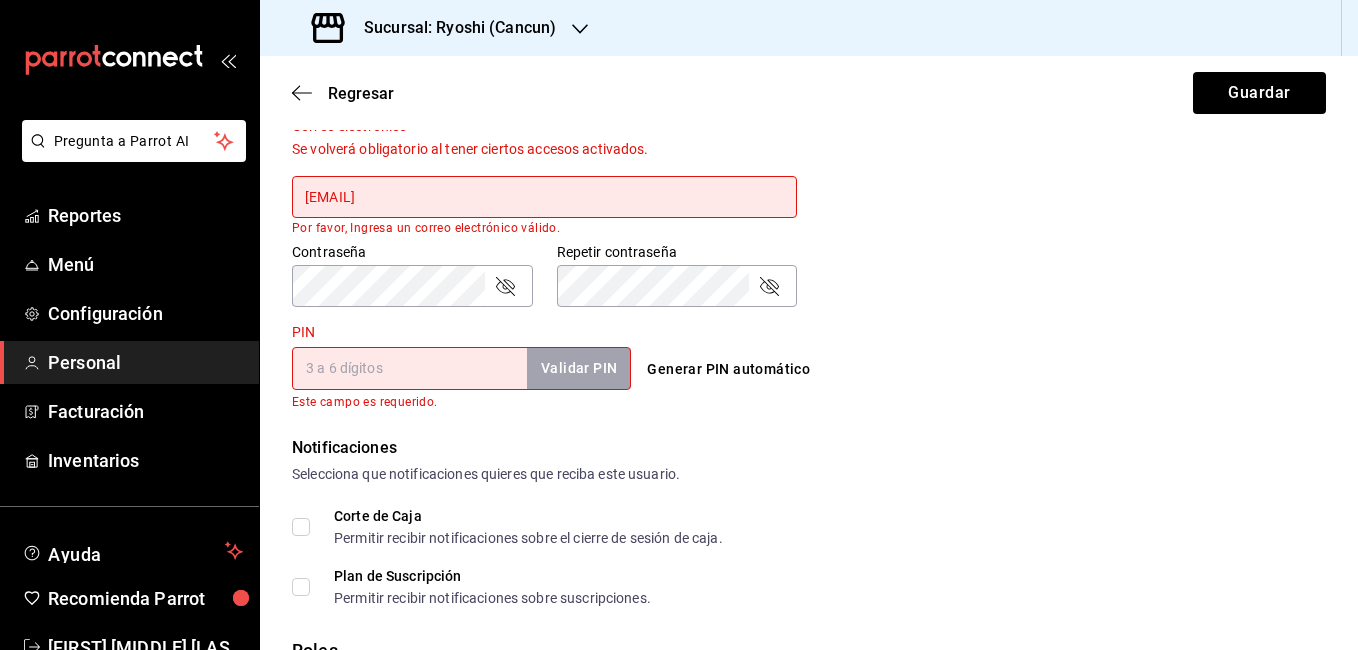 click on "Notificaciones Selecciona que notificaciones quieres que reciba este usuario." at bounding box center (809, 460) 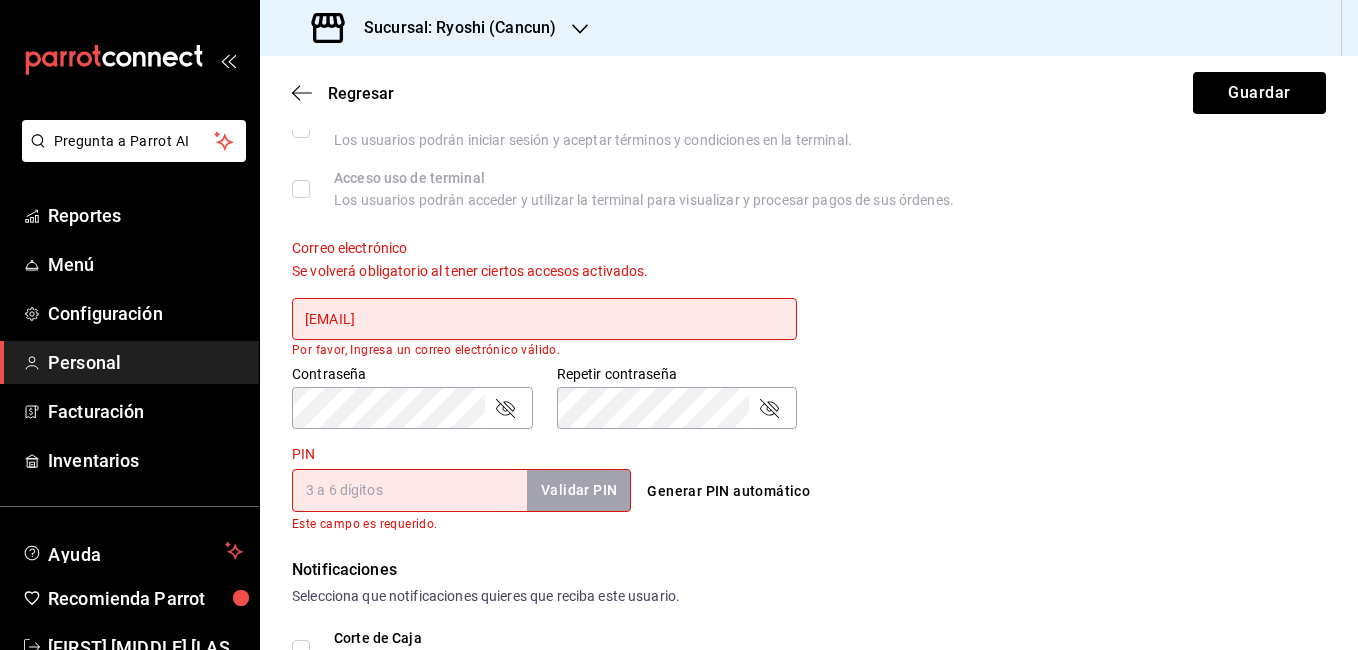 scroll, scrollTop: 645, scrollLeft: 0, axis: vertical 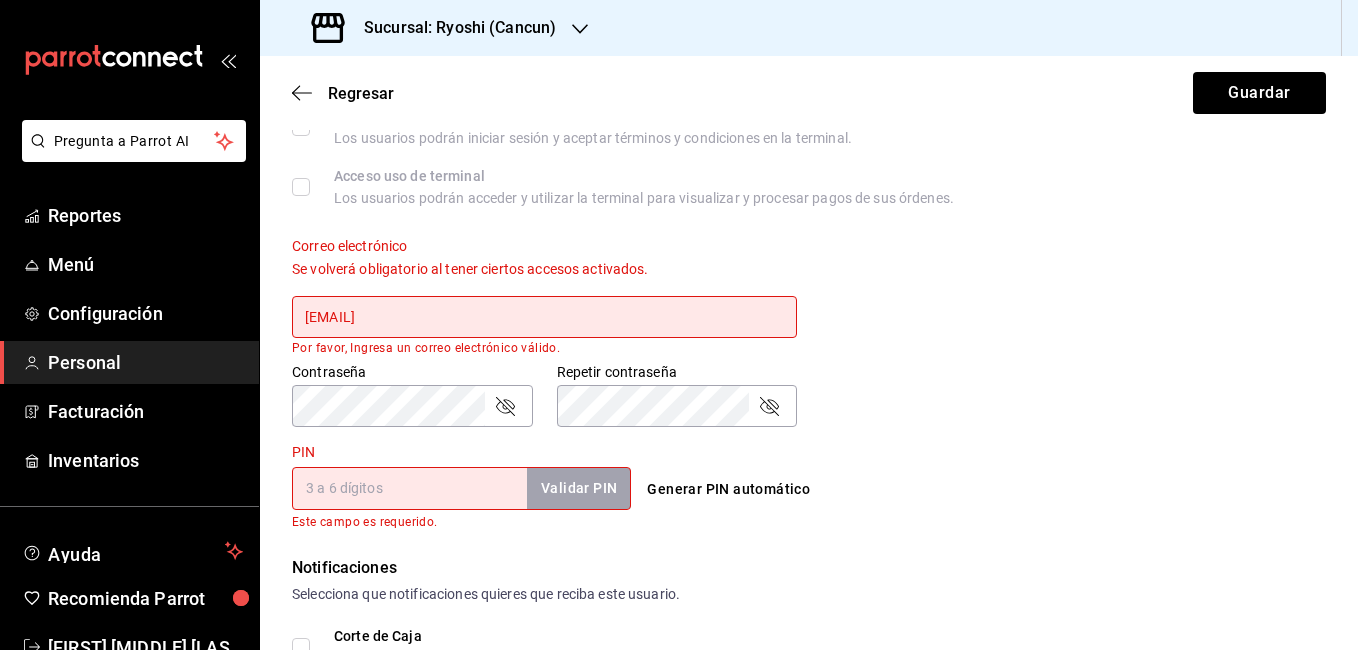 click on "[EMAIL]" at bounding box center [544, 317] 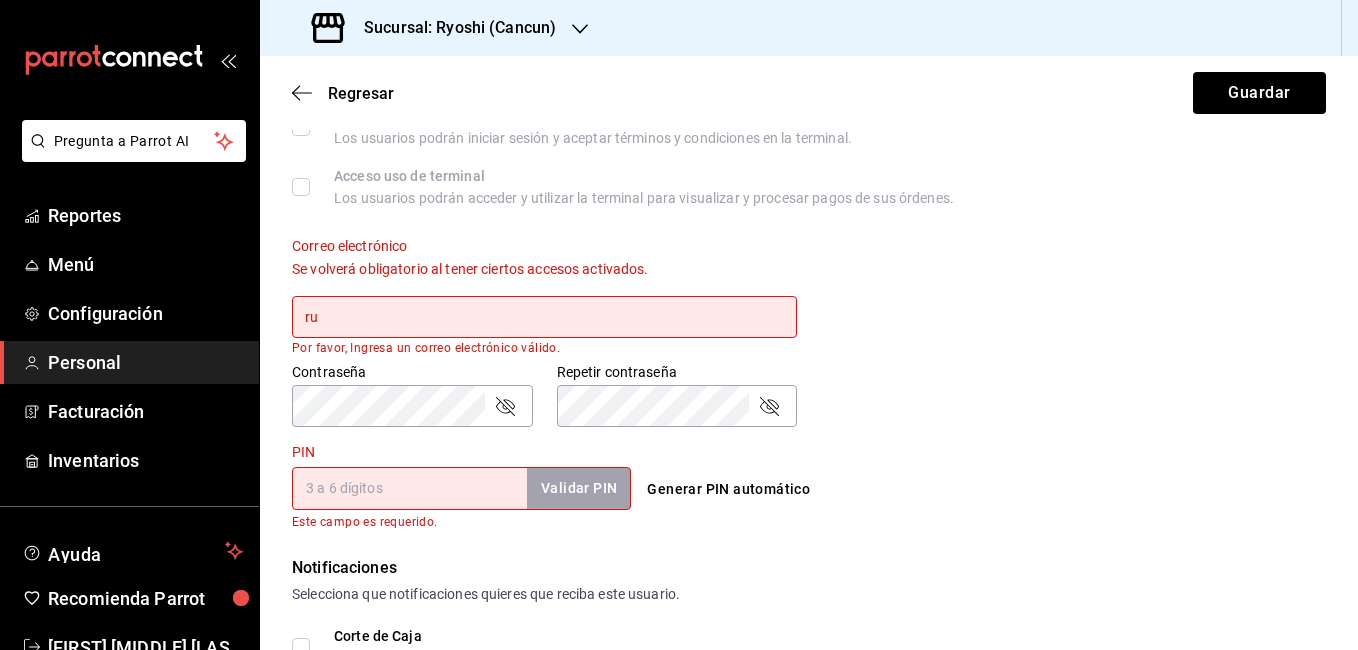 type on "r" 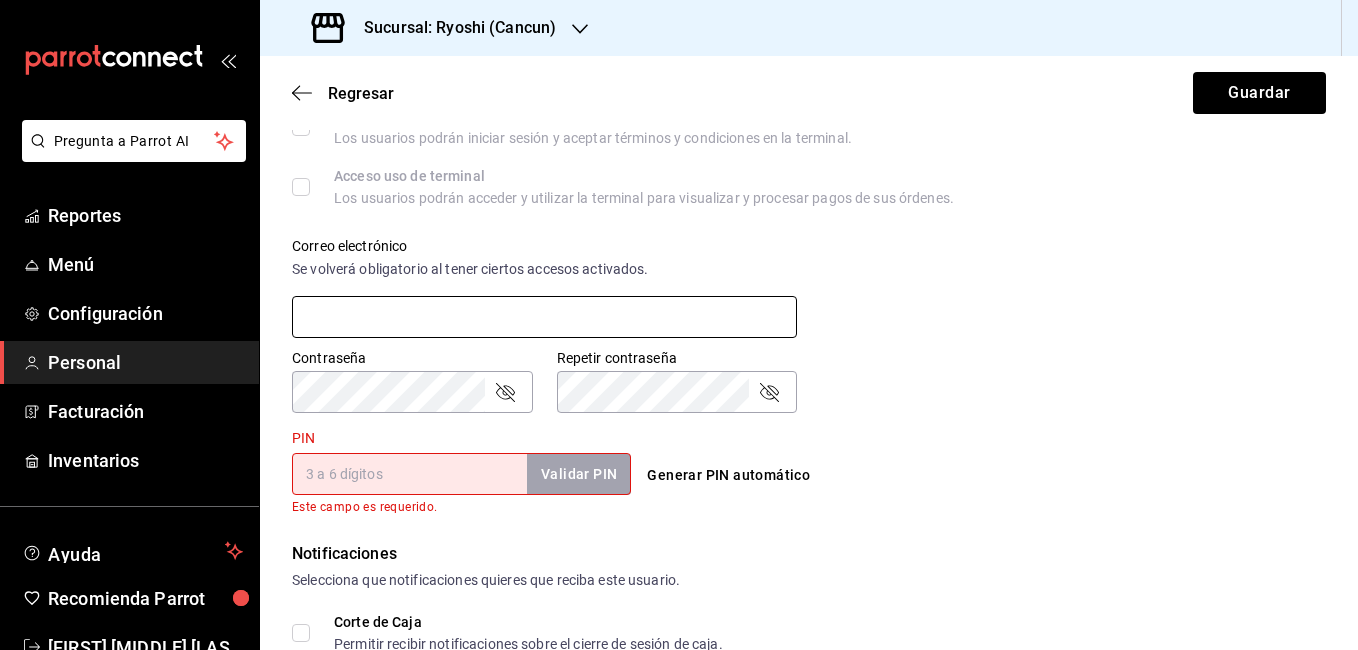 click at bounding box center [544, 317] 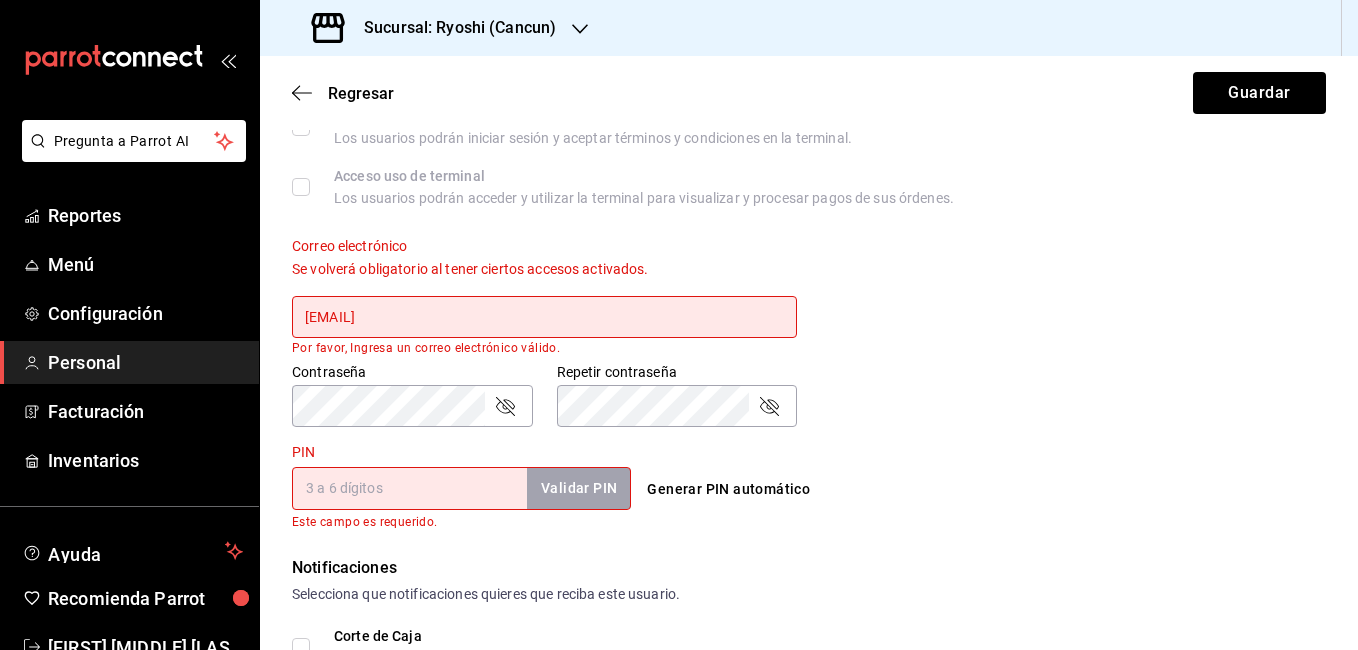 click 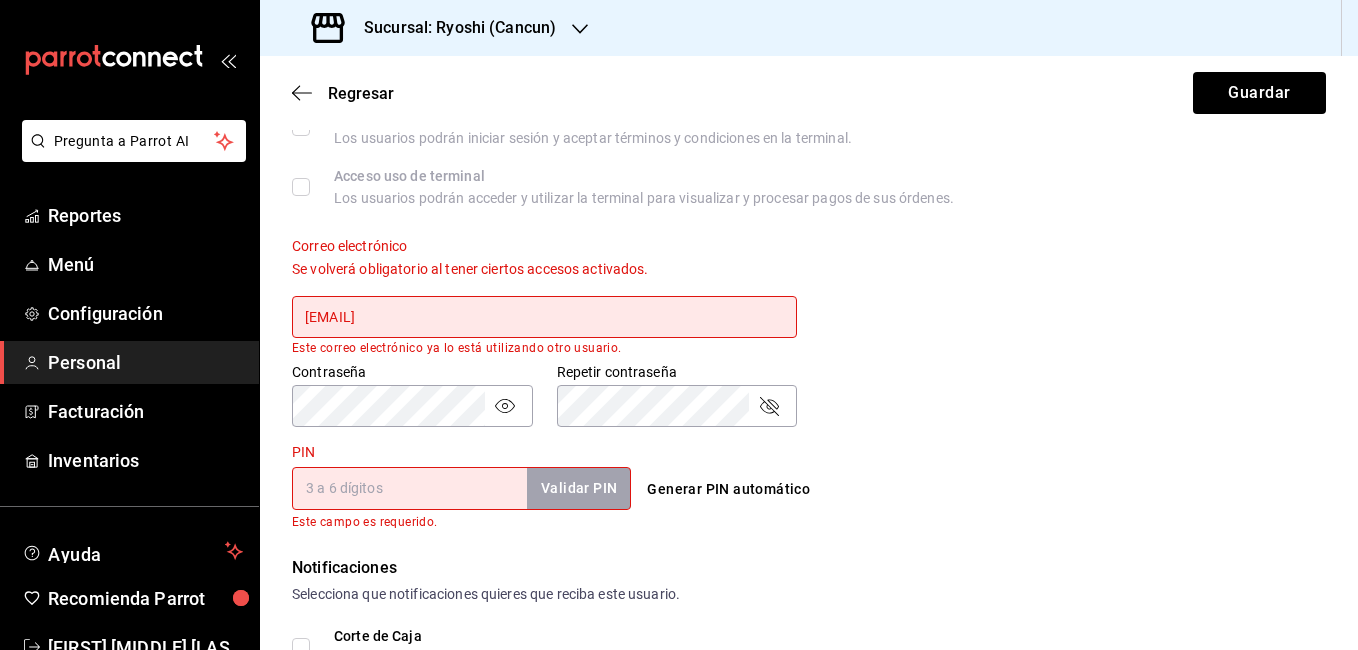 click on "[EMAIL]" at bounding box center (544, 317) 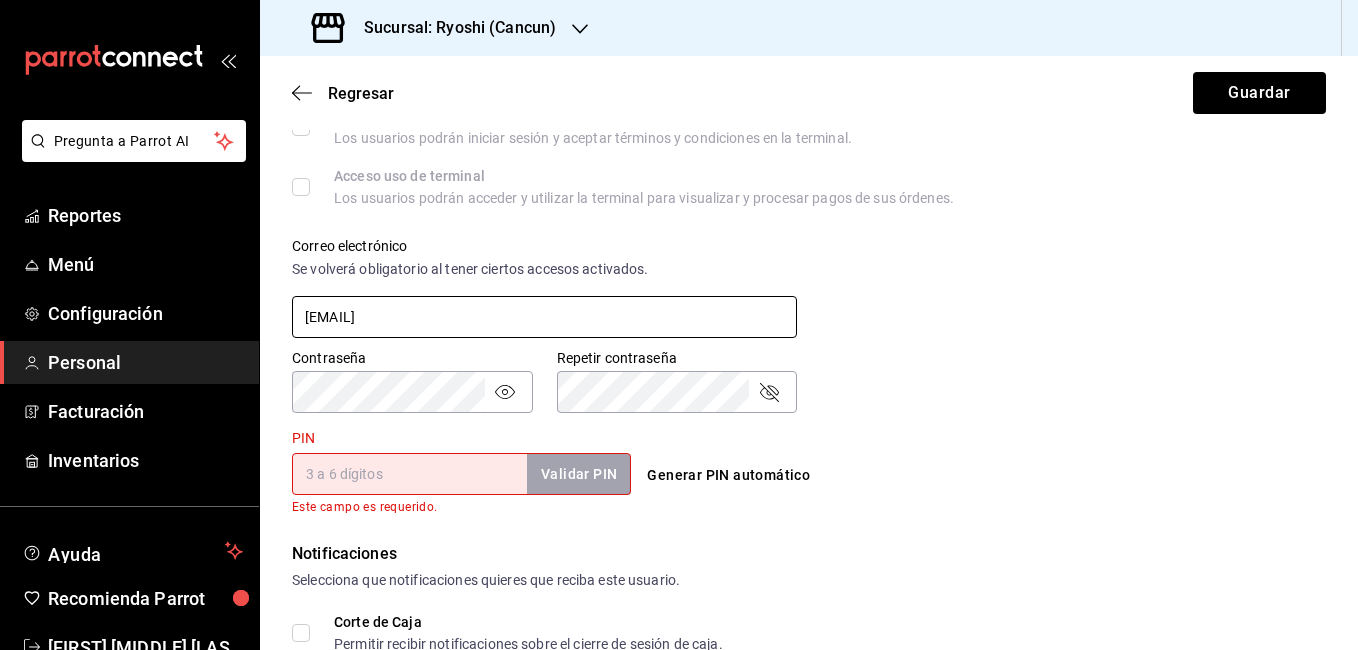 type on "[EMAIL]" 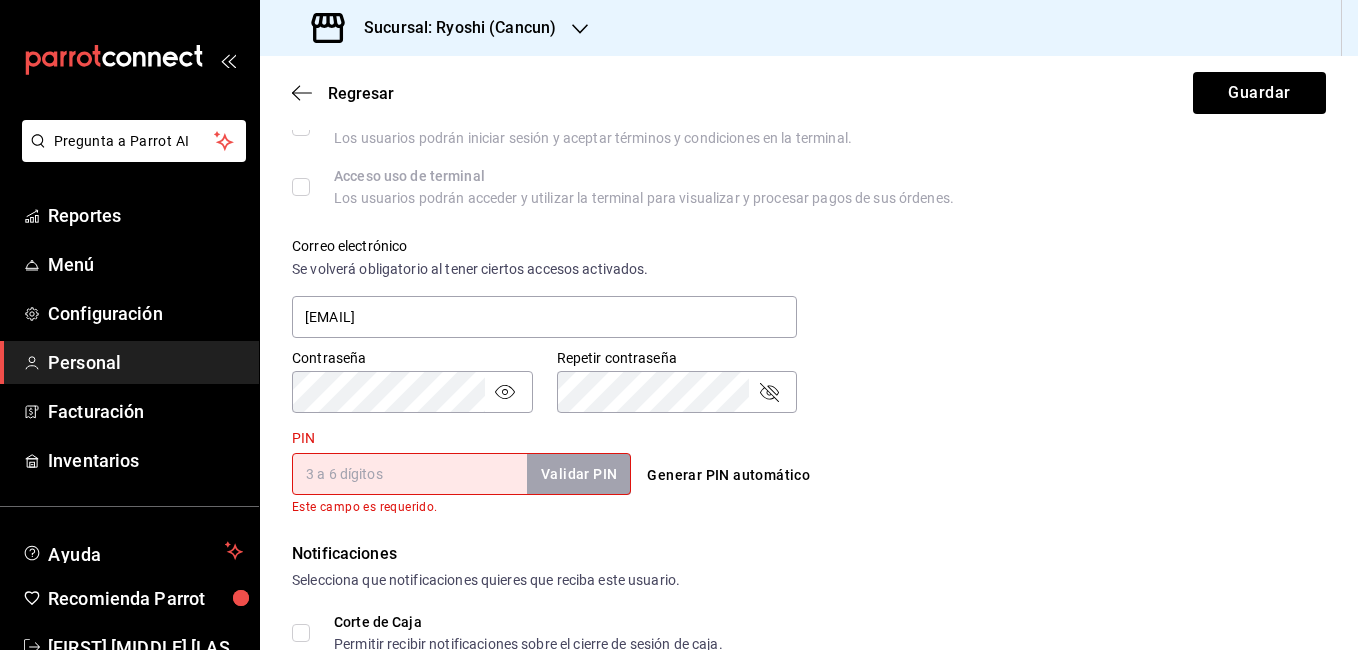 type 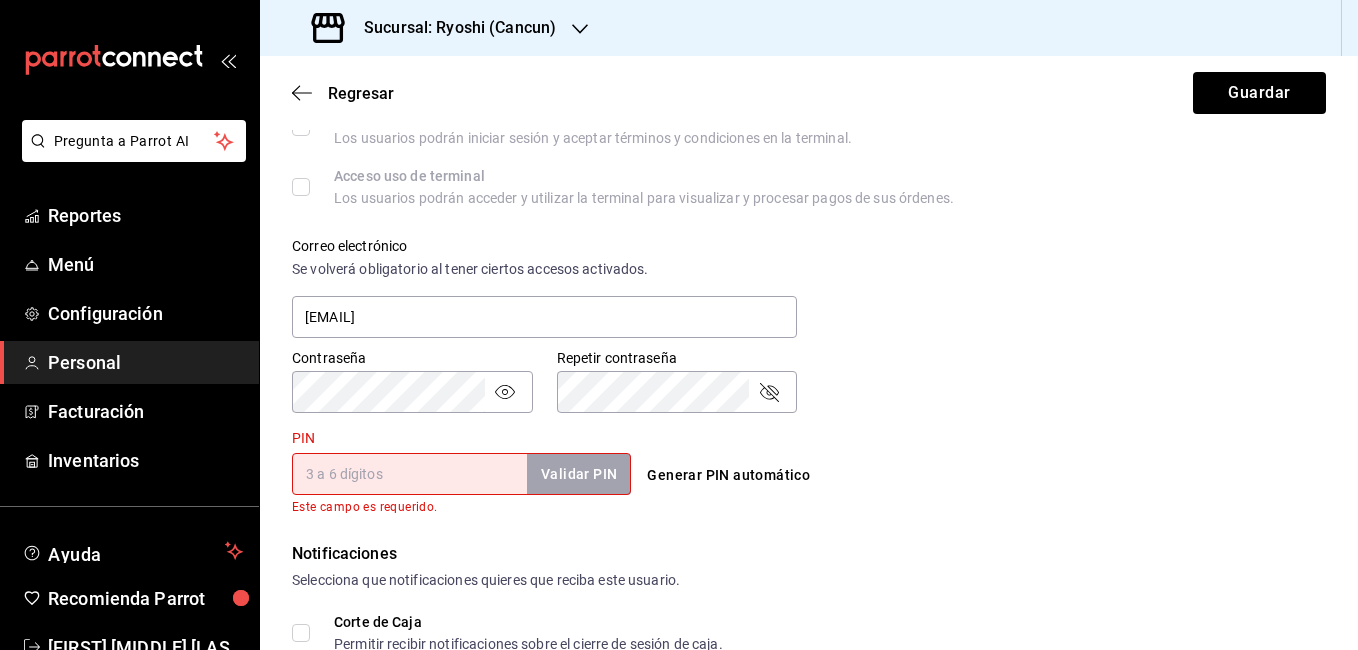 click on "PIN" at bounding box center [409, 474] 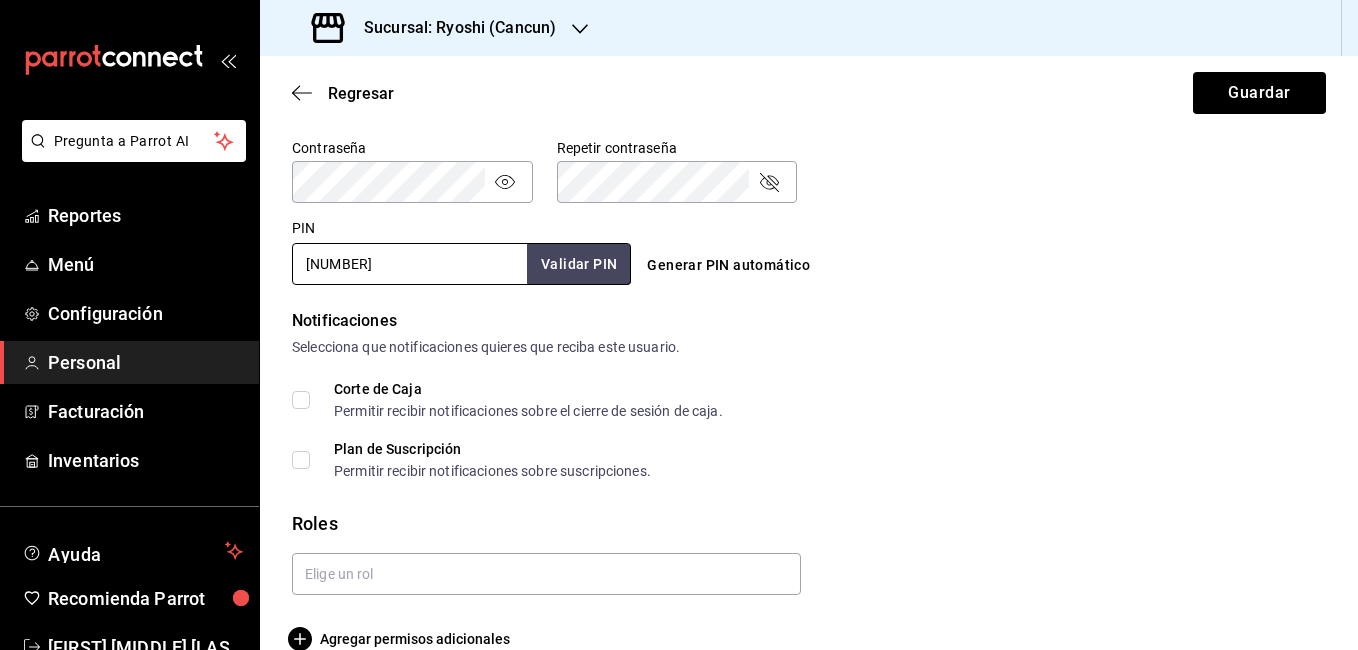 scroll, scrollTop: 888, scrollLeft: 0, axis: vertical 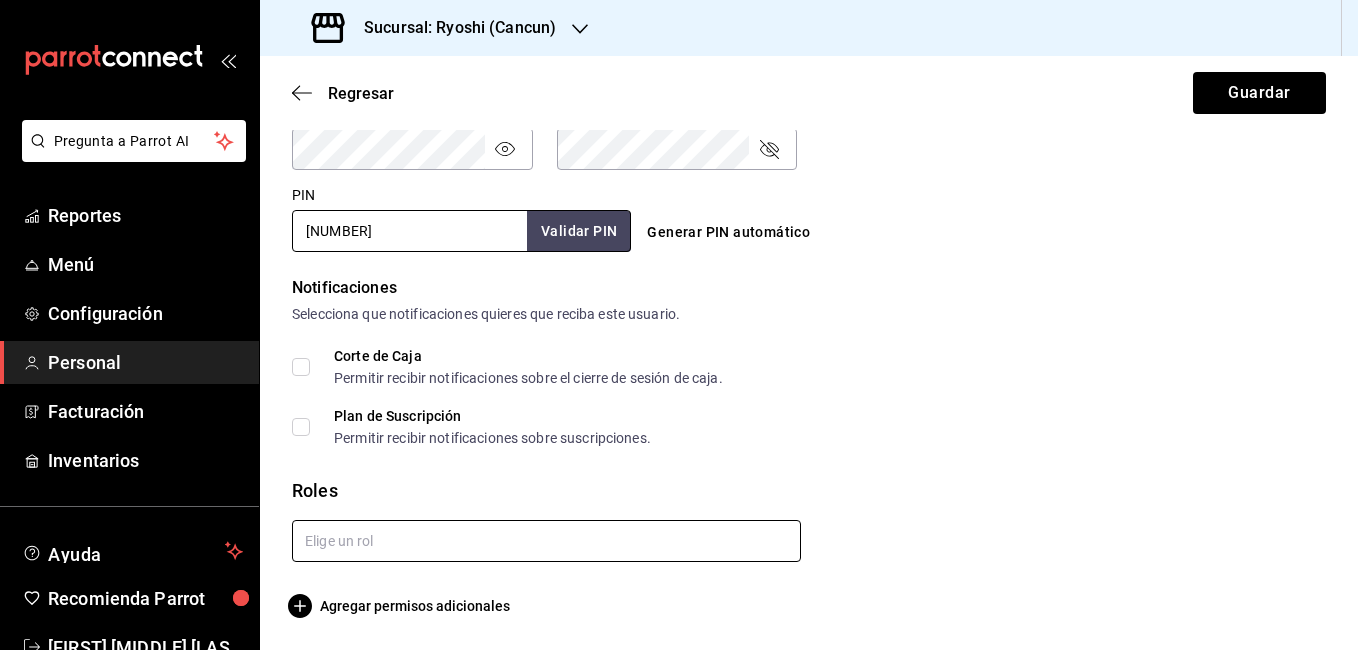 type on "[NUMBER]" 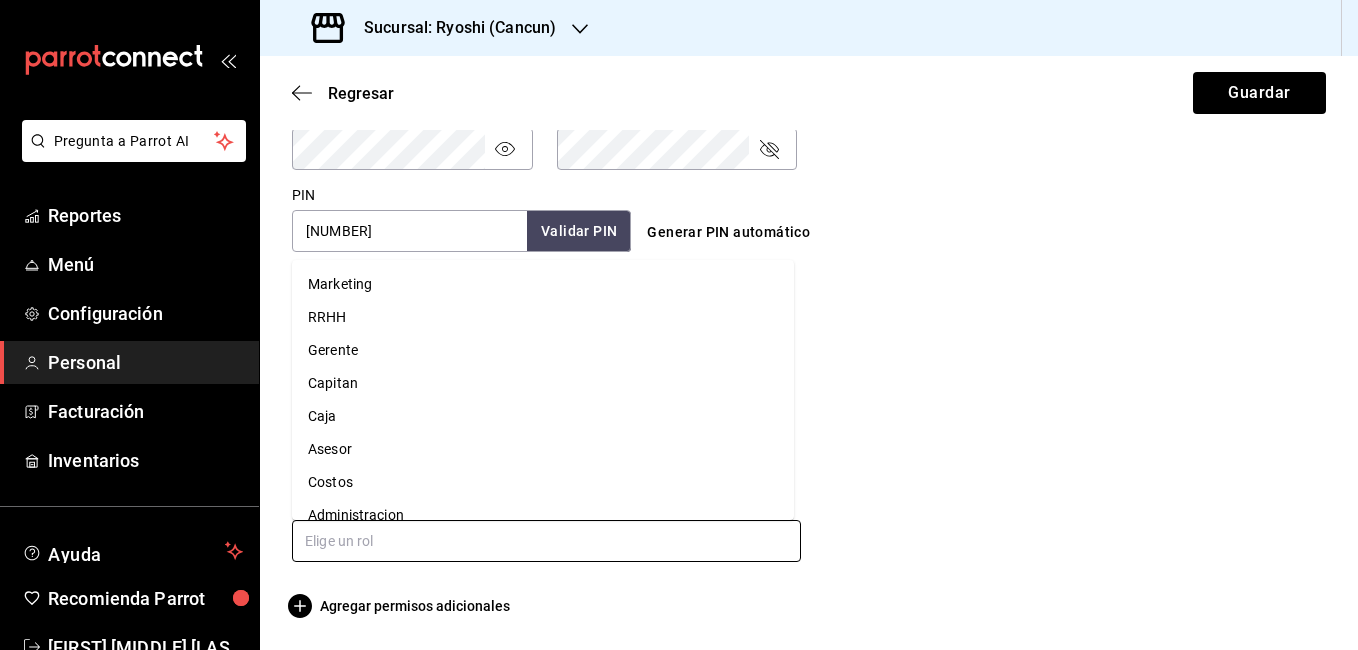 click at bounding box center [546, 541] 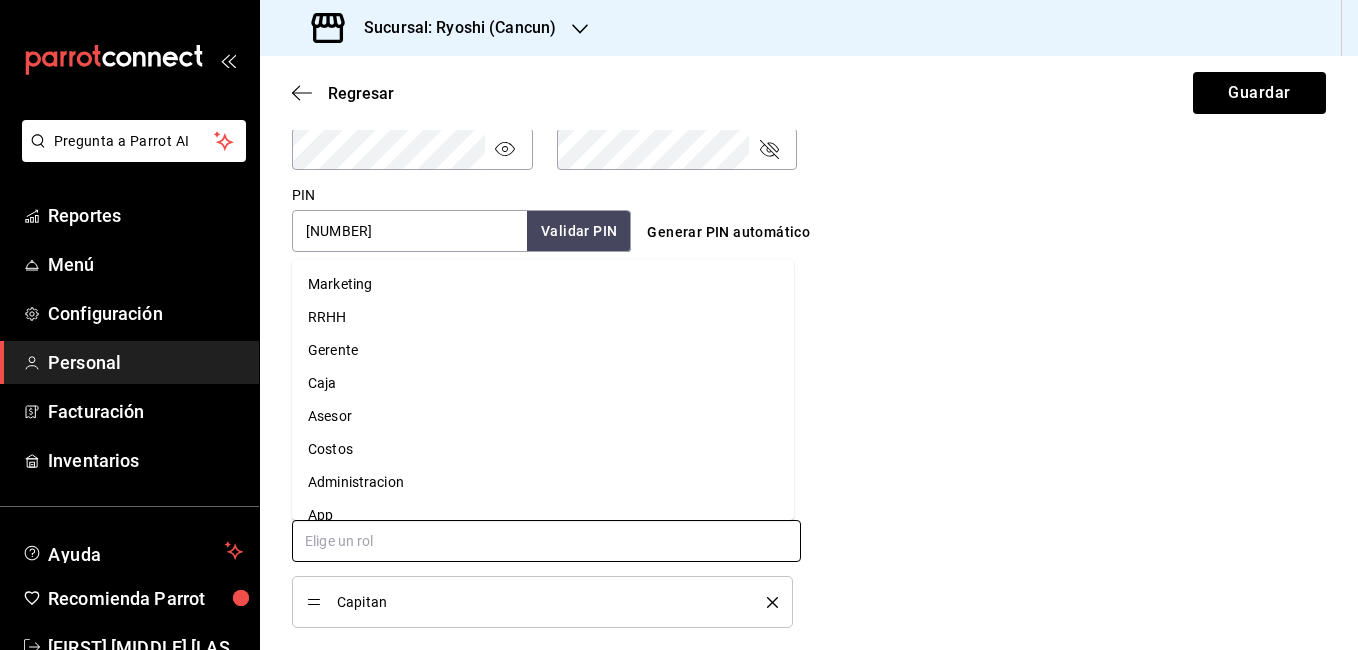 click at bounding box center (546, 541) 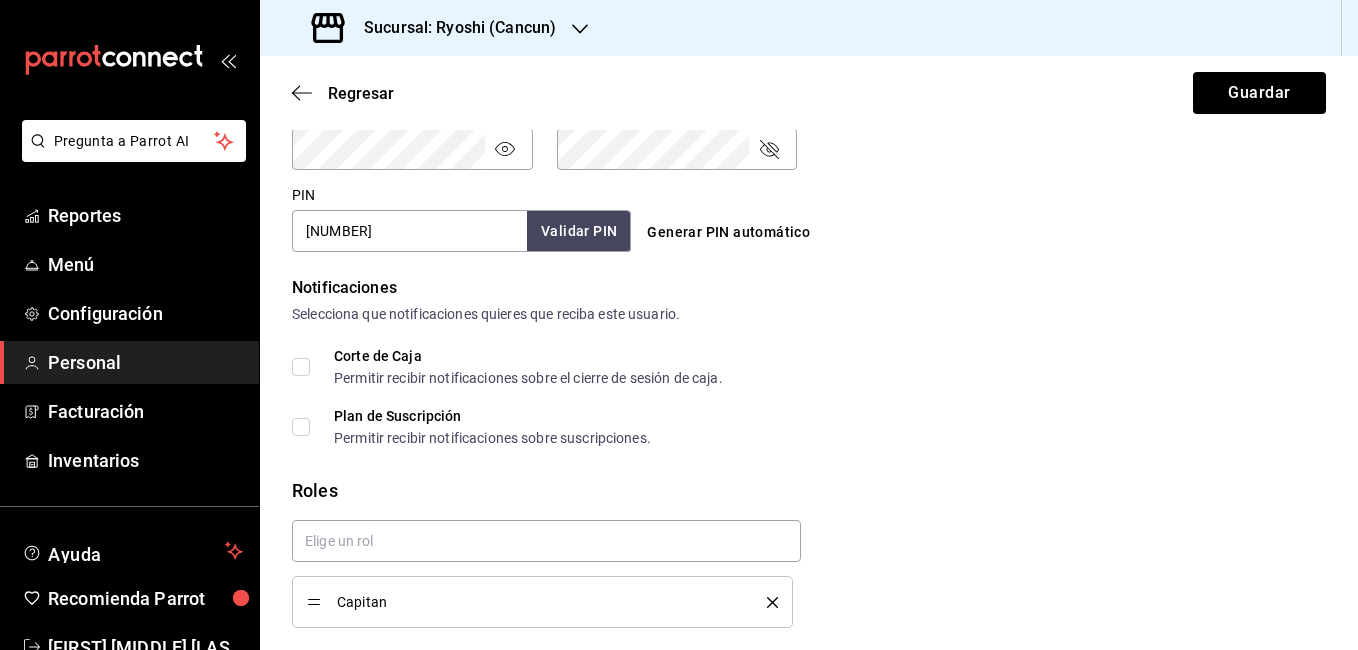 click on "Plan de Suscripción Permitir recibir notificaciones sobre suscripciones." at bounding box center (809, 427) 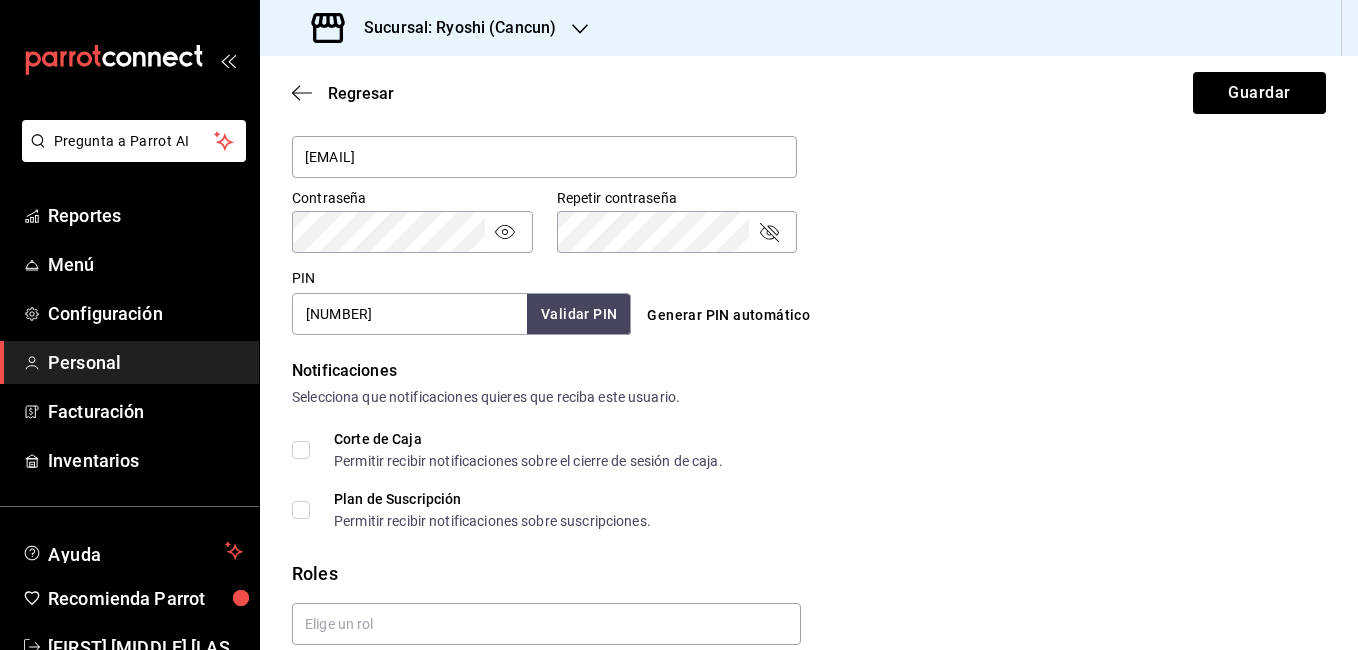 scroll, scrollTop: 954, scrollLeft: 0, axis: vertical 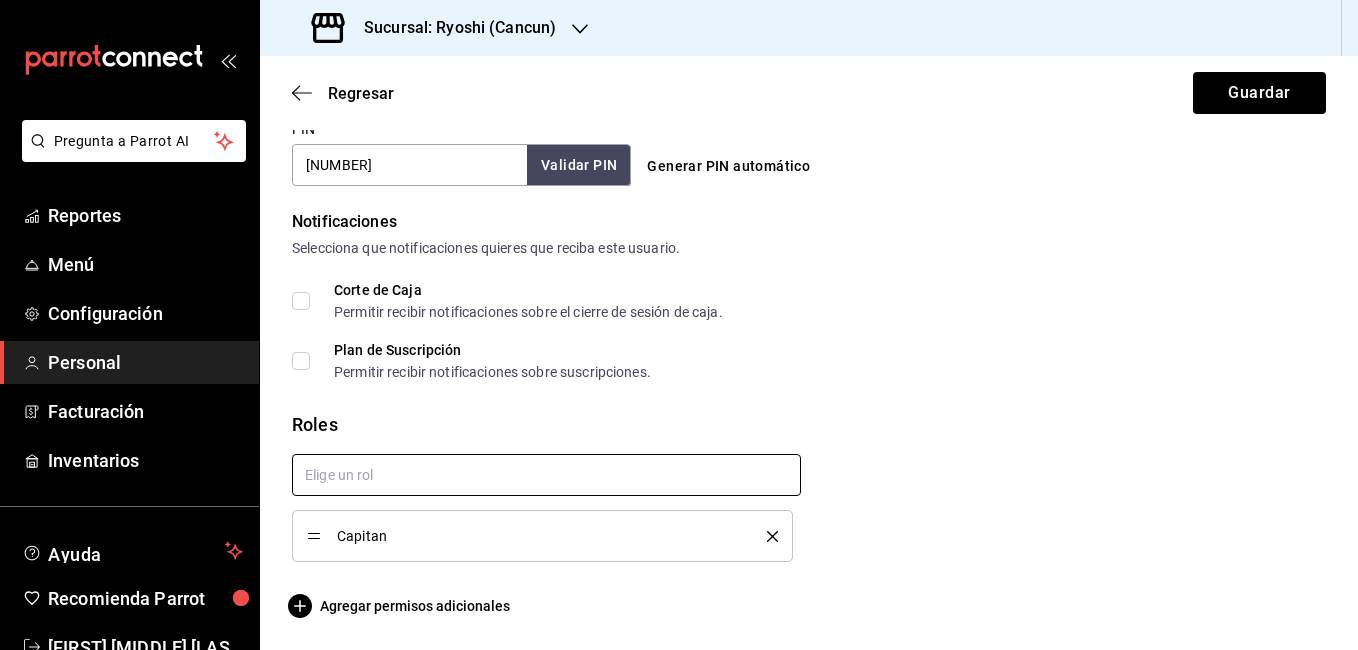 click at bounding box center [546, 475] 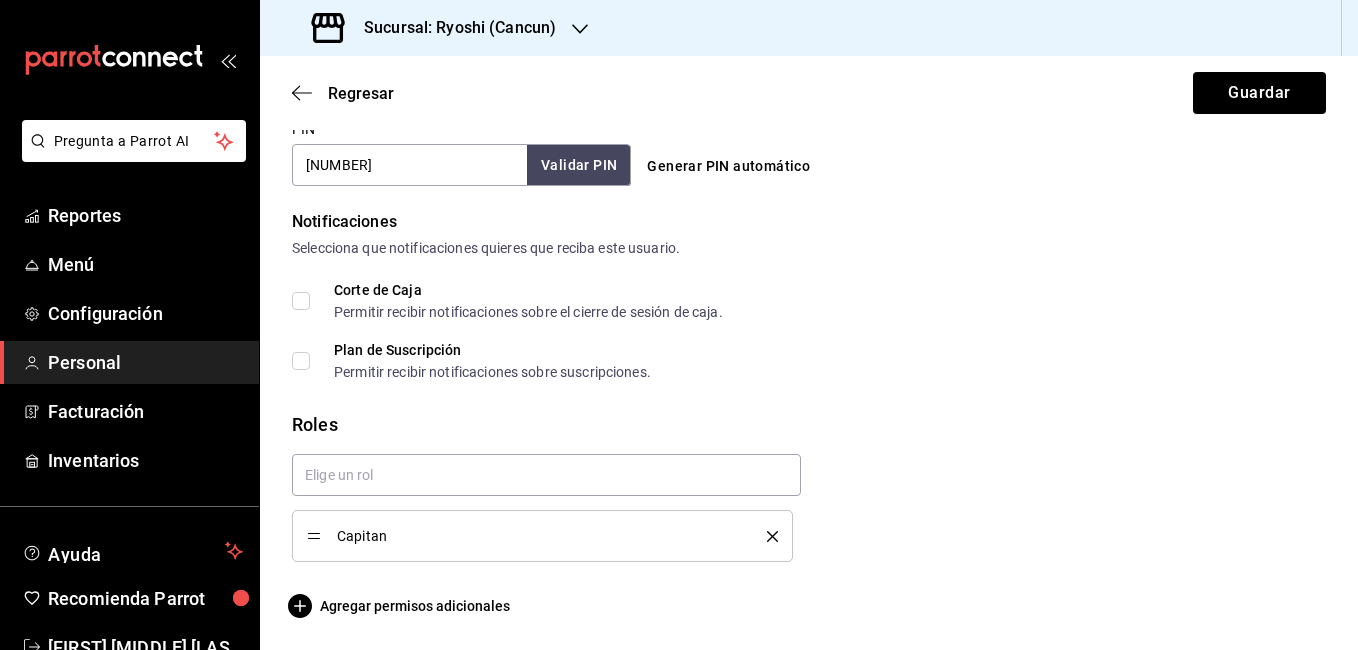 click on "Capitan" at bounding box center (801, 500) 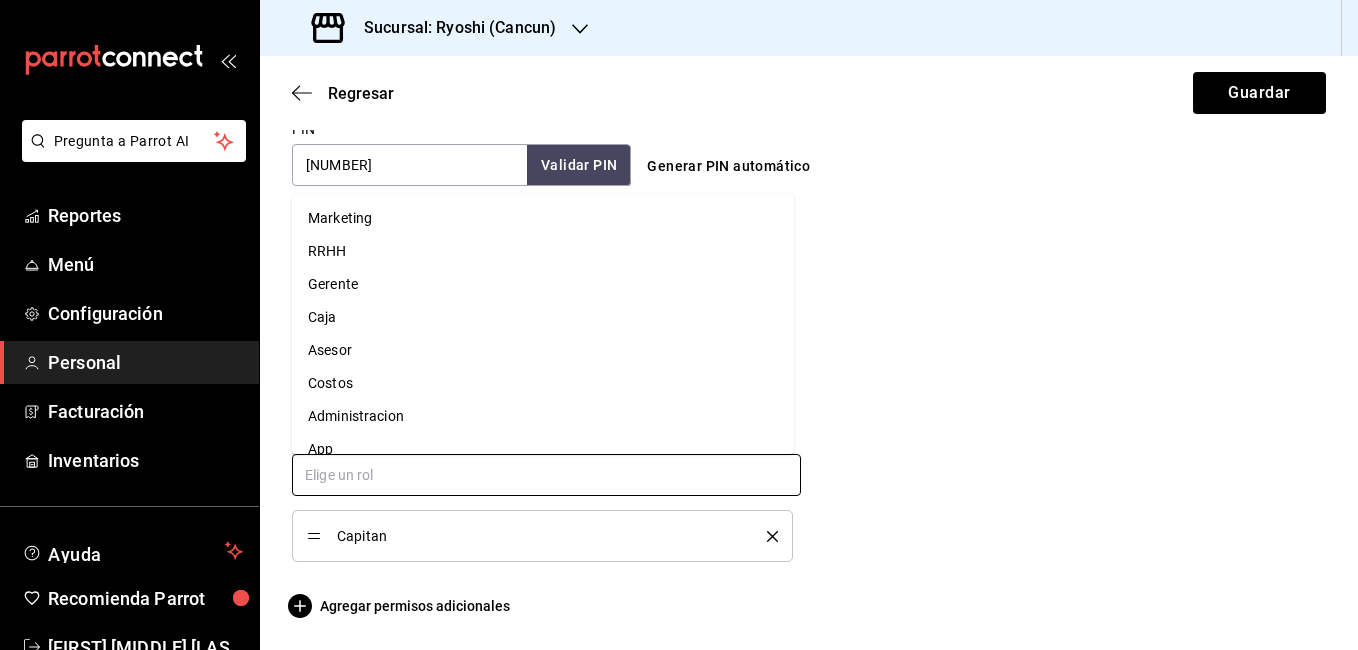 click at bounding box center (546, 475) 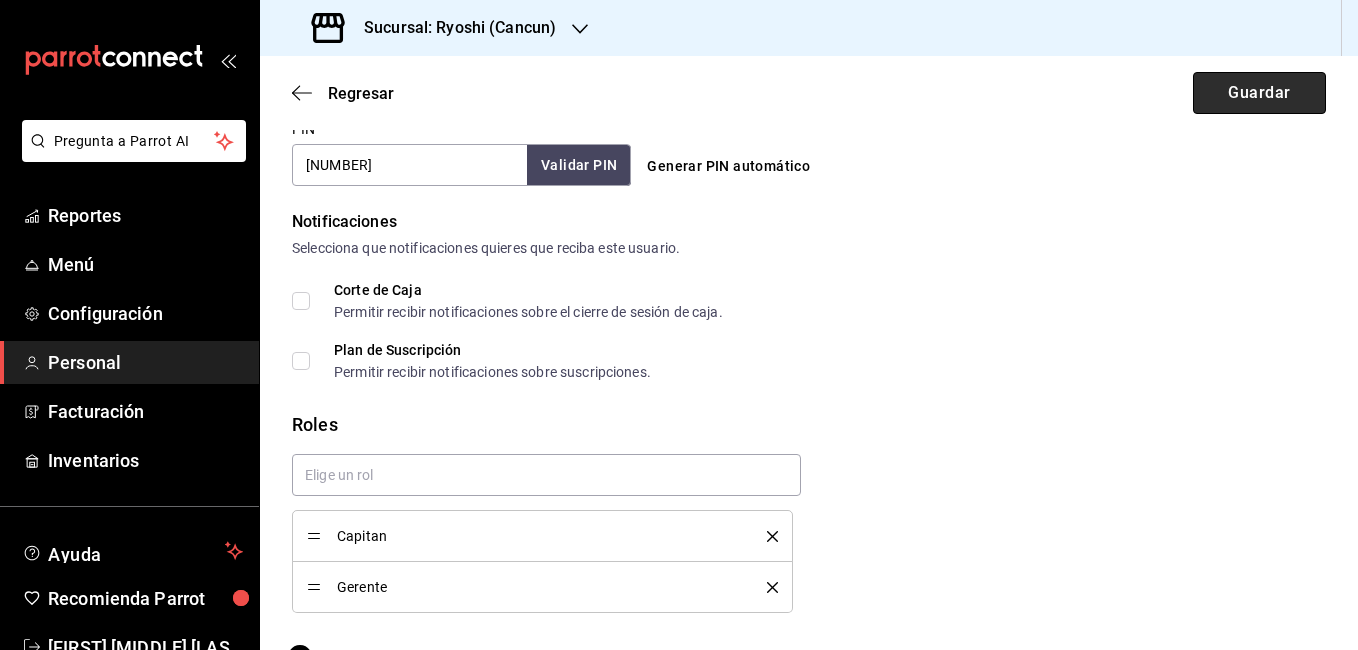 click on "Guardar" at bounding box center (1259, 93) 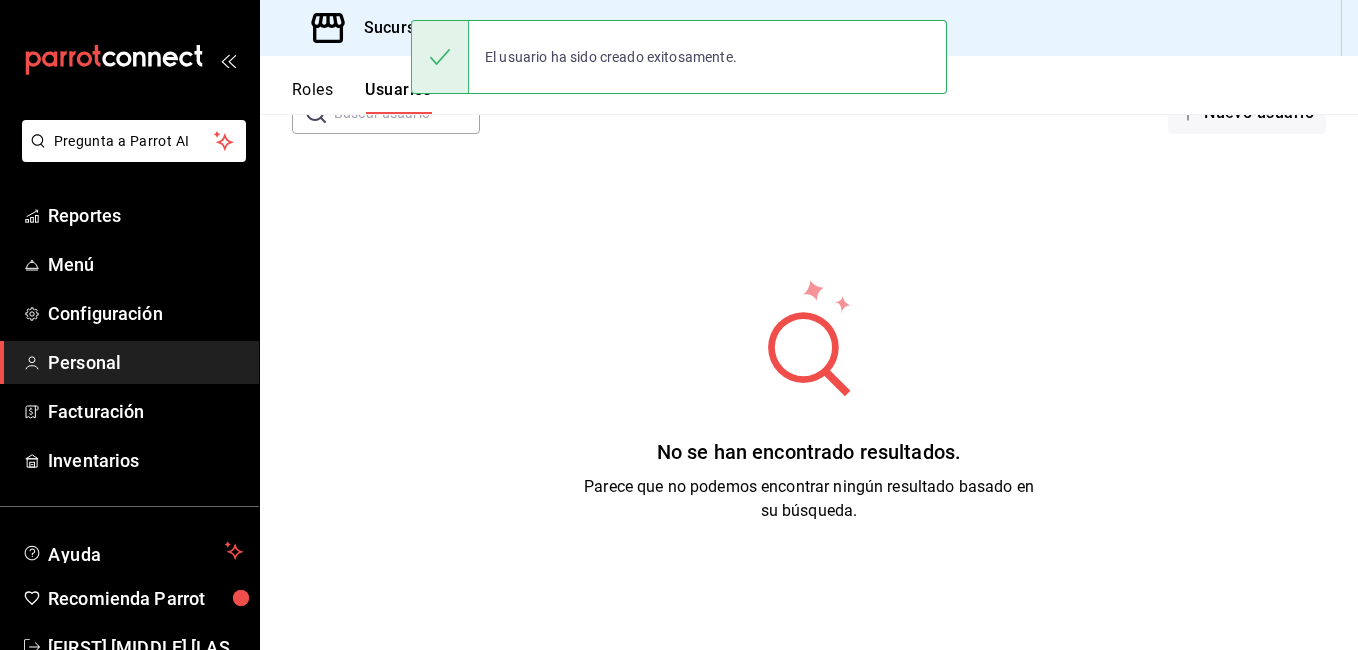 scroll, scrollTop: 137, scrollLeft: 0, axis: vertical 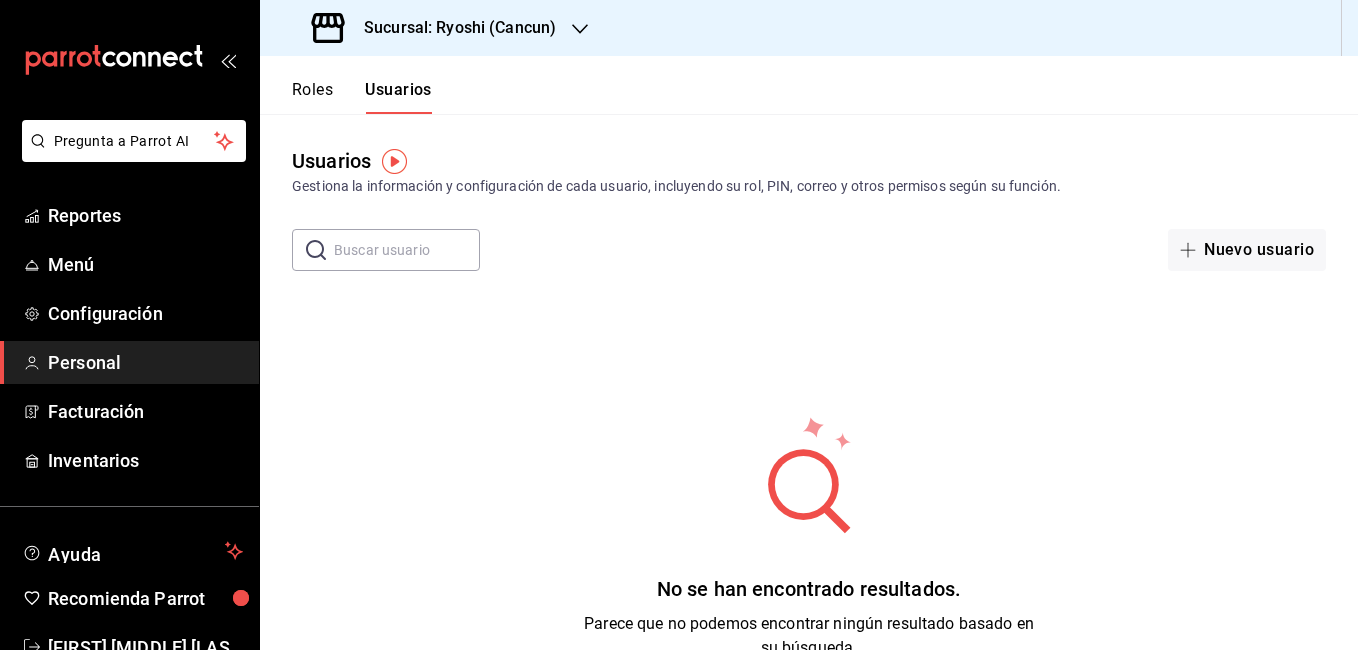 click at bounding box center (407, 250) 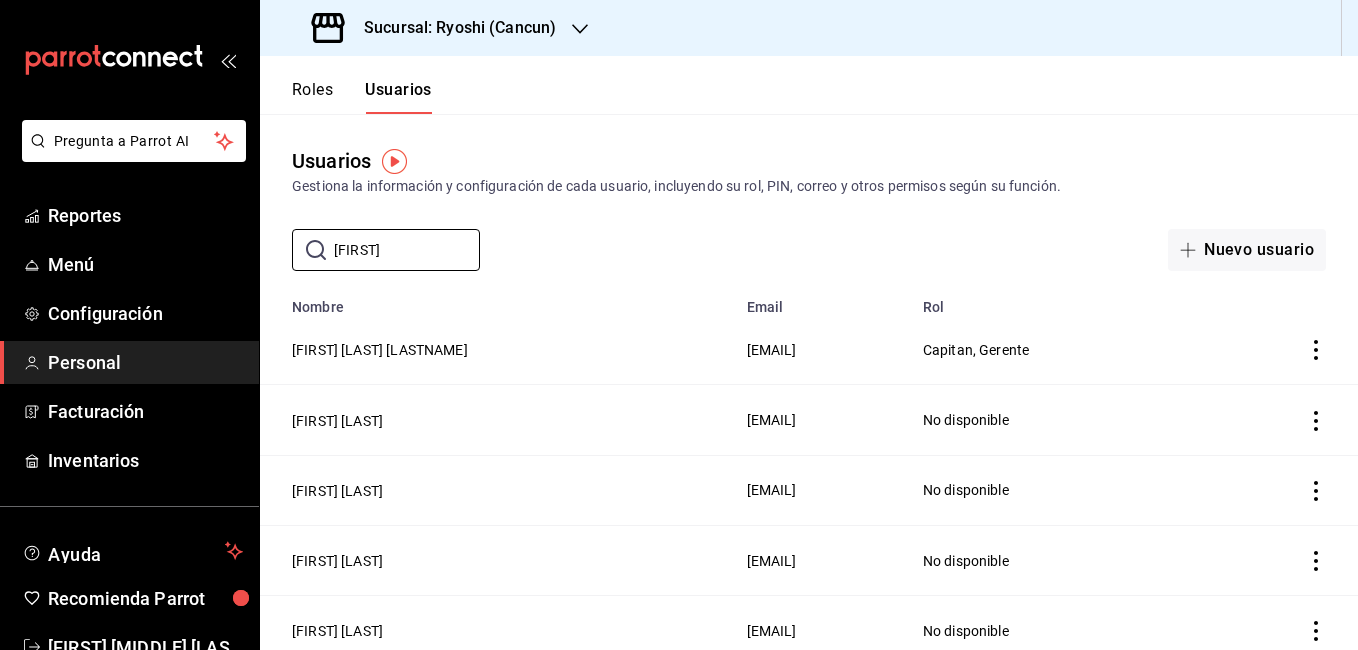 type on "[FIRST]" 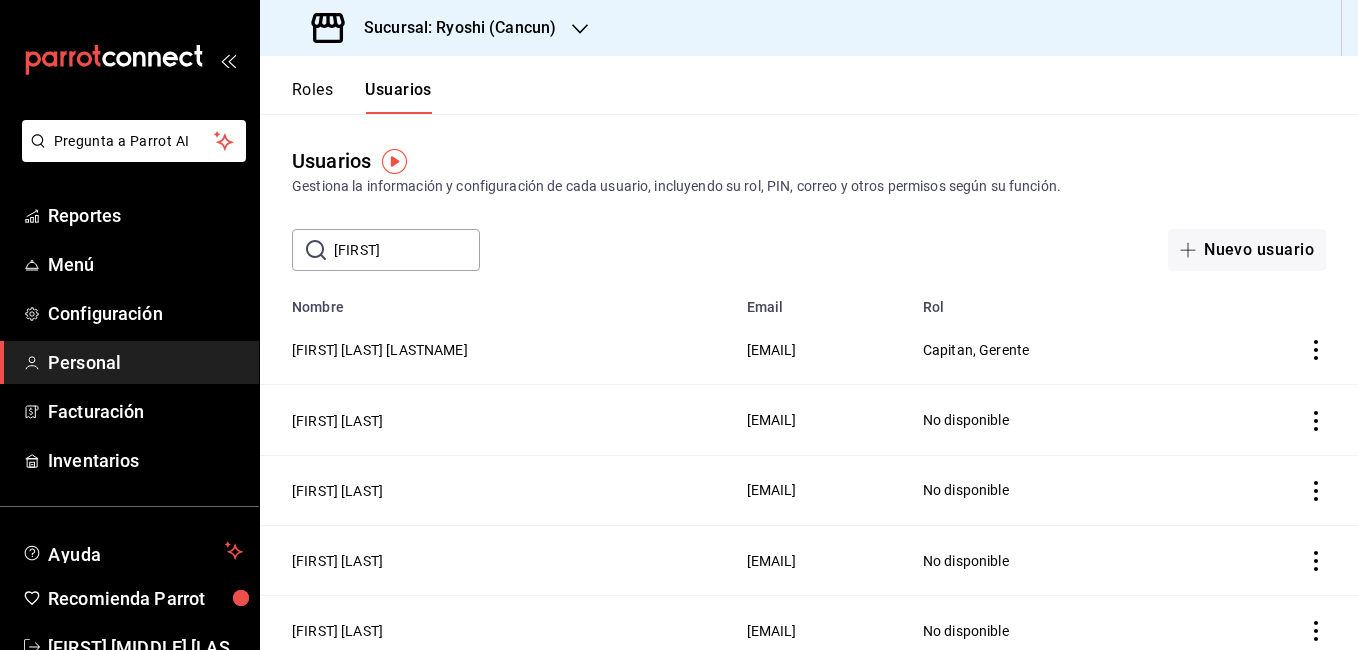 click on "[EMAIL]" at bounding box center [772, 350] 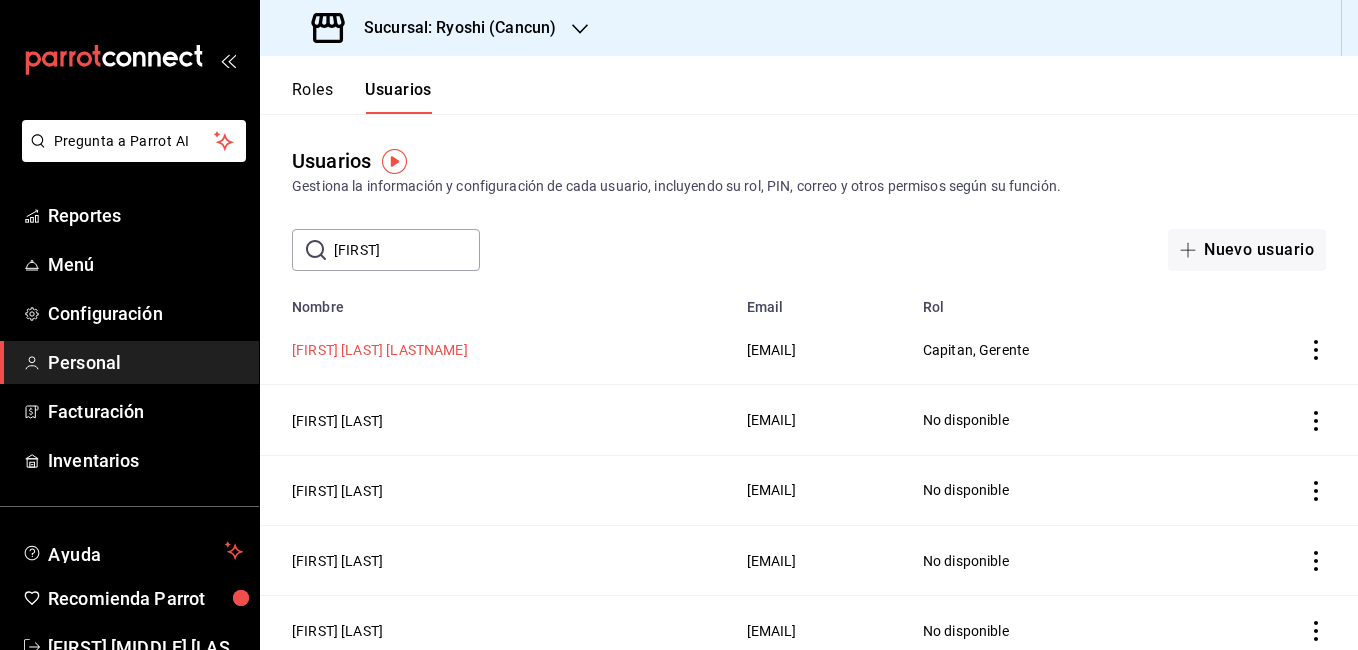 click on "[FIRST] [LAST] [LASTNAME]" at bounding box center [380, 350] 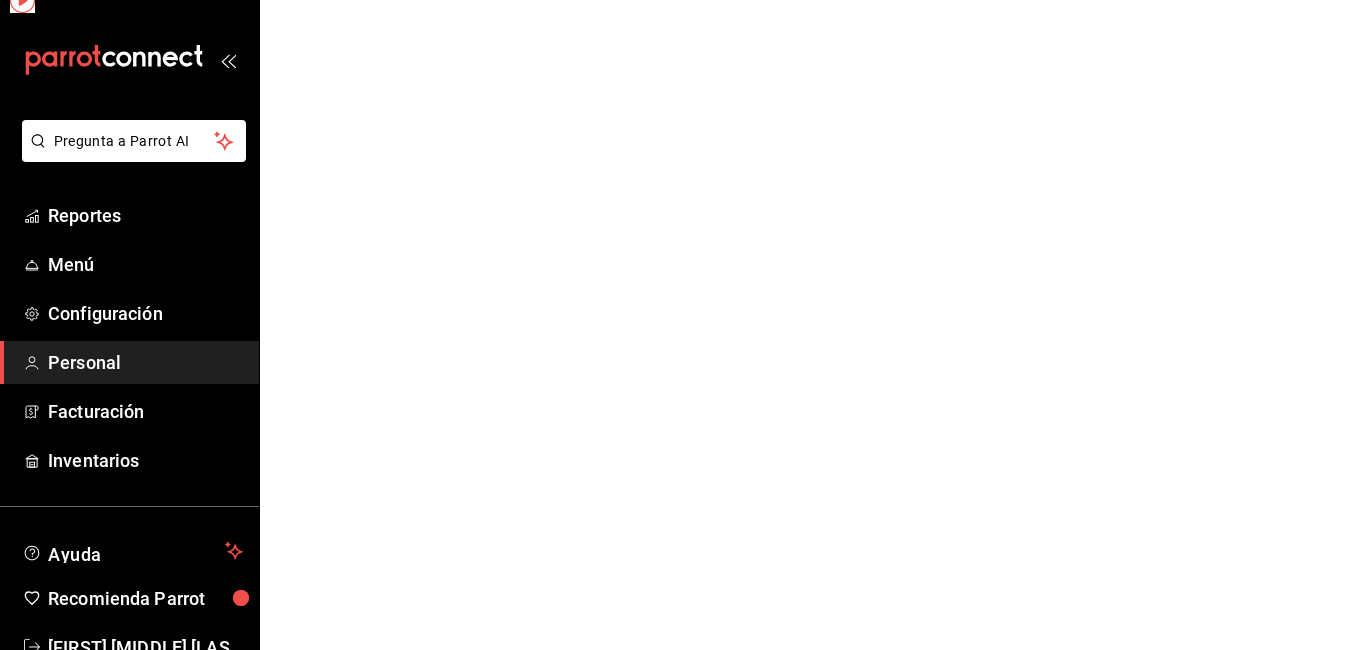 click on "Pregunta a Parrot AI Reportes   Menú   Configuración   Personal   Facturación   Inventarios   Ayuda Recomienda Parrot   [FIRST] [MIDDLE] [LAST]   Sugerir nueva función   GANA 1 MES GRATIS EN TU SUSCRIPCIÓN AQUÍ ¿Recuerdas cómo empezó tu restaurante?
Hoy puedes ayudar a un colega a tener el mismo cambio que tú viviste.
Recomienda Parrot directamente desde tu Portal Administrador.
Es fácil y rápido.
🎁 Por cada restaurante que se una, ganas 1 mes gratis. Ver video tutorial Ir a video Pregunta a Parrot AI Reportes   Menú   Configuración   Personal   Facturación   Inventarios   Ayuda Recomienda Parrot   [FIRST] [MIDDLE] [LAST]   Sugerir nueva función   Visitar centro de ayuda [PHONE] [EMAIL] Visitar centro de ayuda [PHONE] [EMAIL]" at bounding box center [679, 0] 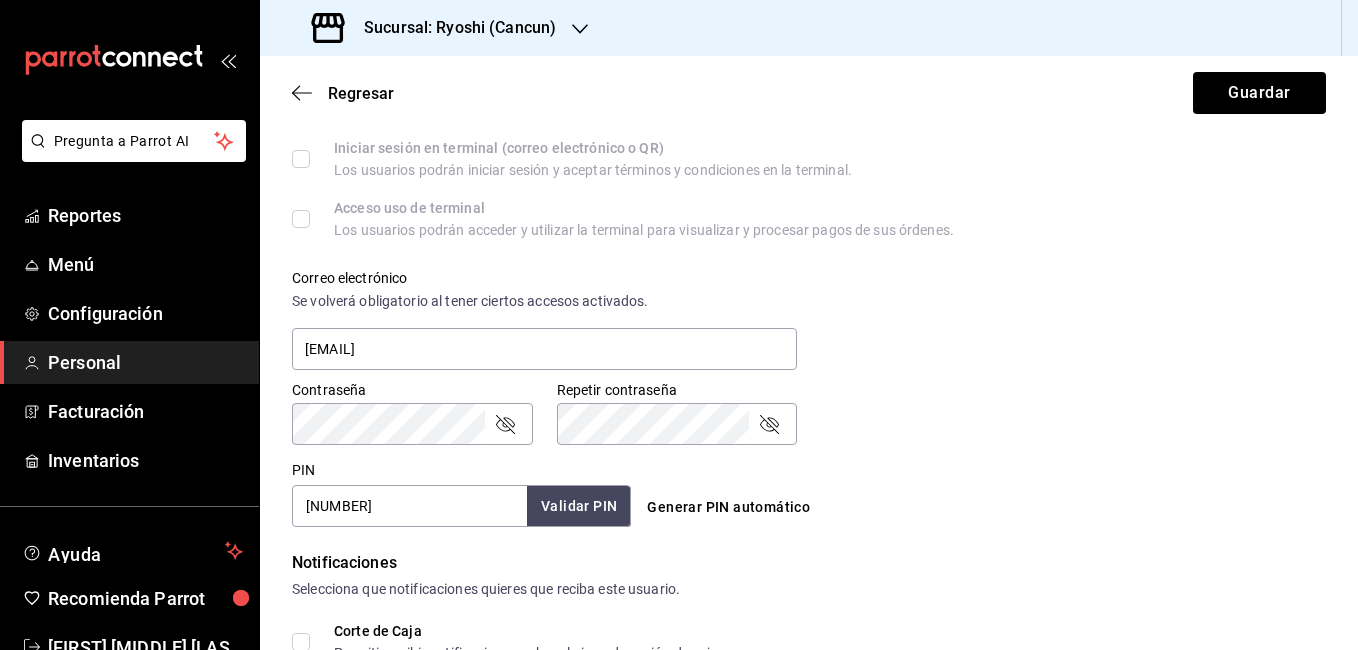 scroll, scrollTop: 633, scrollLeft: 0, axis: vertical 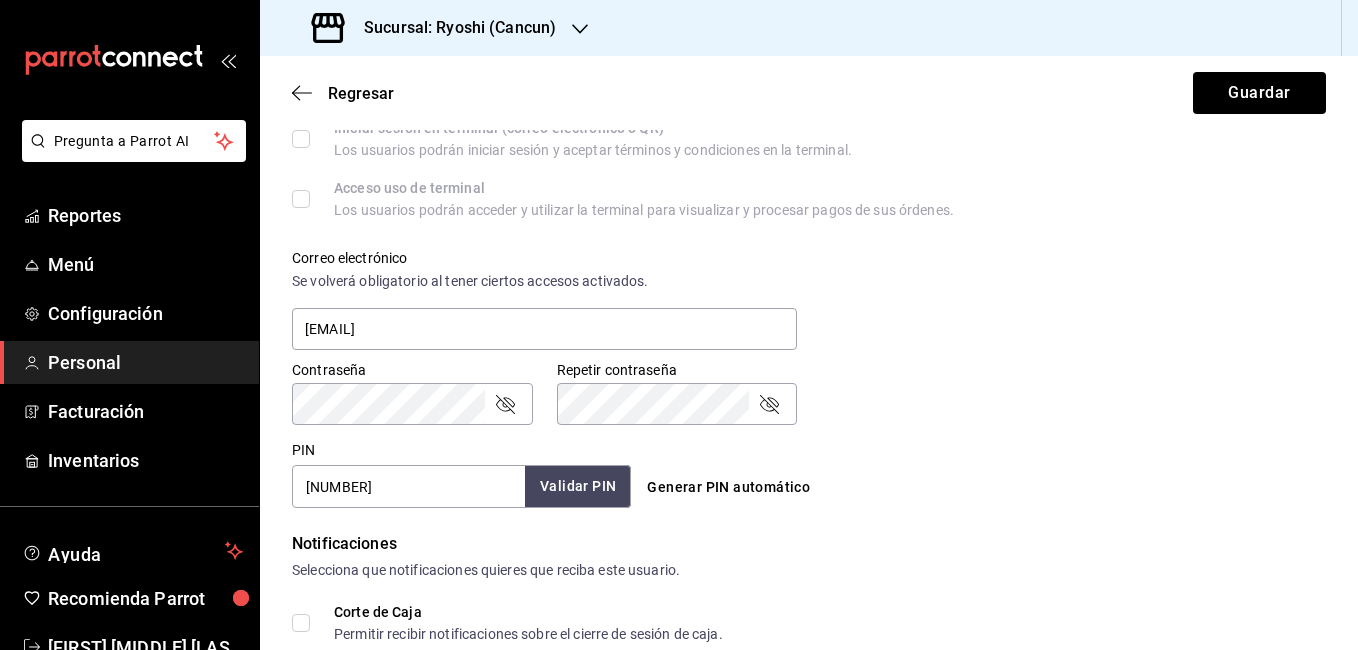 click on "Validar PIN" at bounding box center [578, 486] 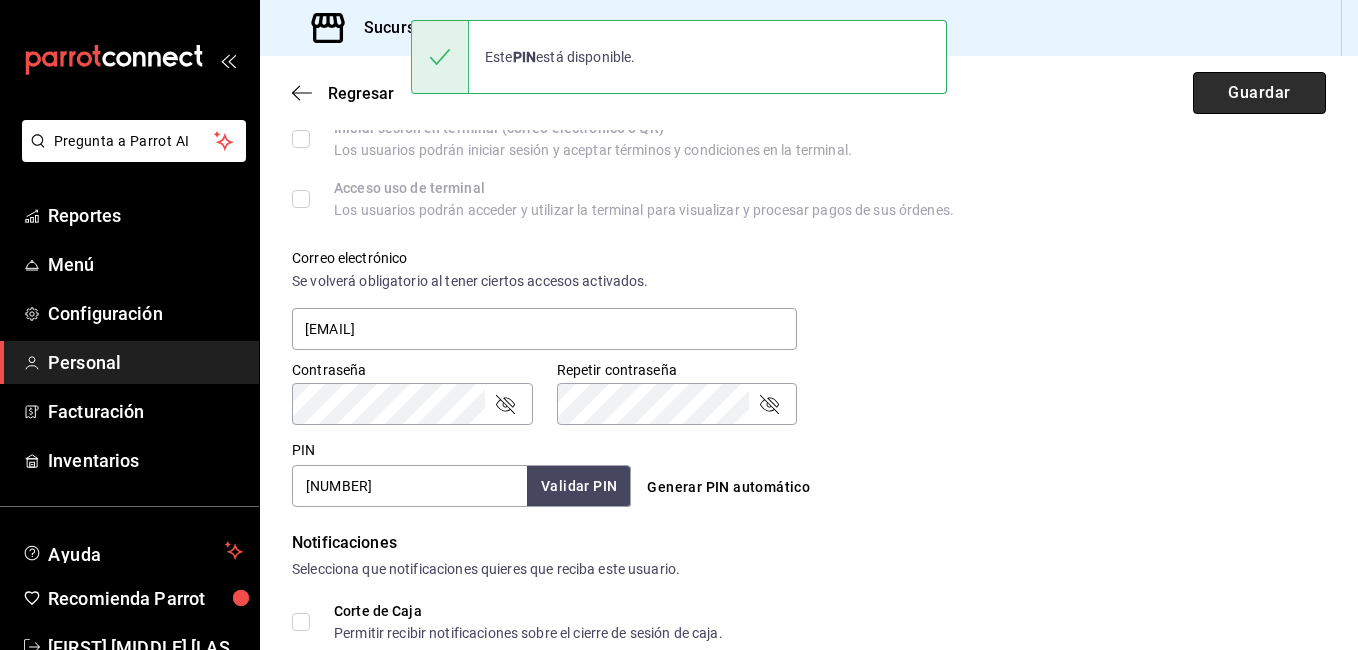 click on "Guardar" at bounding box center [1259, 93] 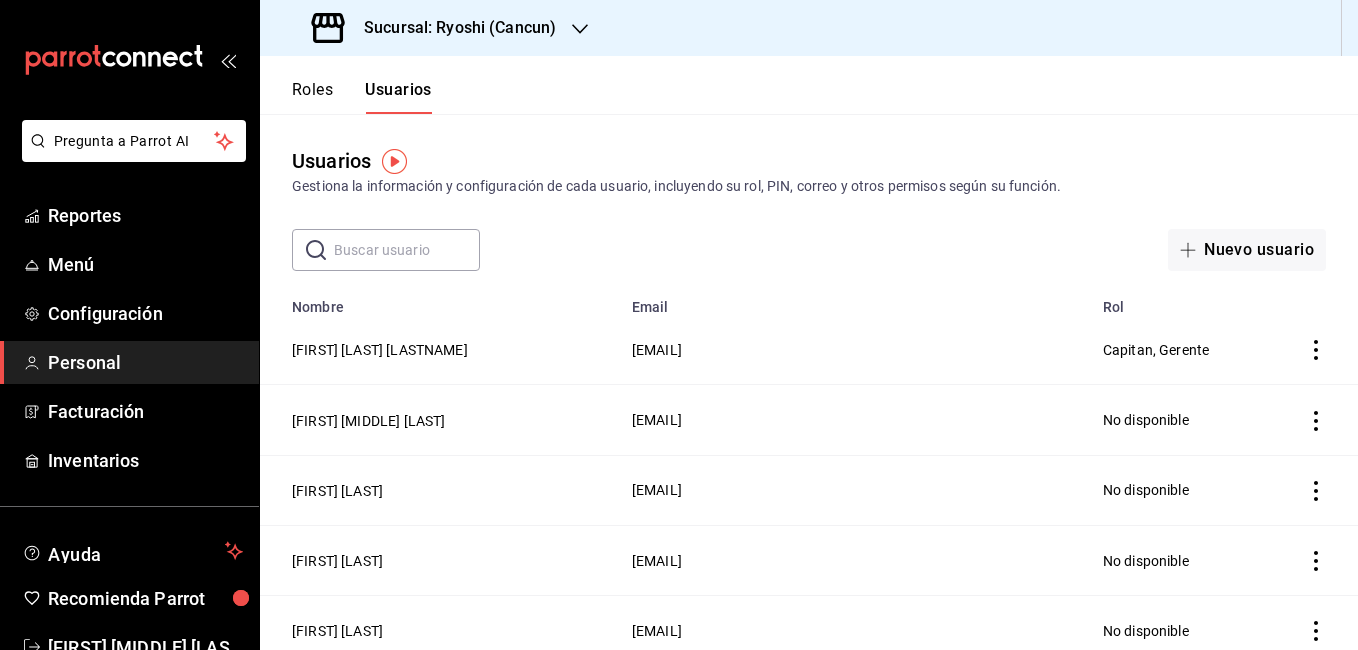 click on "[EMAIL]" at bounding box center (657, 350) 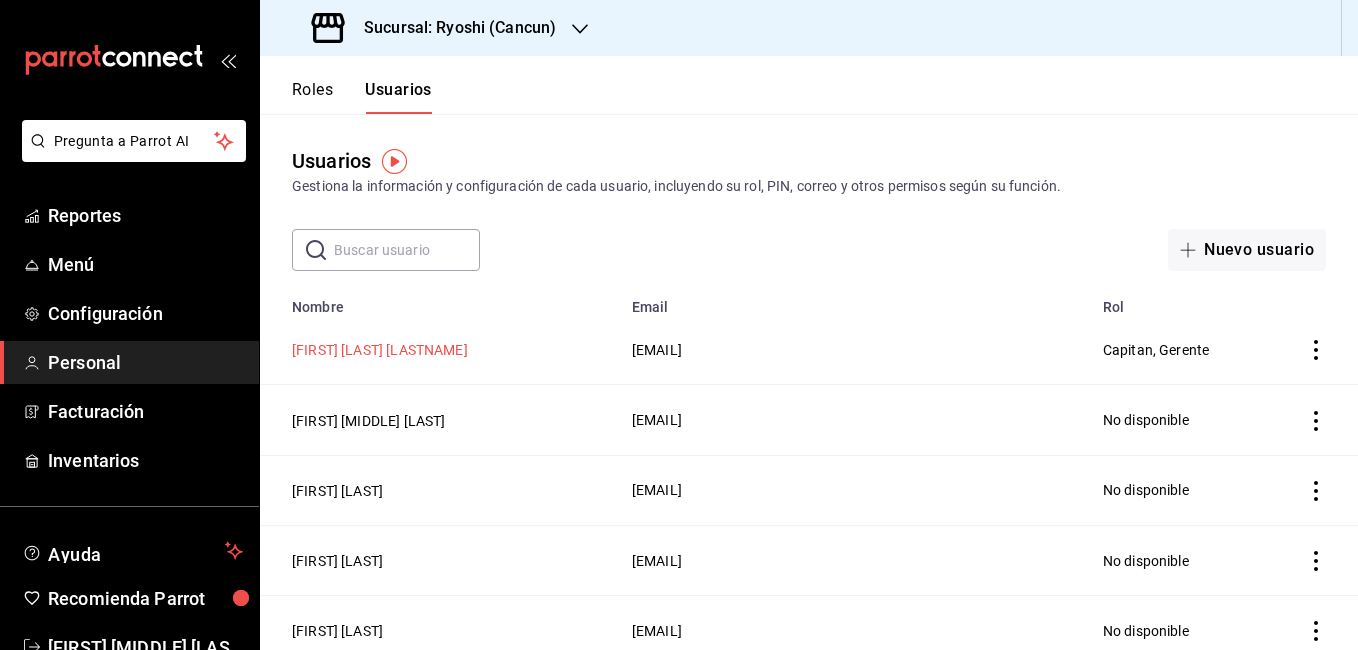 click on "[FIRST] [LAST] [LASTNAME]" at bounding box center [380, 350] 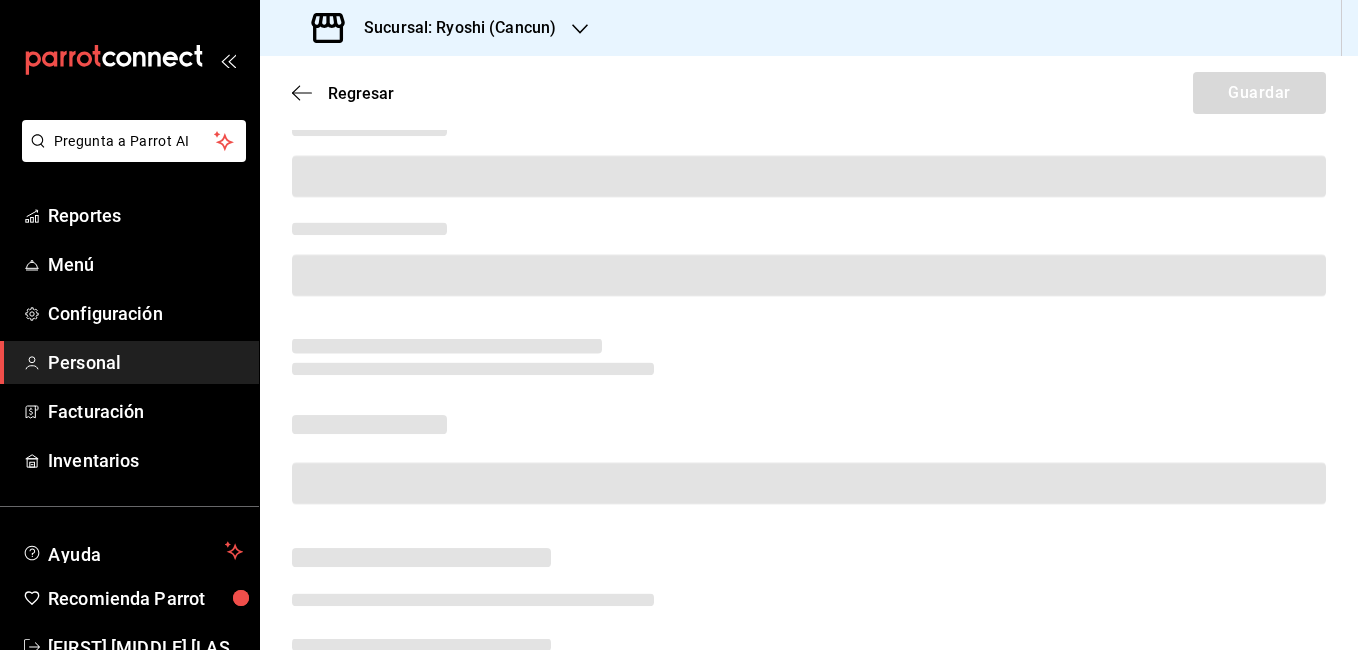 scroll, scrollTop: 170, scrollLeft: 0, axis: vertical 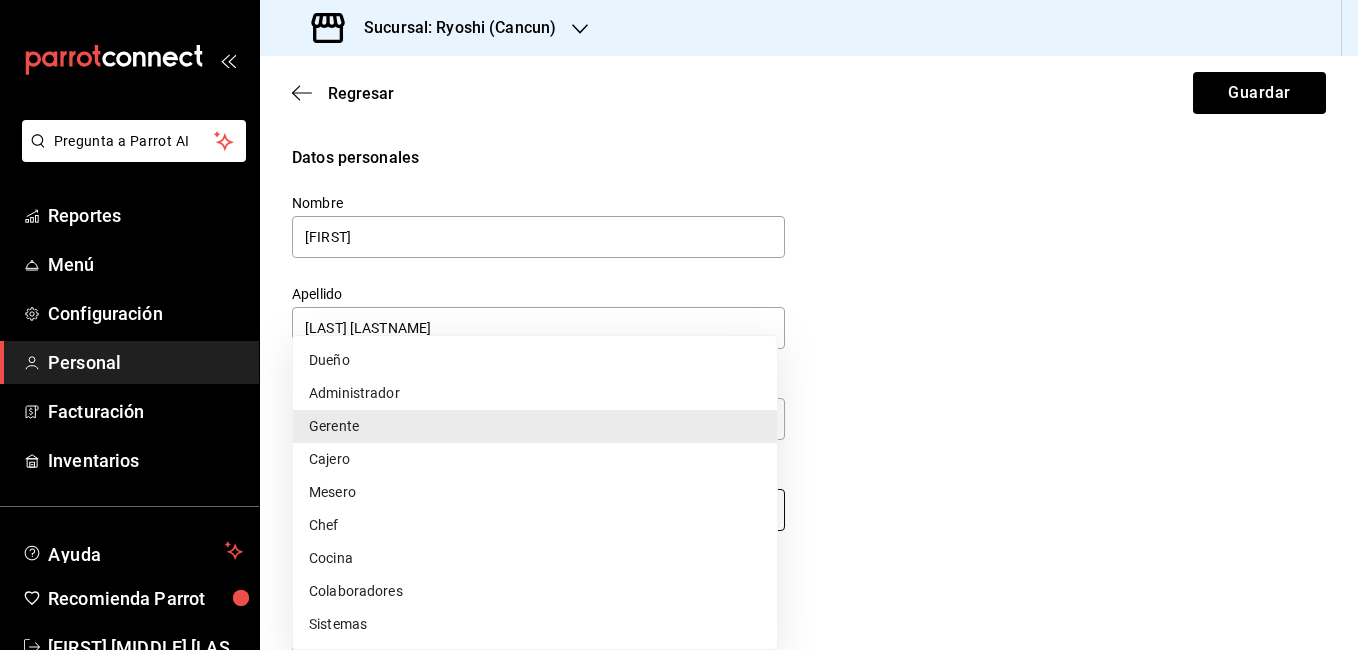 click on "Pregunta a Parrot AI Reportes   Menú   Configuración   Personal   Facturación   Inventarios   Ayuda Recomienda Parrot   [FIRST] [MIDDLE] [LAST]   Sugerir nueva función   Sucursal: Ryoshi (Cancun) Regresar Guardar Datos personales Nombre [FIRST] [LAST] Número celular (opcional) [PHONE] Perfil que desempeña Gerente MANAGER Accesos Selecciona a que plataformas tendrá acceso este usuario. Administrador Web Posibilidad de iniciar sesión en la oficina administrativa de un restaurante.  Acceso al Punto de venta Posibilidad de autenticarse en el POS mediante PIN.  Iniciar sesión en terminal (correo electrónico o QR) Los usuarios podrán iniciar sesión y aceptar términos y condiciones en la terminal. Acceso uso de terminal Los usuarios podrán acceder y utilizar la terminal para visualizar y procesar pagos de sus órdenes. Correo electrónico Se volverá obligatorio al tener ciertos accesos activados. [EMAIL] Contraseña Contraseña Repetir contraseña PIN [PIN]" at bounding box center [679, 325] 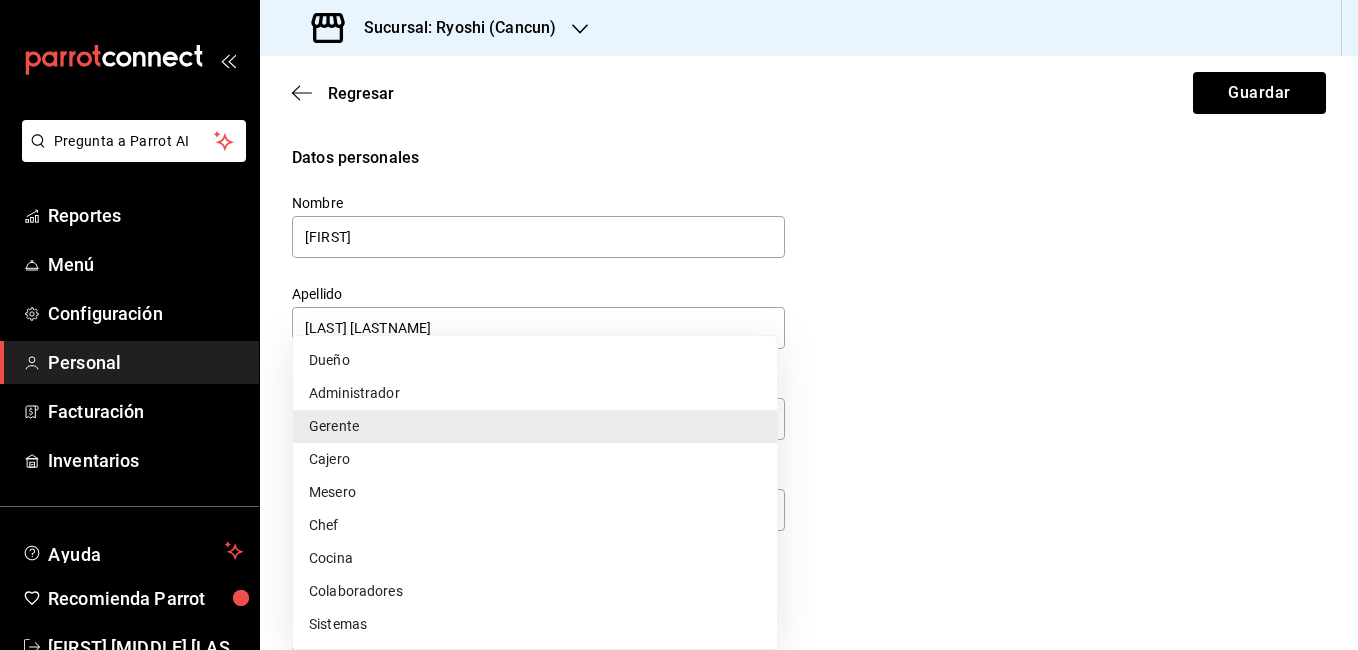 click at bounding box center (679, 325) 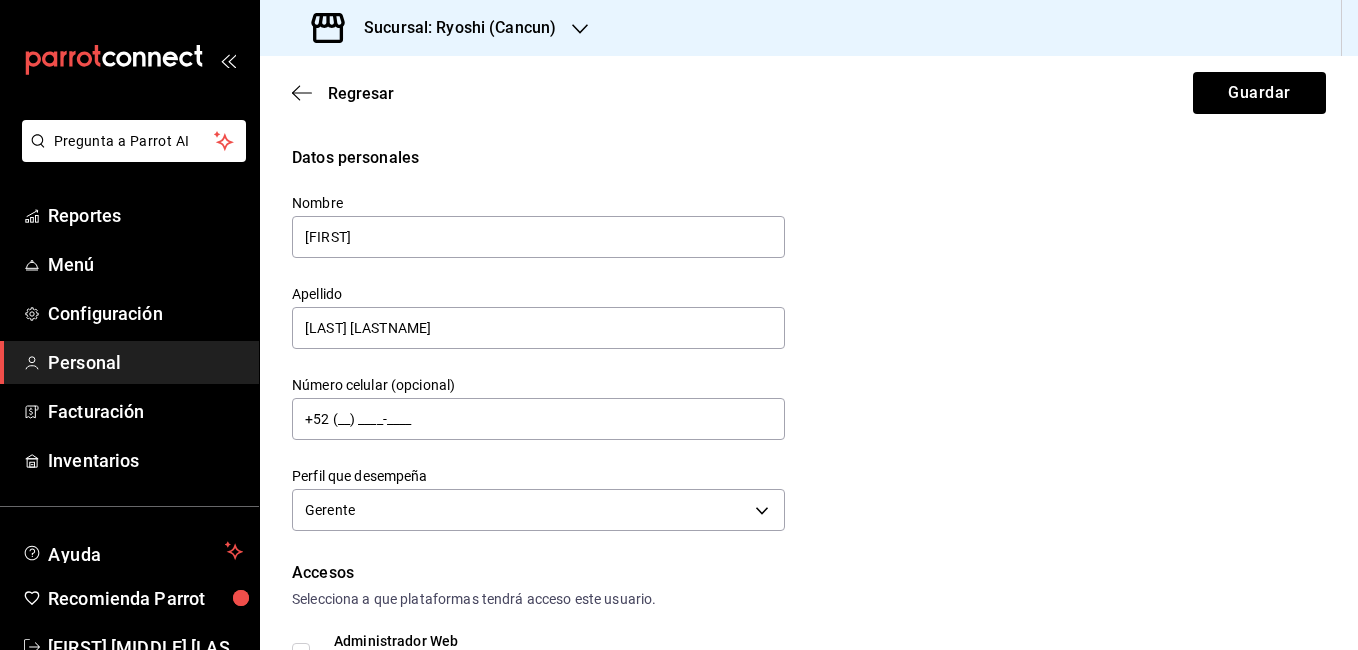 click on "Datos personales Nombre [FIRST] [LAST] Número celular (opcional) [PHONE] Perfil que desempeña Gerente MANAGER" at bounding box center [809, 341] 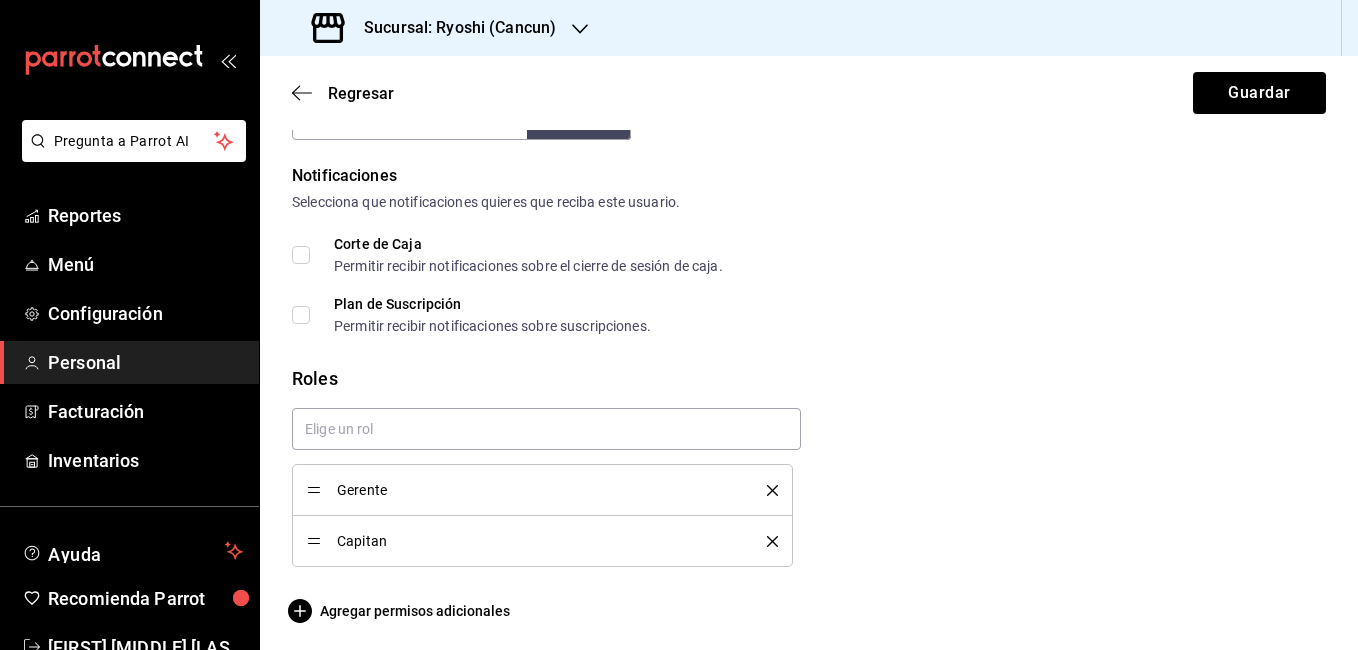 scroll, scrollTop: 1005, scrollLeft: 0, axis: vertical 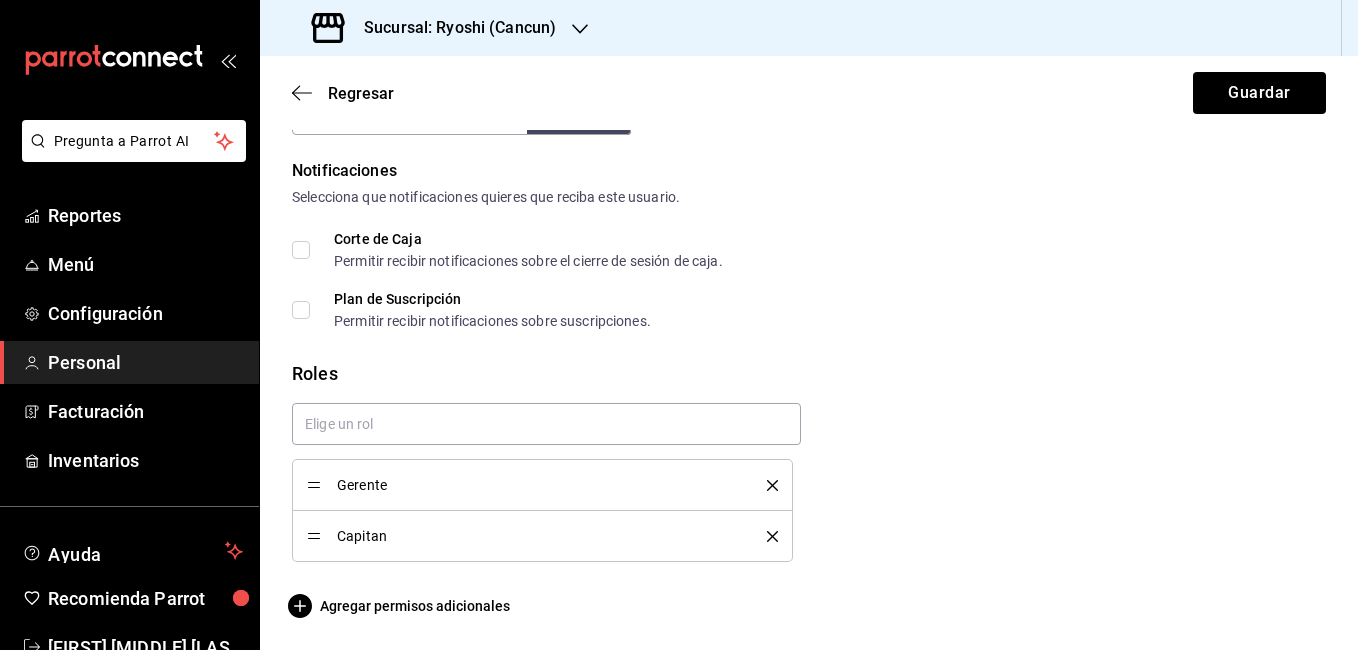 click 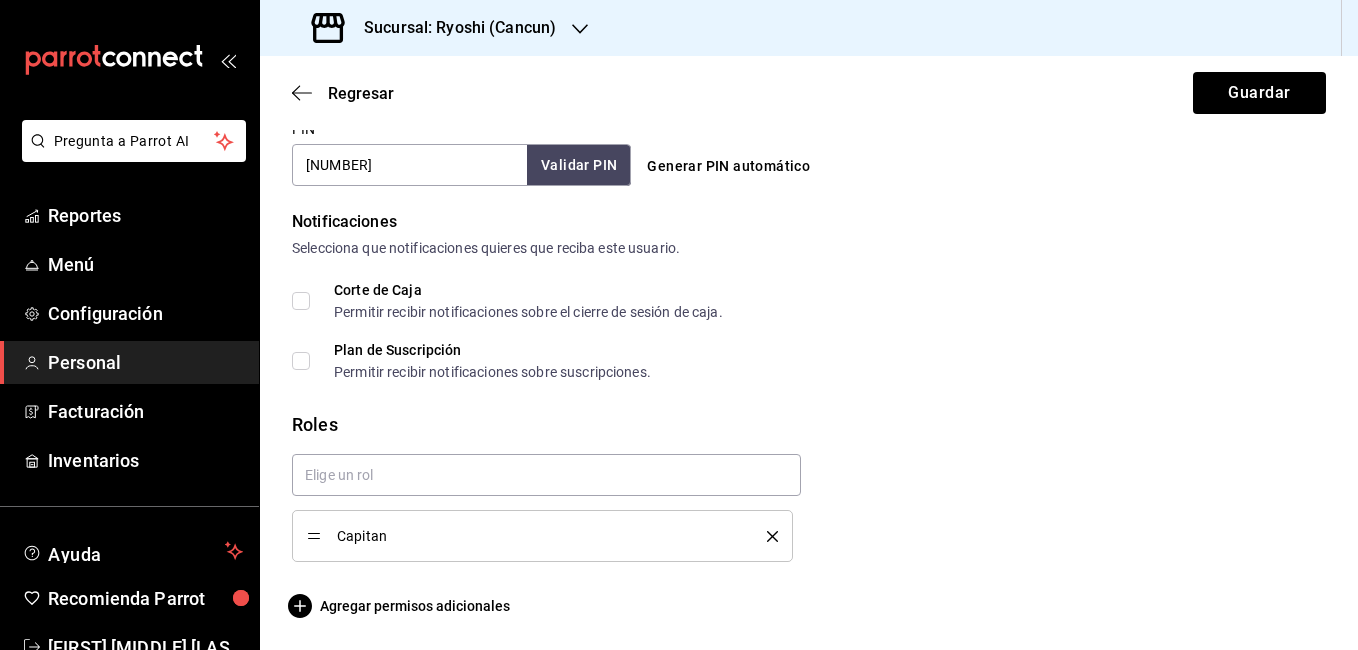 scroll, scrollTop: 954, scrollLeft: 0, axis: vertical 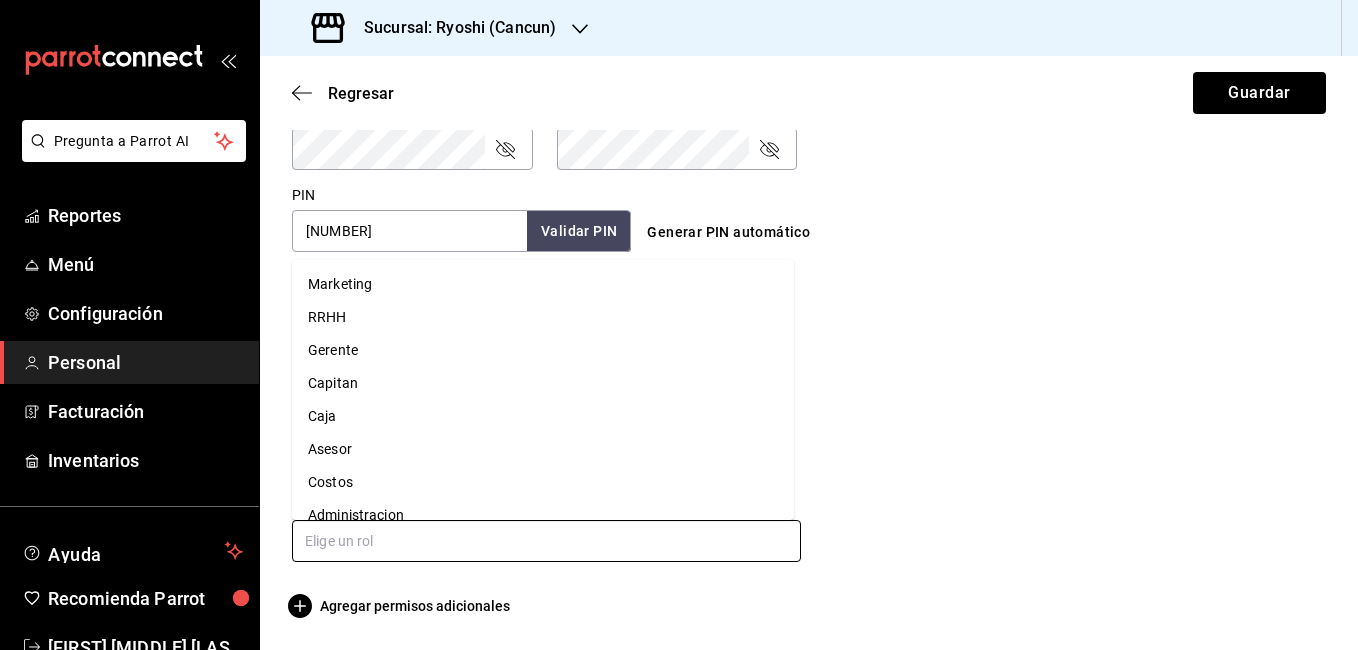 click at bounding box center (546, 541) 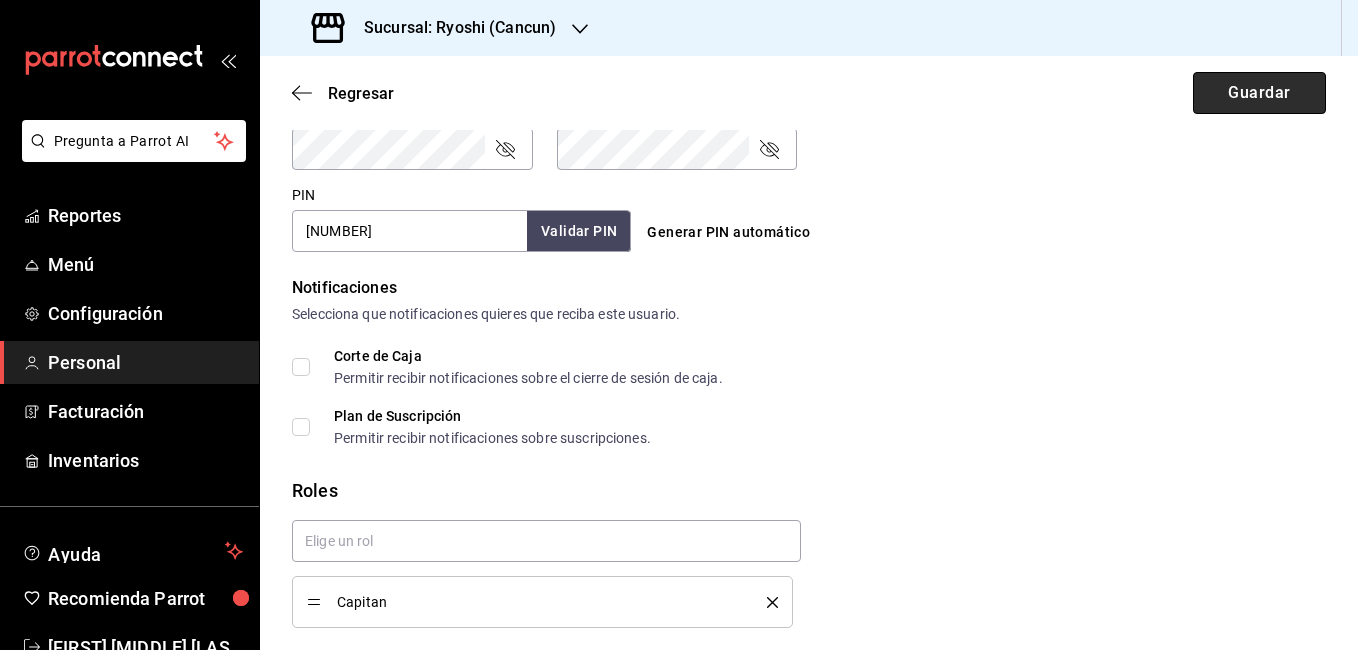 click on "Guardar" at bounding box center (1259, 93) 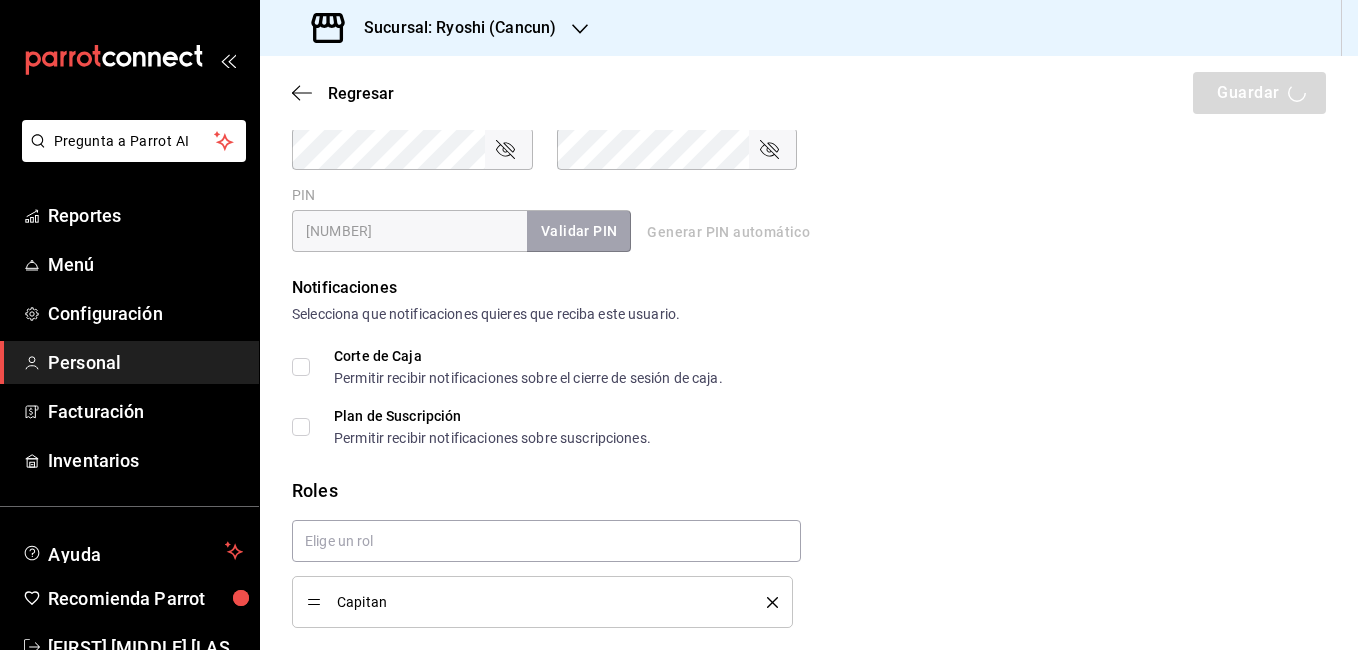 scroll, scrollTop: 954, scrollLeft: 0, axis: vertical 